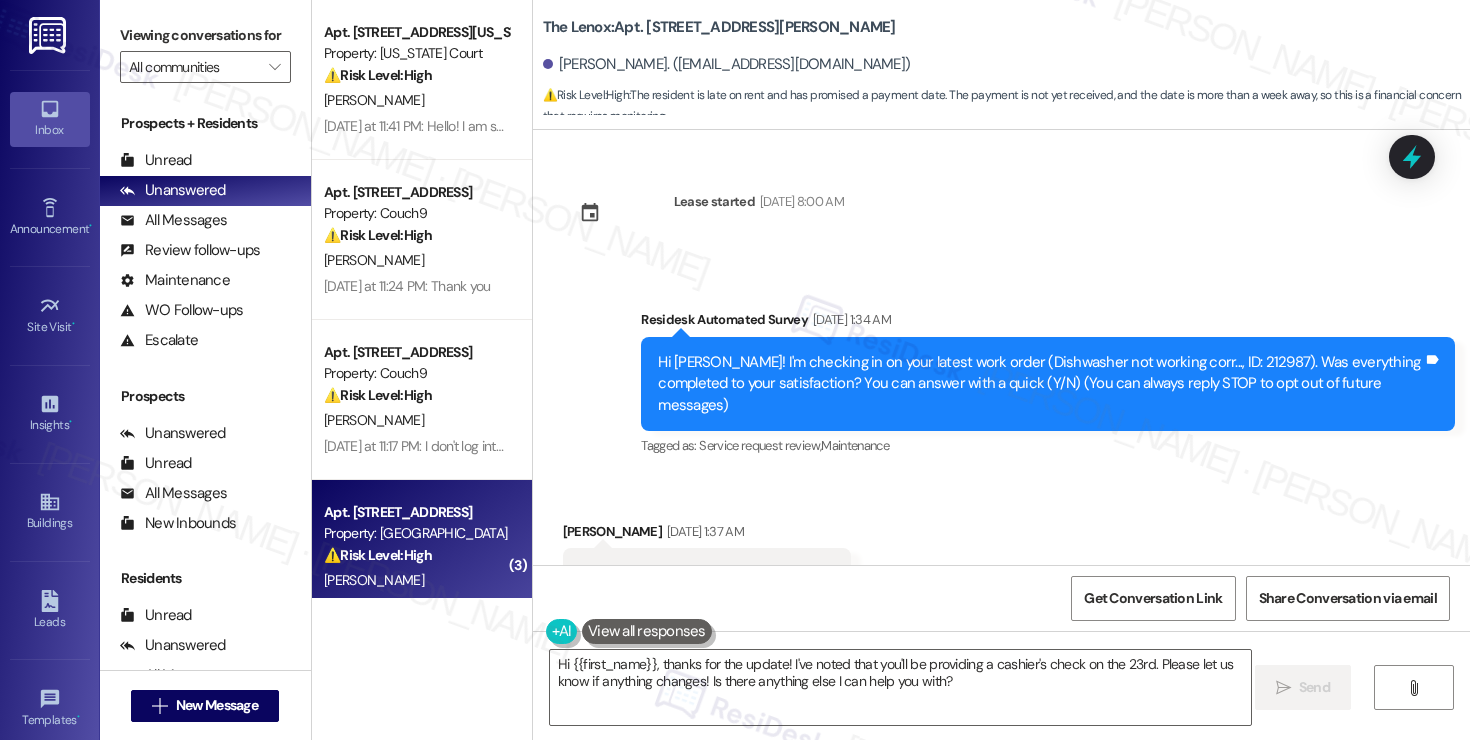 scroll, scrollTop: 0, scrollLeft: 0, axis: both 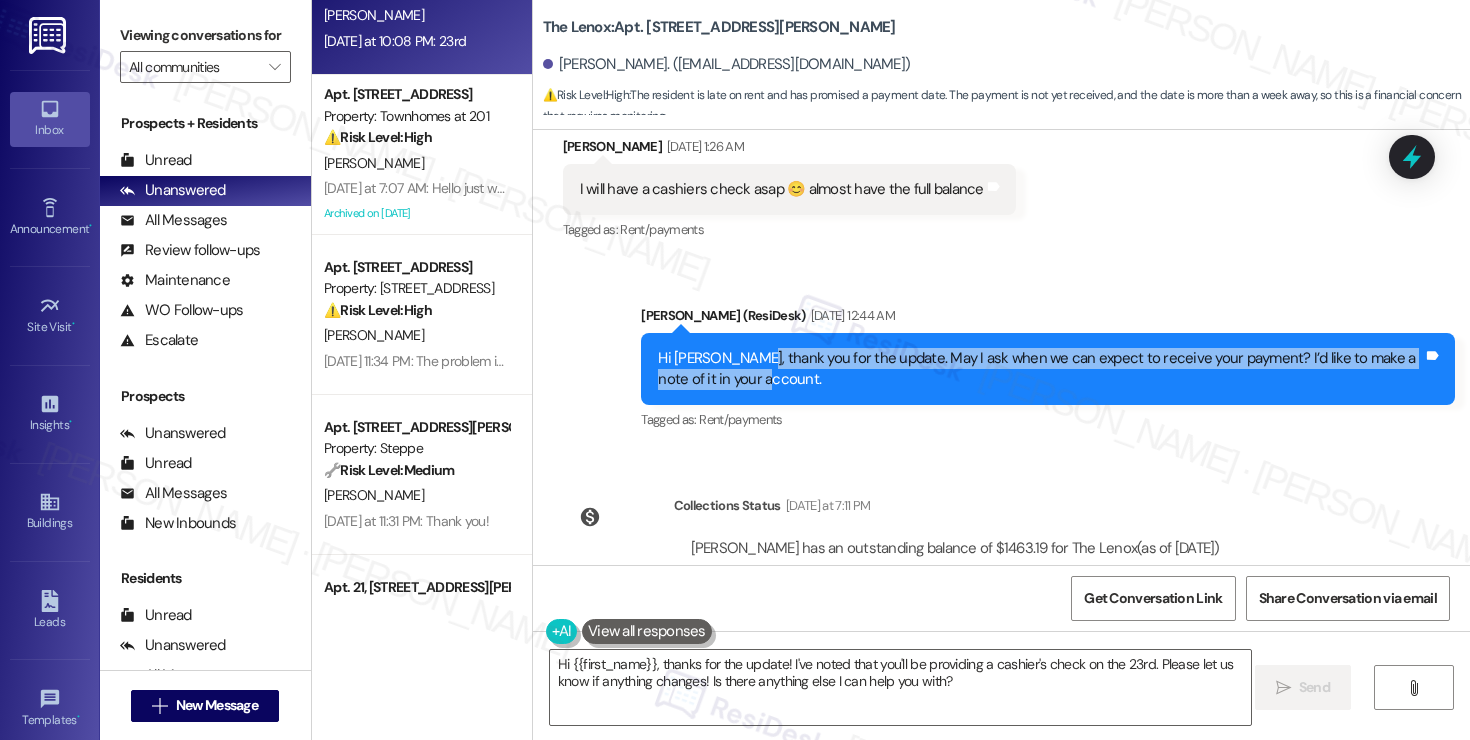 drag, startPoint x: 737, startPoint y: 274, endPoint x: 981, endPoint y: 287, distance: 244.34607 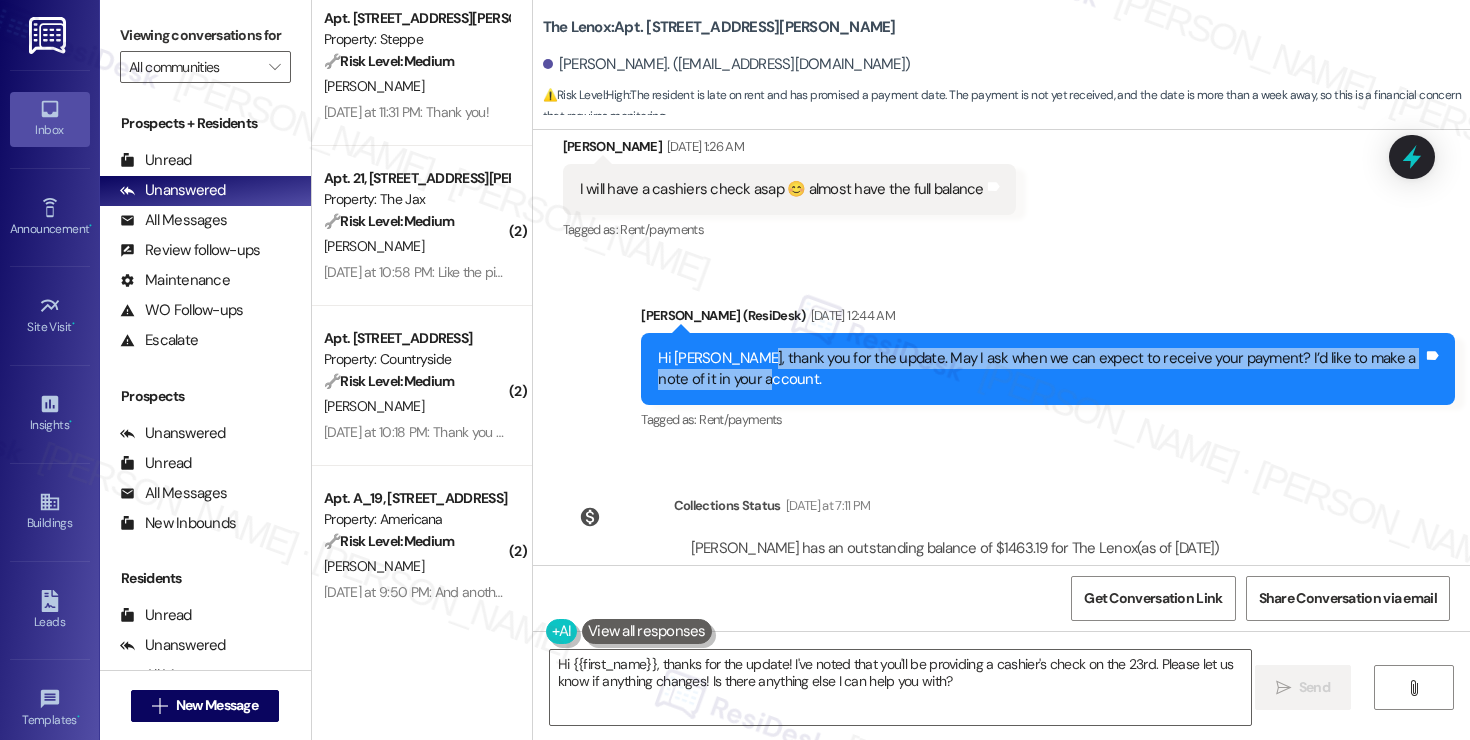 scroll, scrollTop: 1299, scrollLeft: 0, axis: vertical 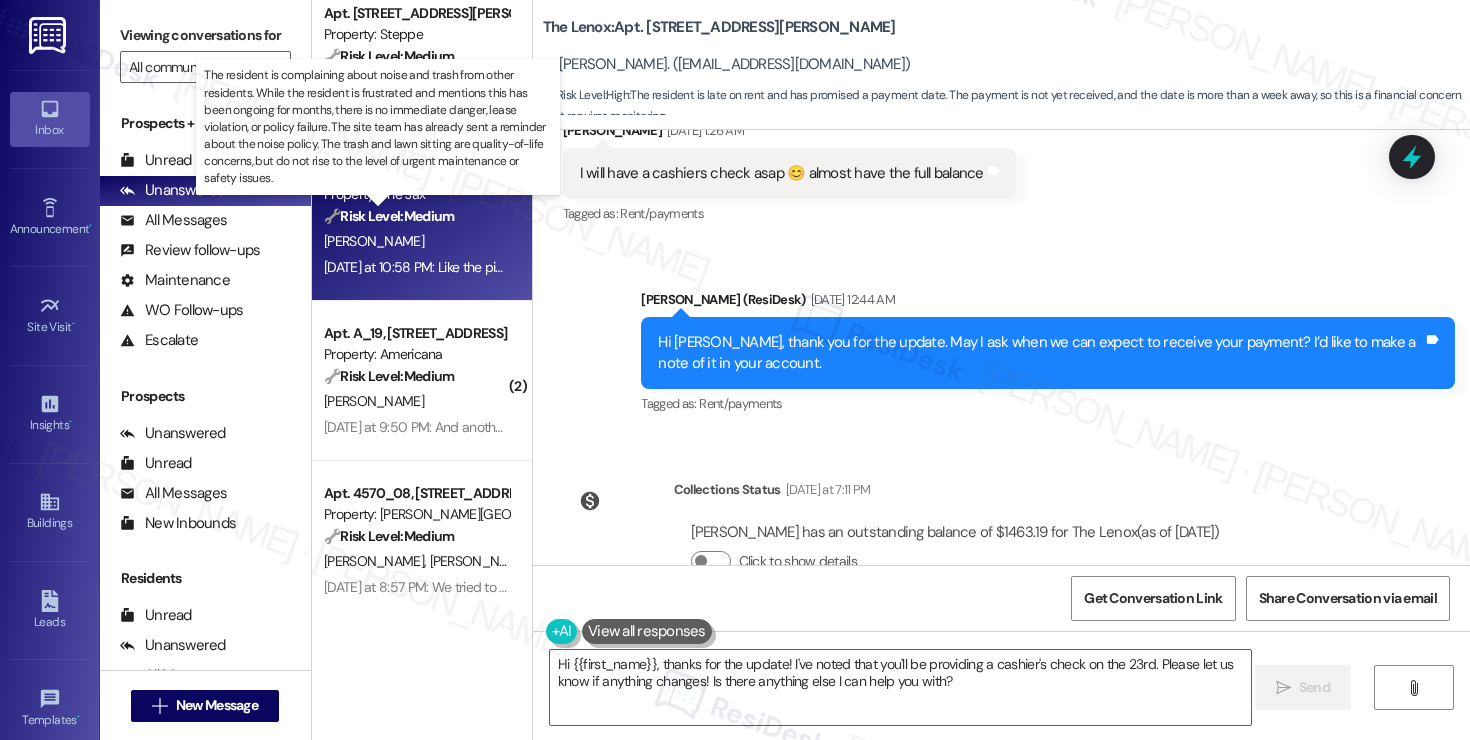 click on "🔧  Risk Level:  Medium" at bounding box center [389, 216] 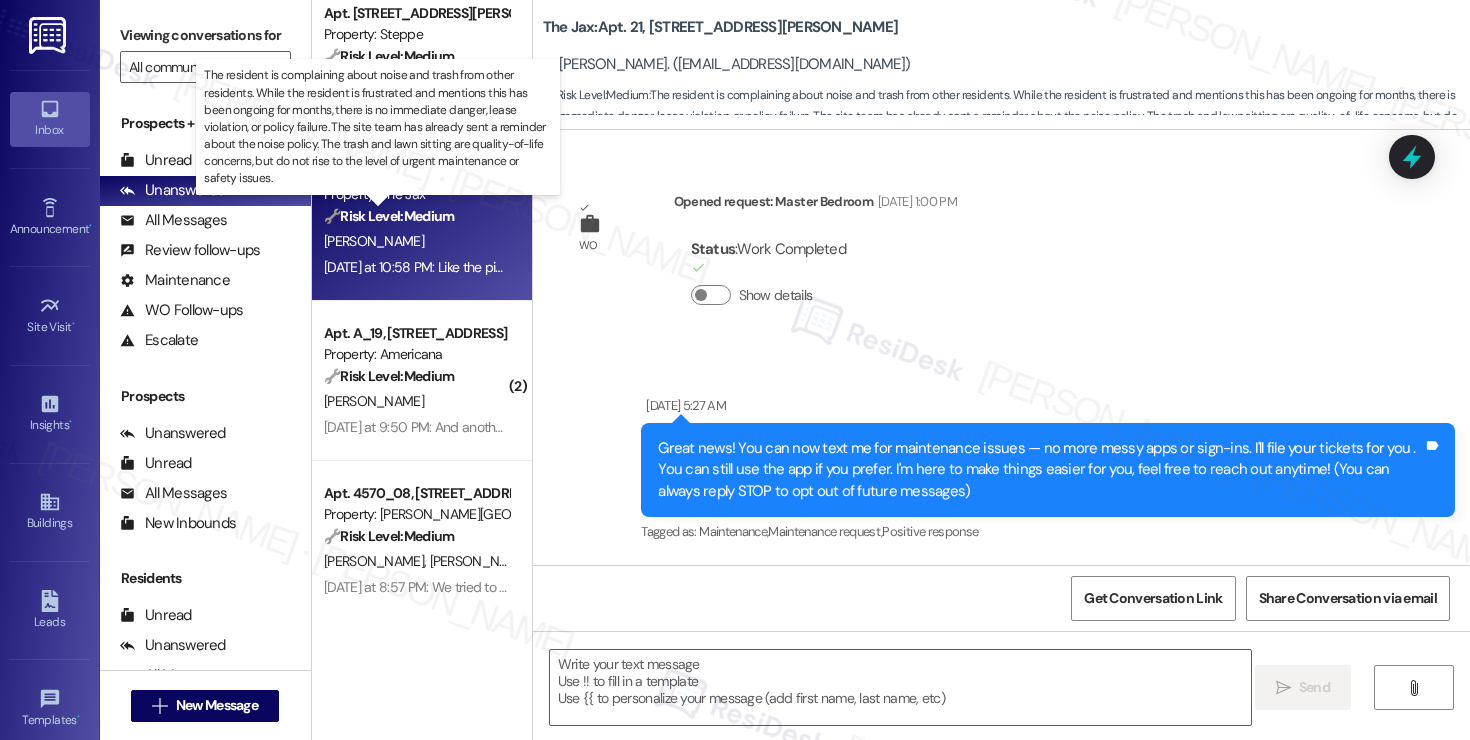 scroll, scrollTop: 26837, scrollLeft: 0, axis: vertical 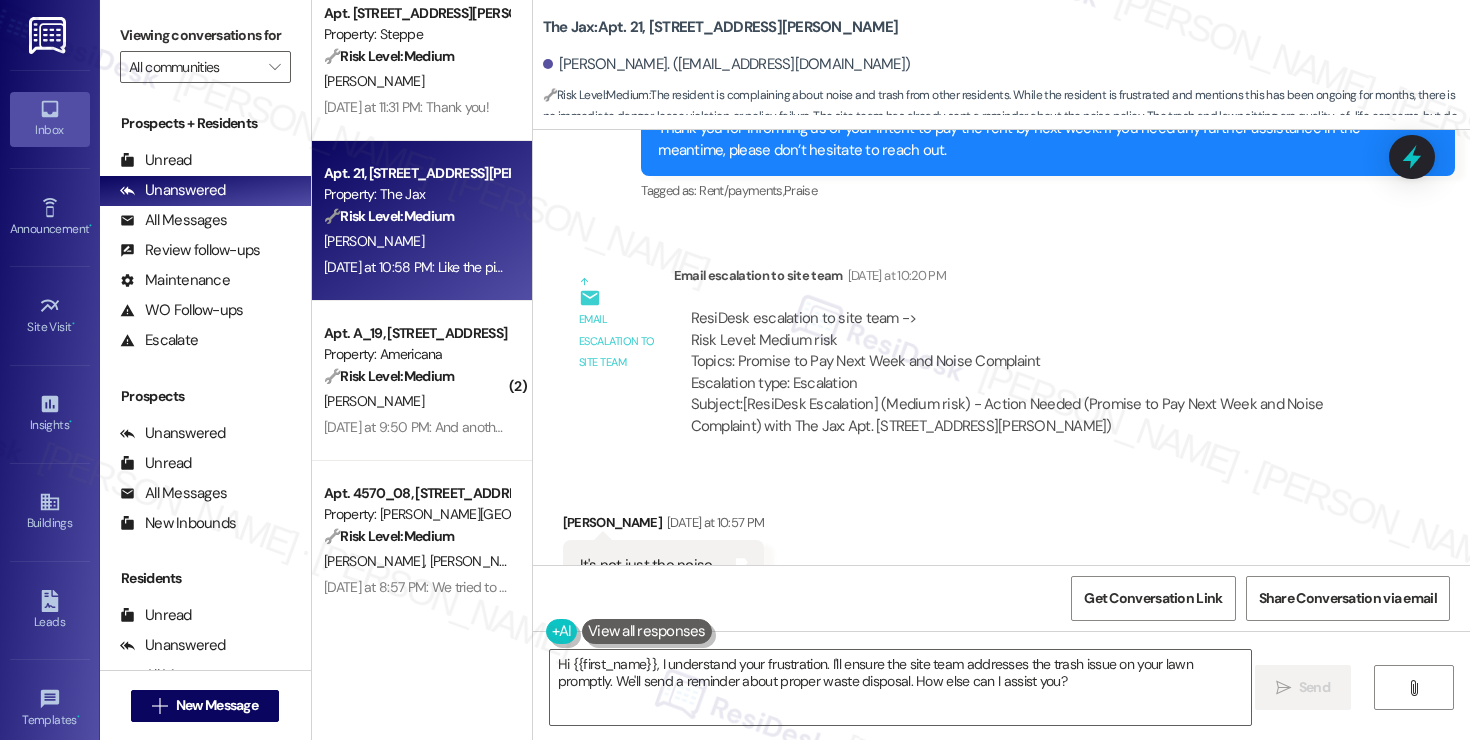 drag, startPoint x: 644, startPoint y: 500, endPoint x: 921, endPoint y: 508, distance: 277.1155 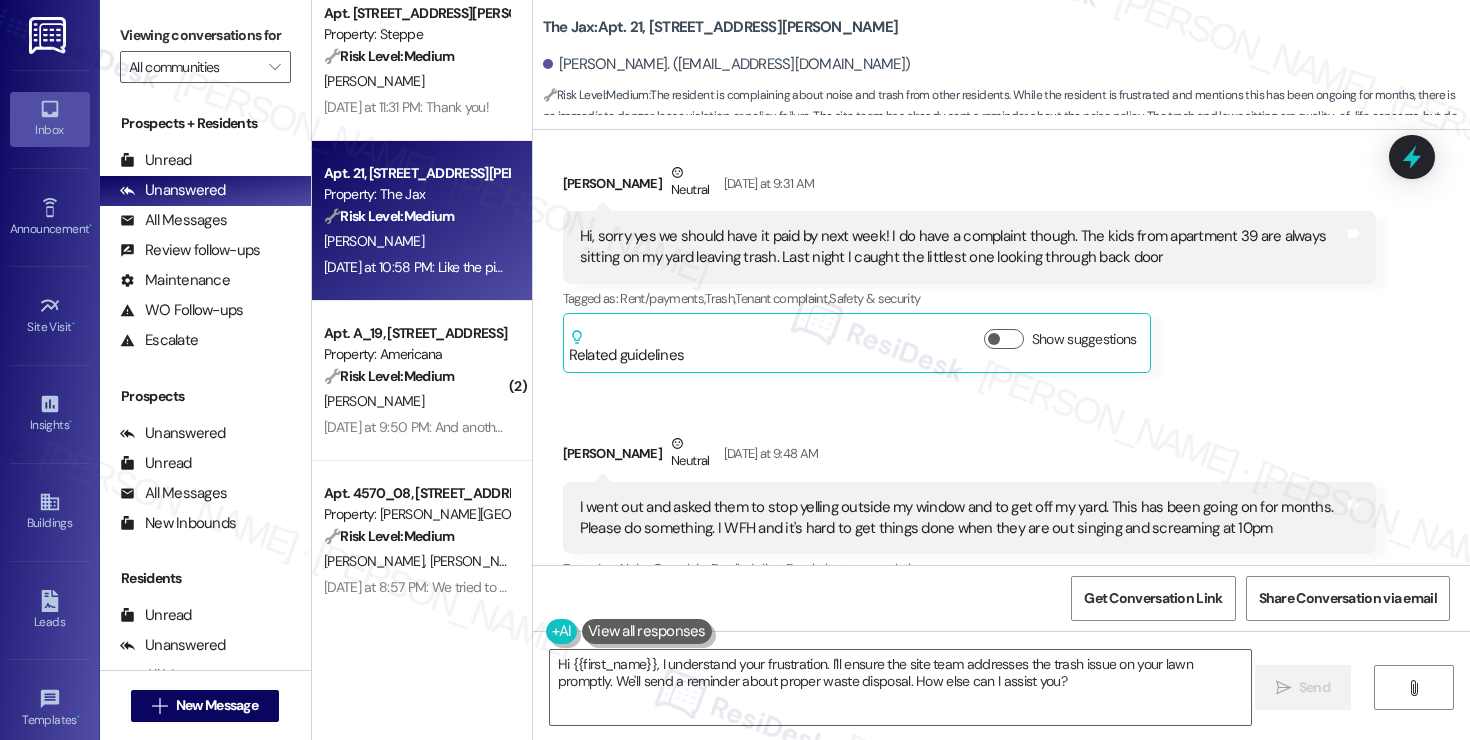 scroll, scrollTop: 25808, scrollLeft: 0, axis: vertical 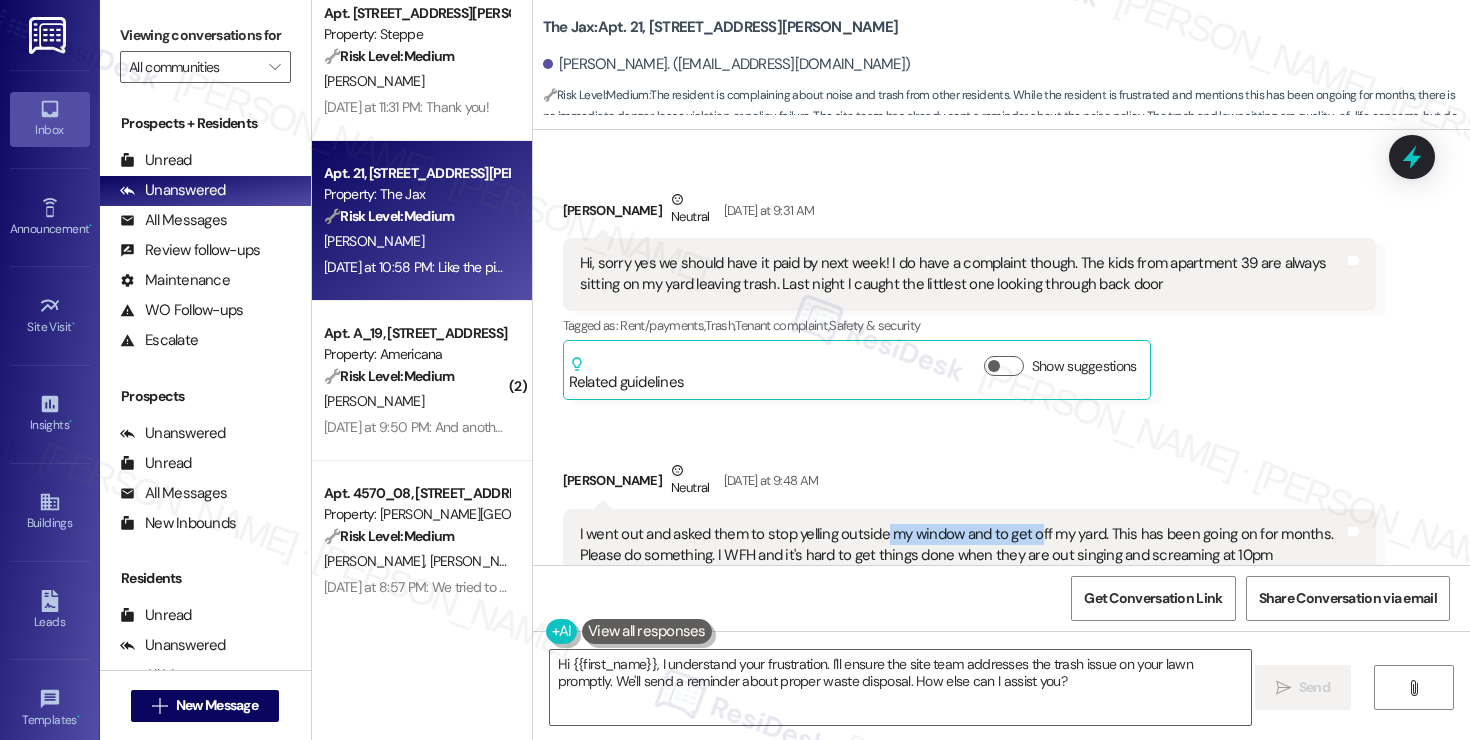 drag, startPoint x: 873, startPoint y: 321, endPoint x: 1023, endPoint y: 323, distance: 150.01334 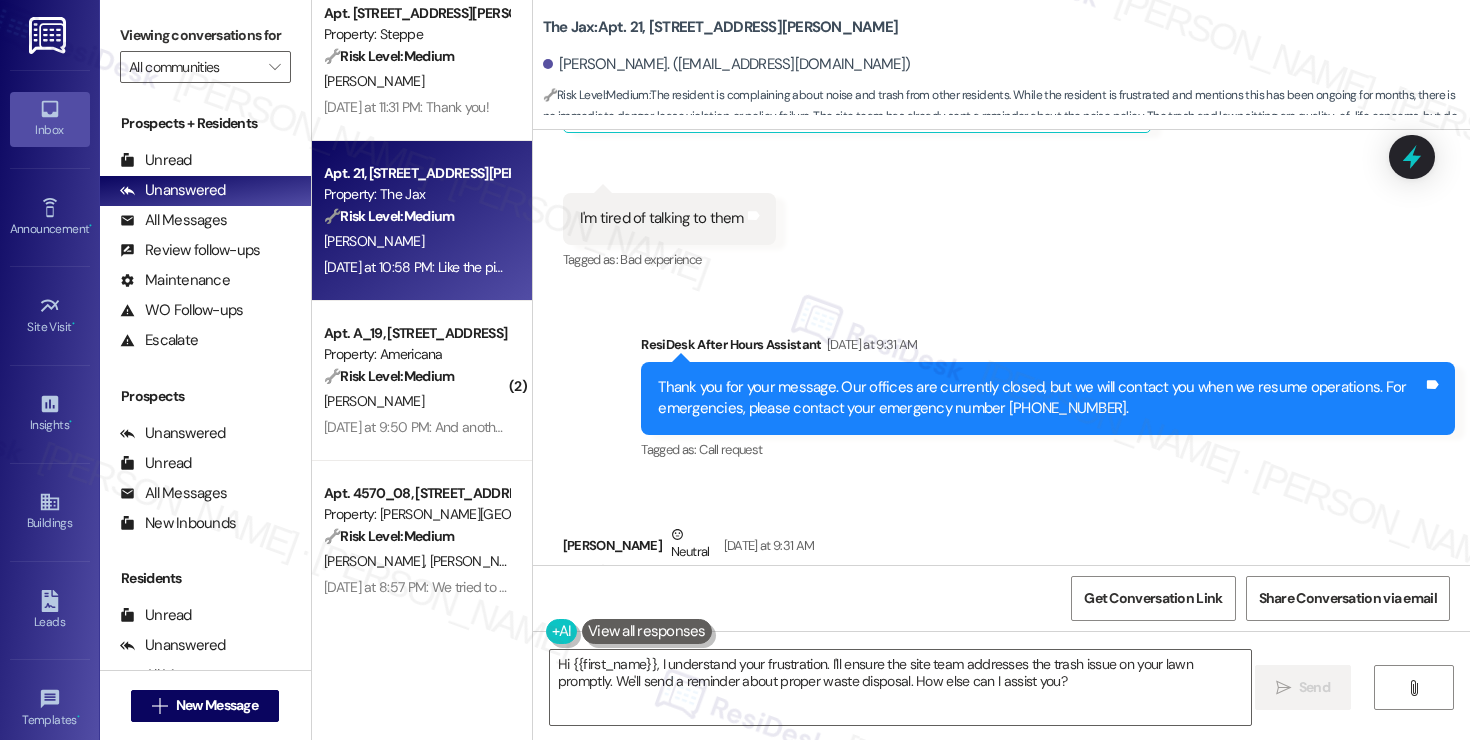scroll, scrollTop: 25472, scrollLeft: 0, axis: vertical 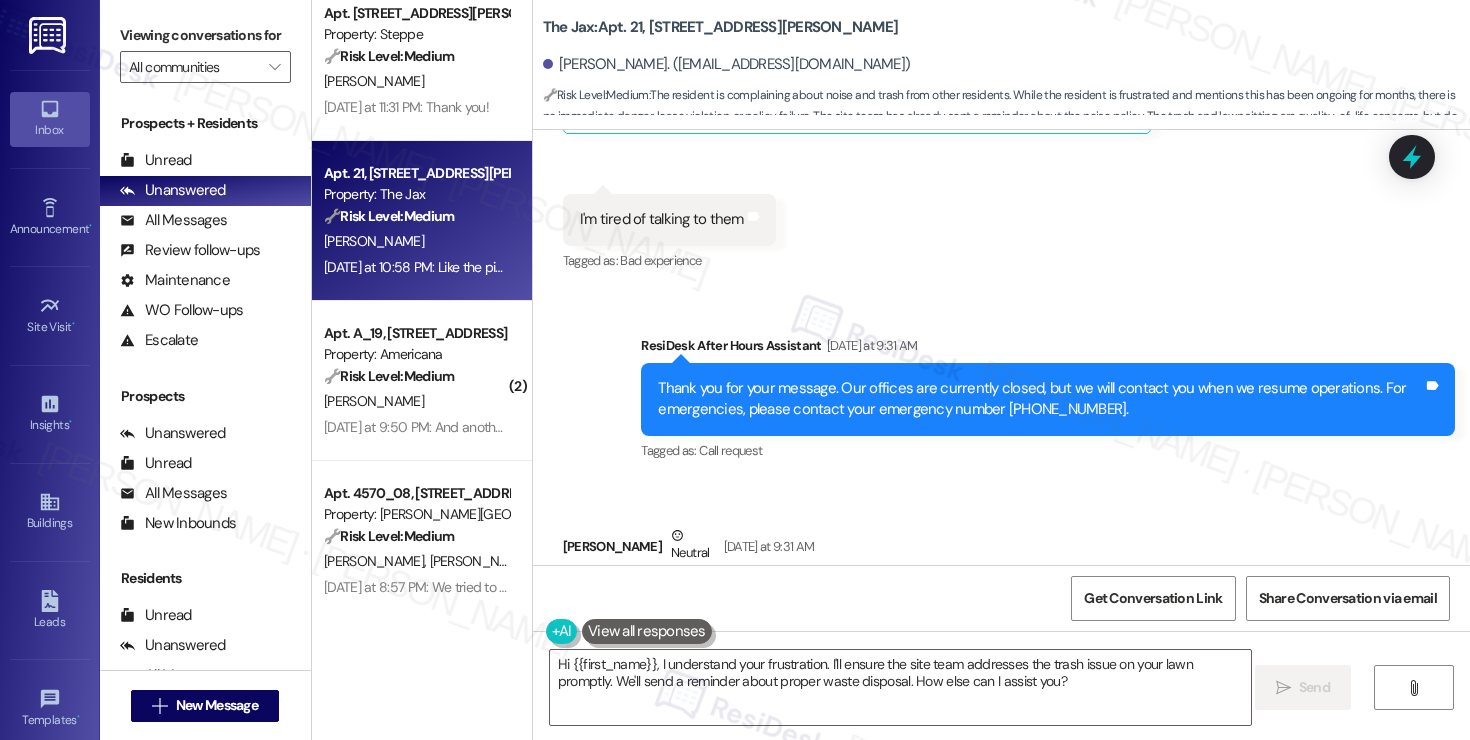 drag, startPoint x: 874, startPoint y: 387, endPoint x: 1152, endPoint y: 415, distance: 279.40652 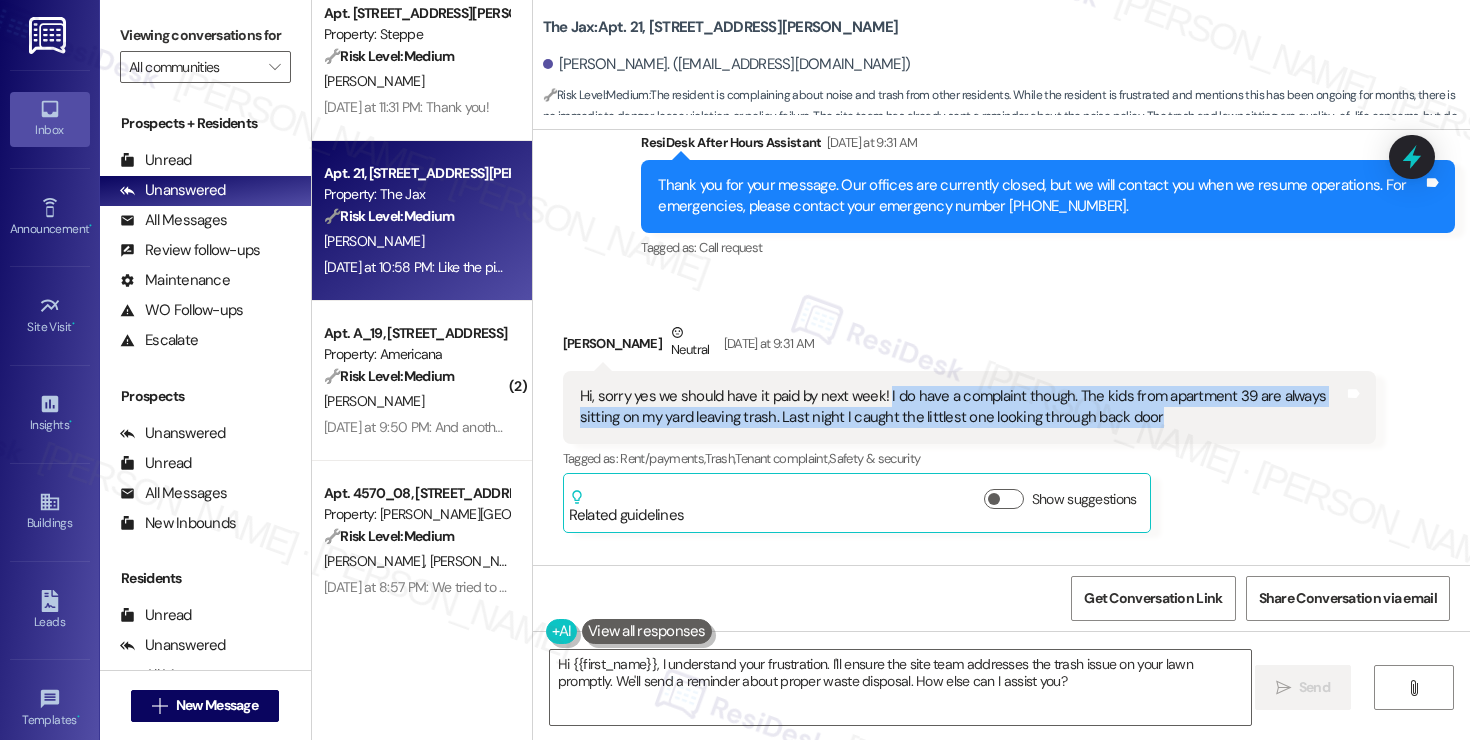 scroll, scrollTop: 25852, scrollLeft: 0, axis: vertical 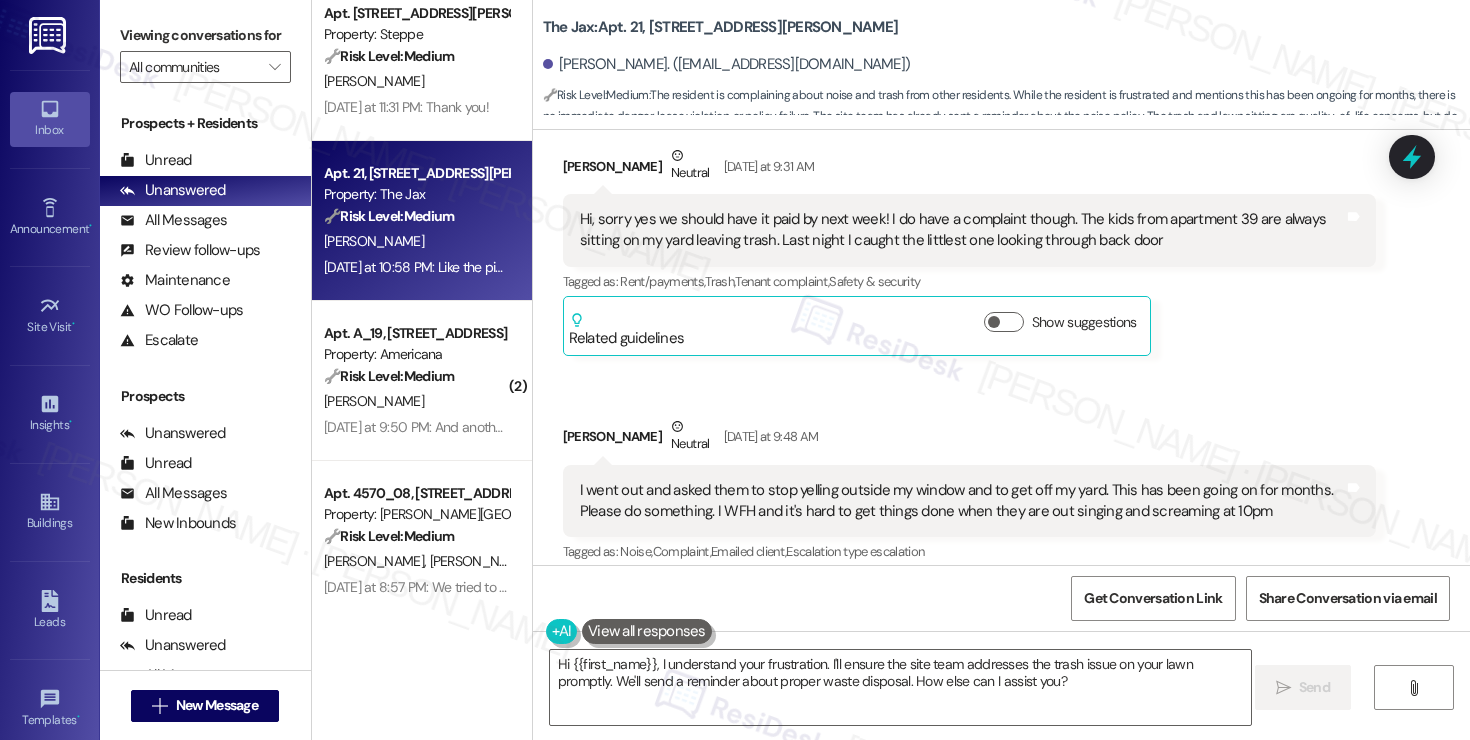 click on "I went out and asked them to stop yelling outside my window and to get off my yard. This has been going on for months. Please do something. I WFH and it's hard to get things done when they are out singing and screaming at 10pm" at bounding box center (962, 501) 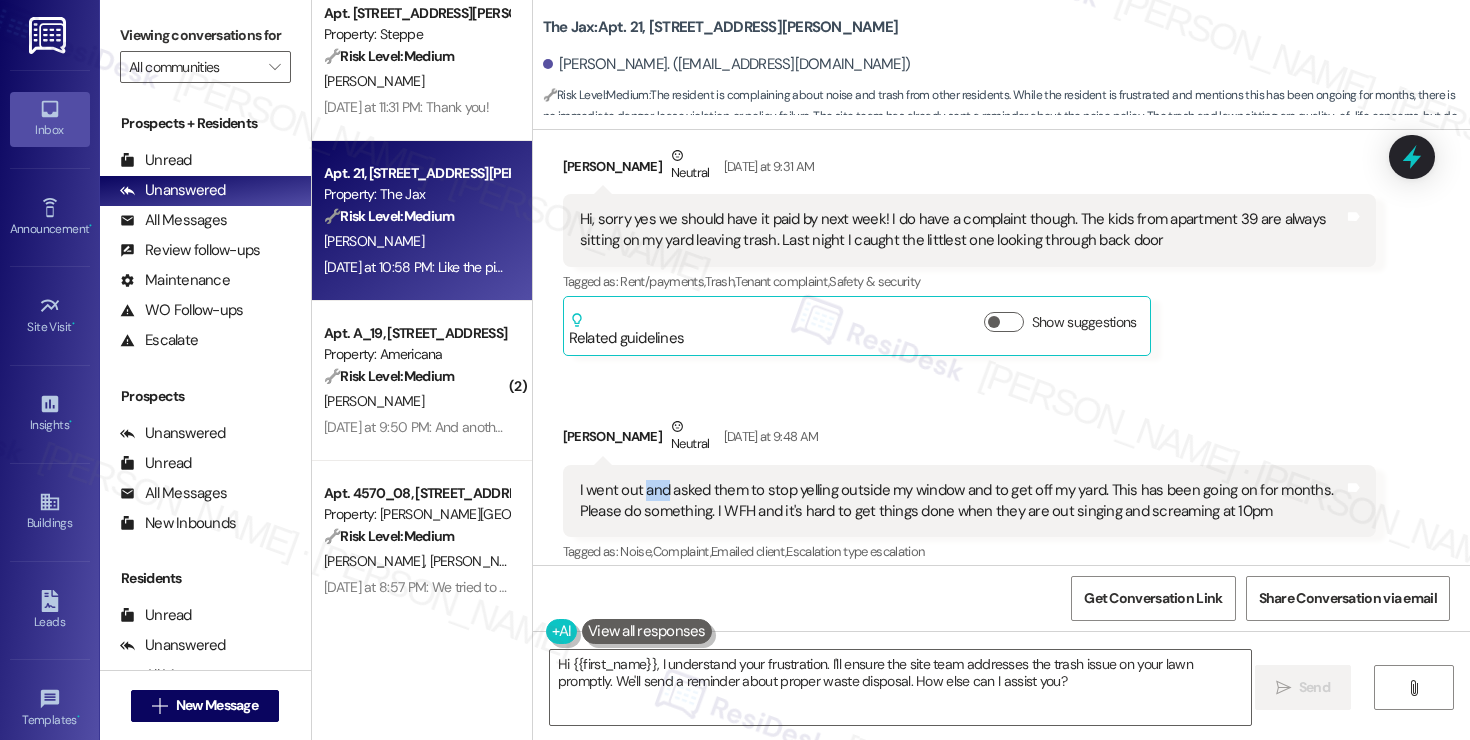 click on "I went out and asked them to stop yelling outside my window and to get off my yard. This has been going on for months. Please do something. I WFH and it's hard to get things done when they are out singing and screaming at 10pm" at bounding box center [962, 501] 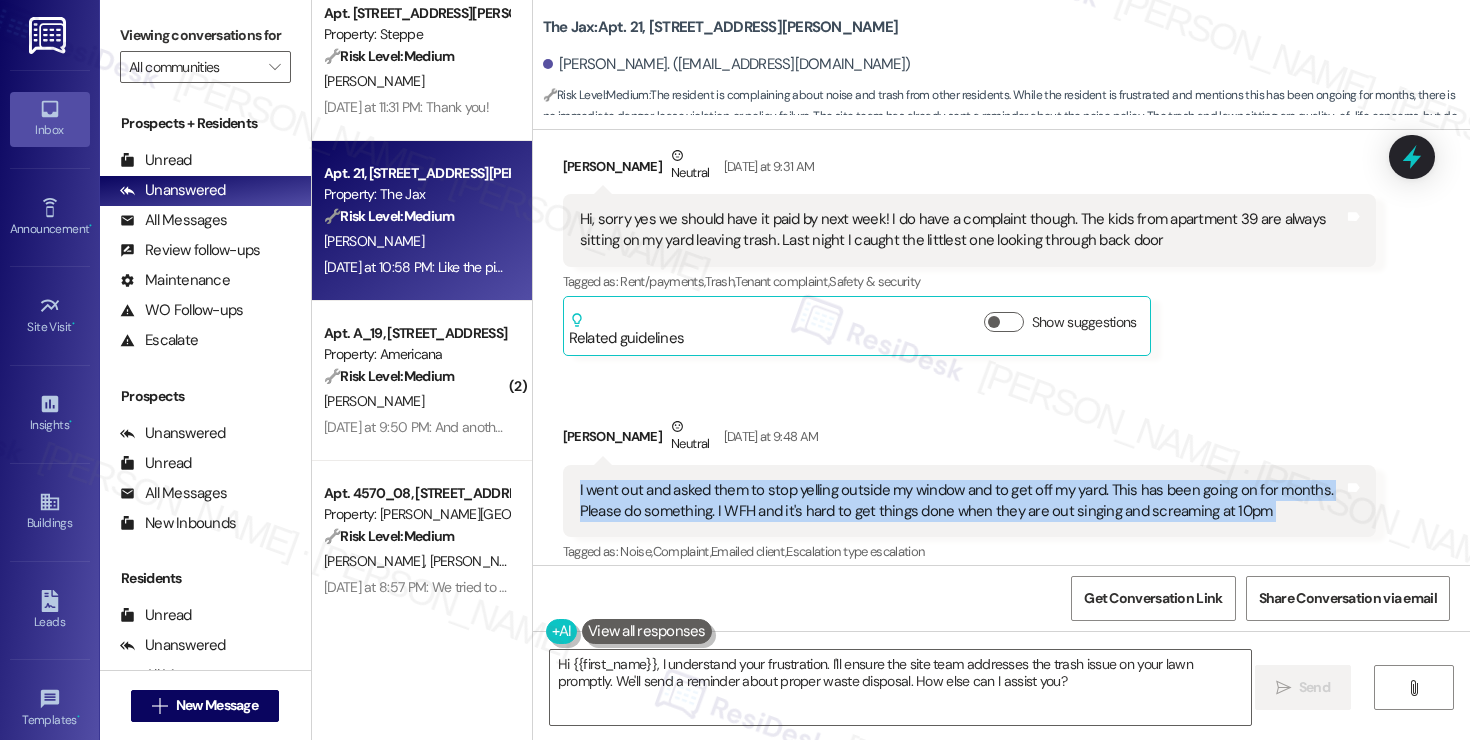 click on "I went out and asked them to stop yelling outside my window and to get off my yard. This has been going on for months. Please do something. I WFH and it's hard to get things done when they are out singing and screaming at 10pm" at bounding box center [962, 501] 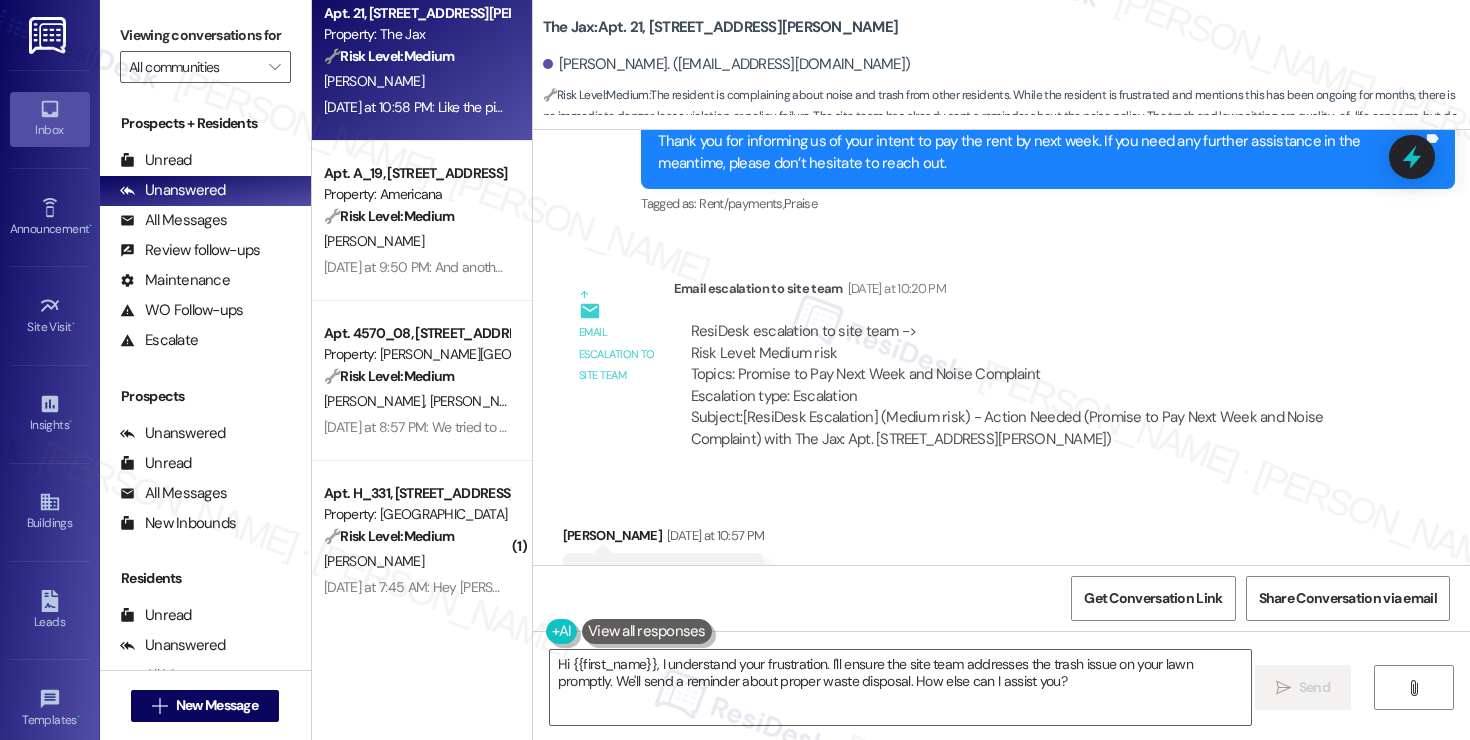 scroll, scrollTop: 26837, scrollLeft: 0, axis: vertical 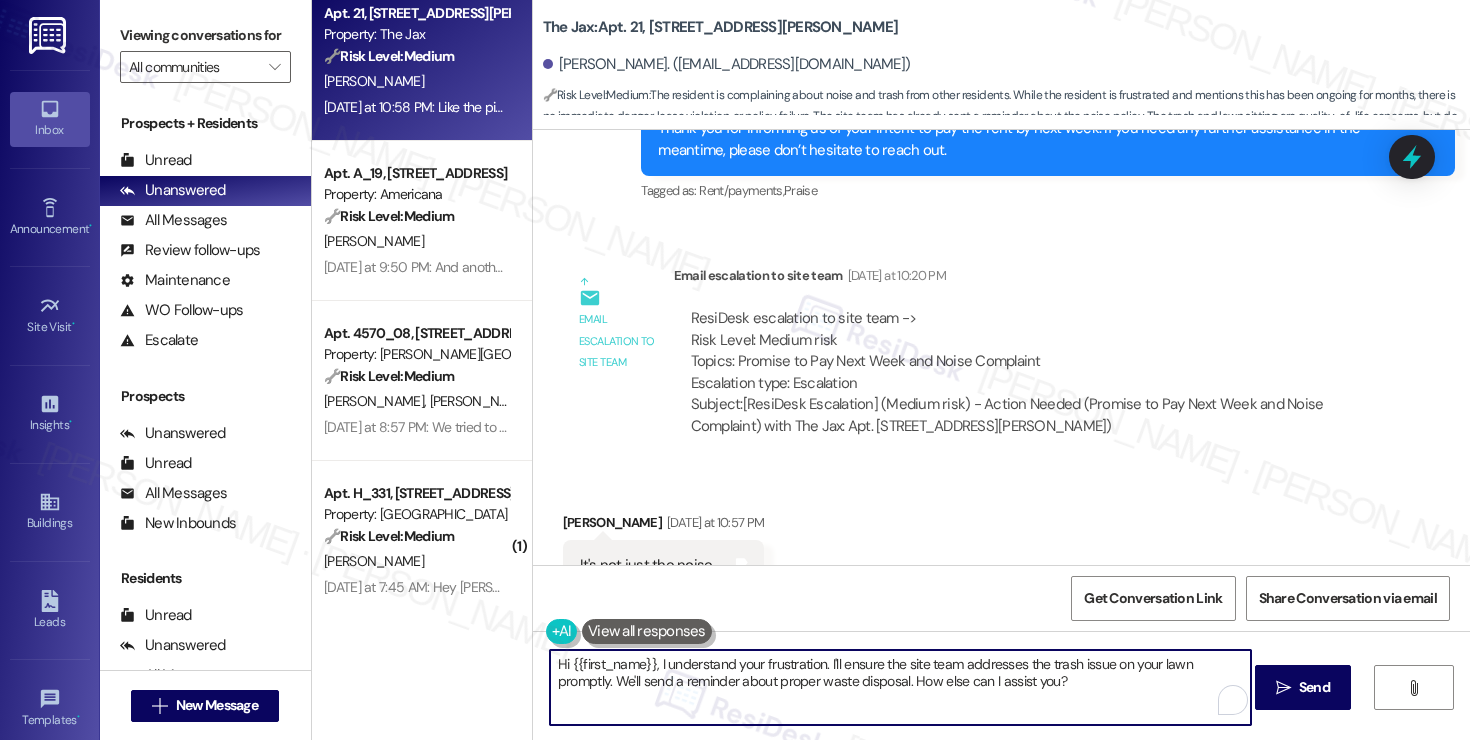 click on "Hi {{first_name}}, I understand your frustration. I'll ensure the site team addresses the trash issue on your lawn promptly. We'll send a reminder about proper waste disposal. How else can I assist you?" at bounding box center [900, 687] 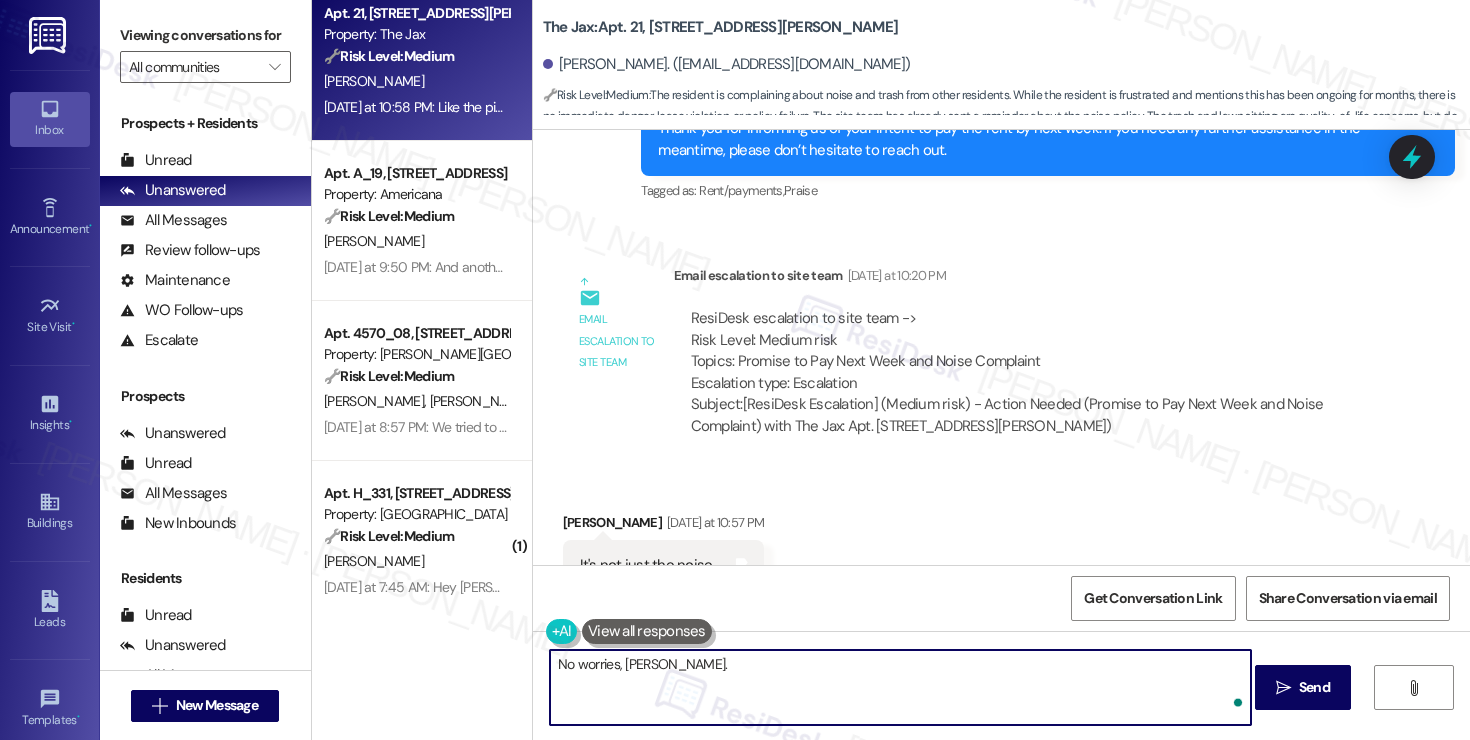 paste on "Ongoing Disturbance and Trespassing from Neighboring Children" 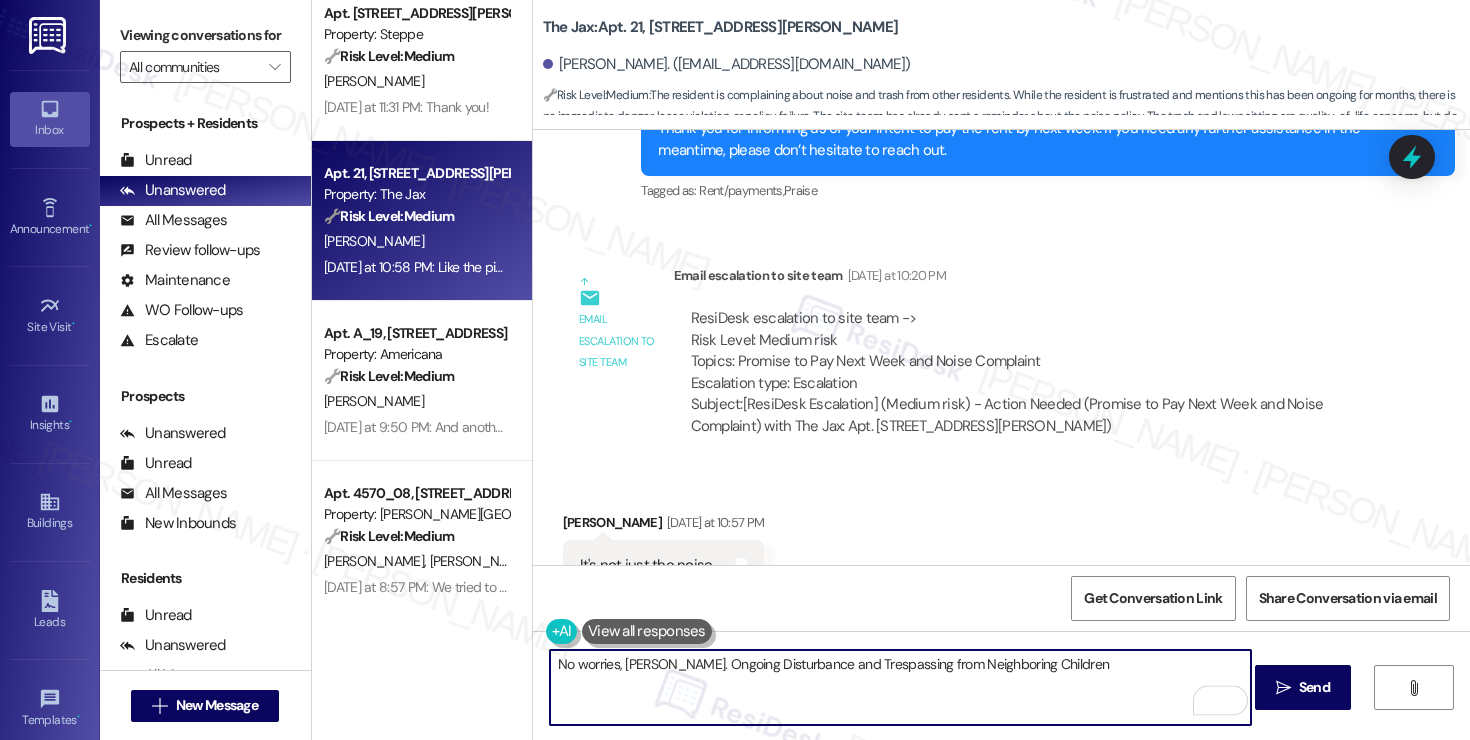 click on "No worries, Brittaney. Ongoing Disturbance and Trespassing from Neighboring Children" at bounding box center (900, 687) 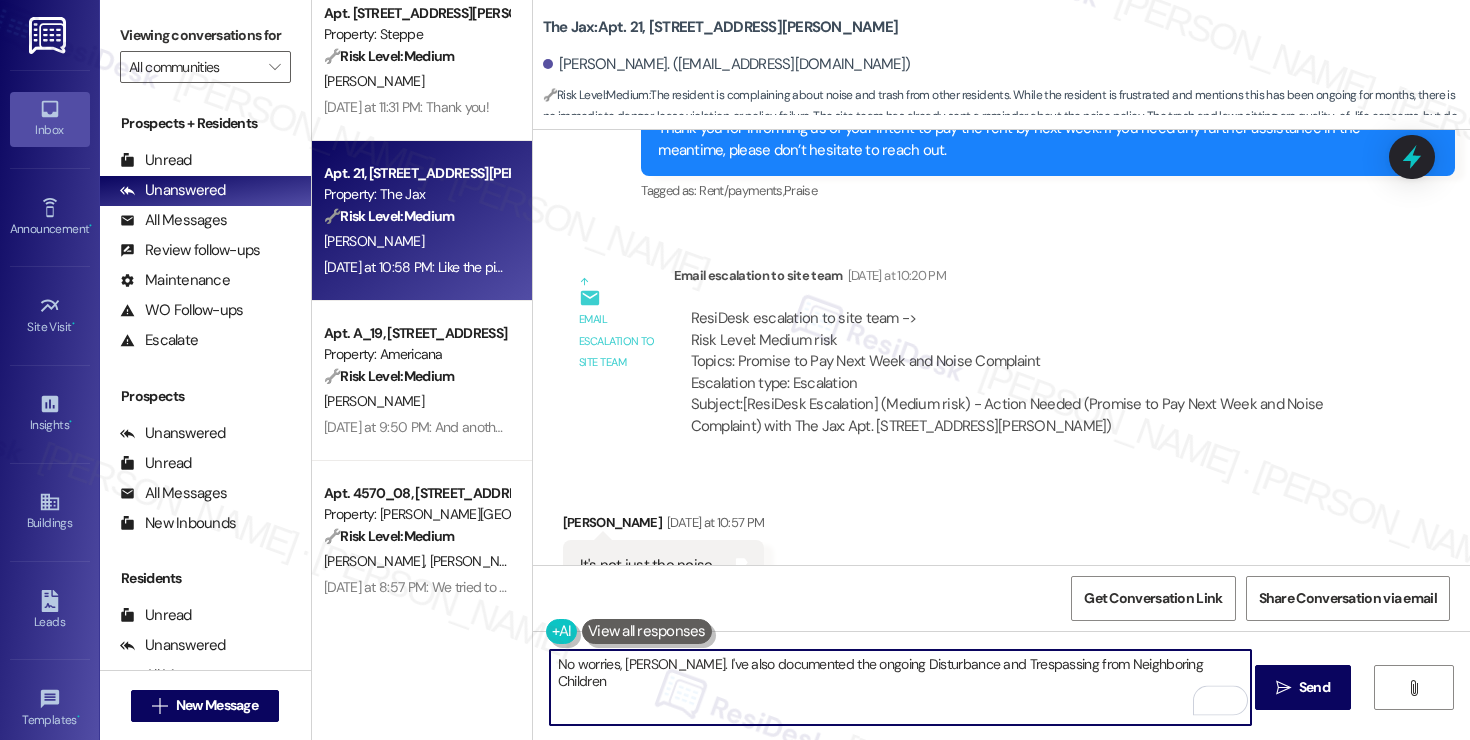 click on "No worries, Brittaney. I've also documented the ongoing Disturbance and Trespassing from Neighboring Children" at bounding box center (900, 687) 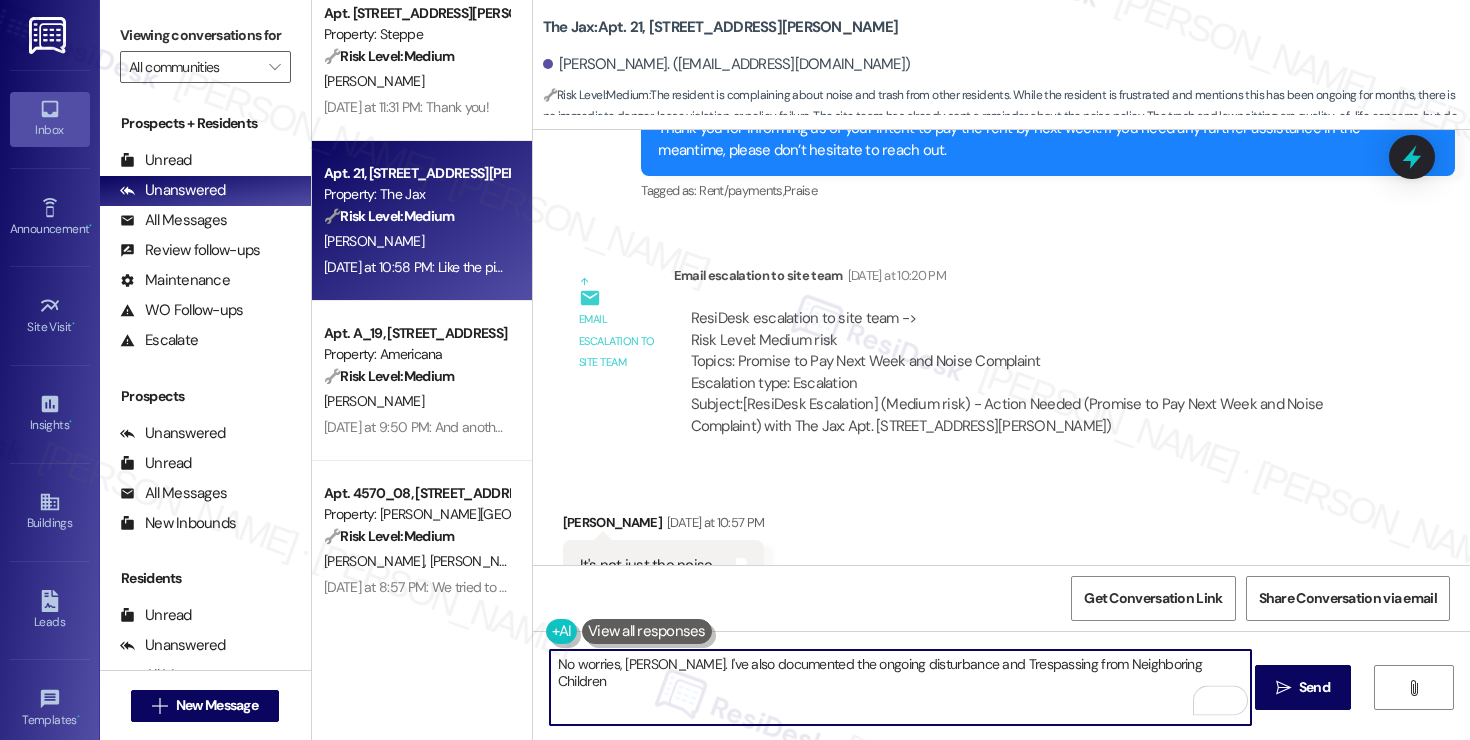 click on "No worries, Brittaney. I've also documented the ongoing disturbance and Trespassing from Neighboring Children" at bounding box center (900, 687) 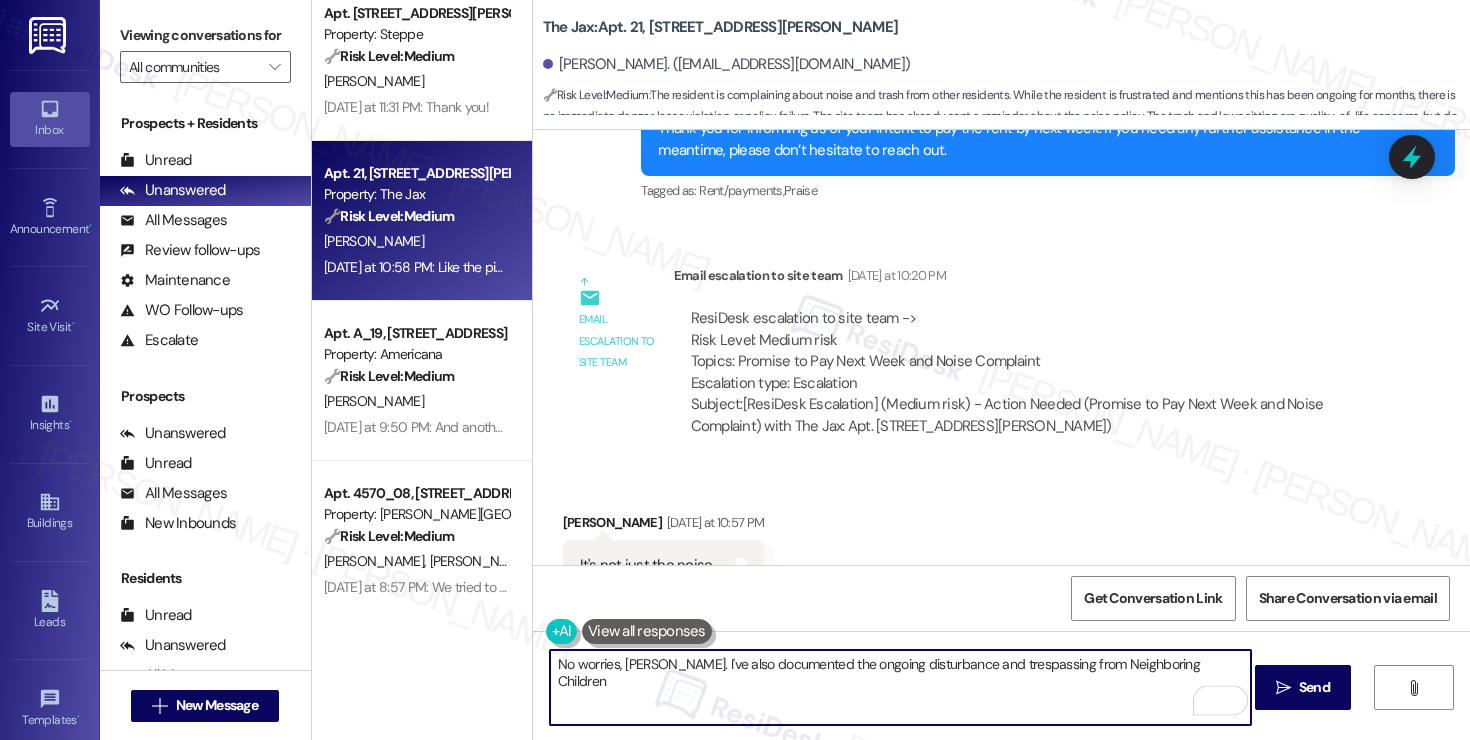 click on "No worries, Brittaney. I've also documented the ongoing disturbance and trespassing from Neighboring Children" at bounding box center (900, 687) 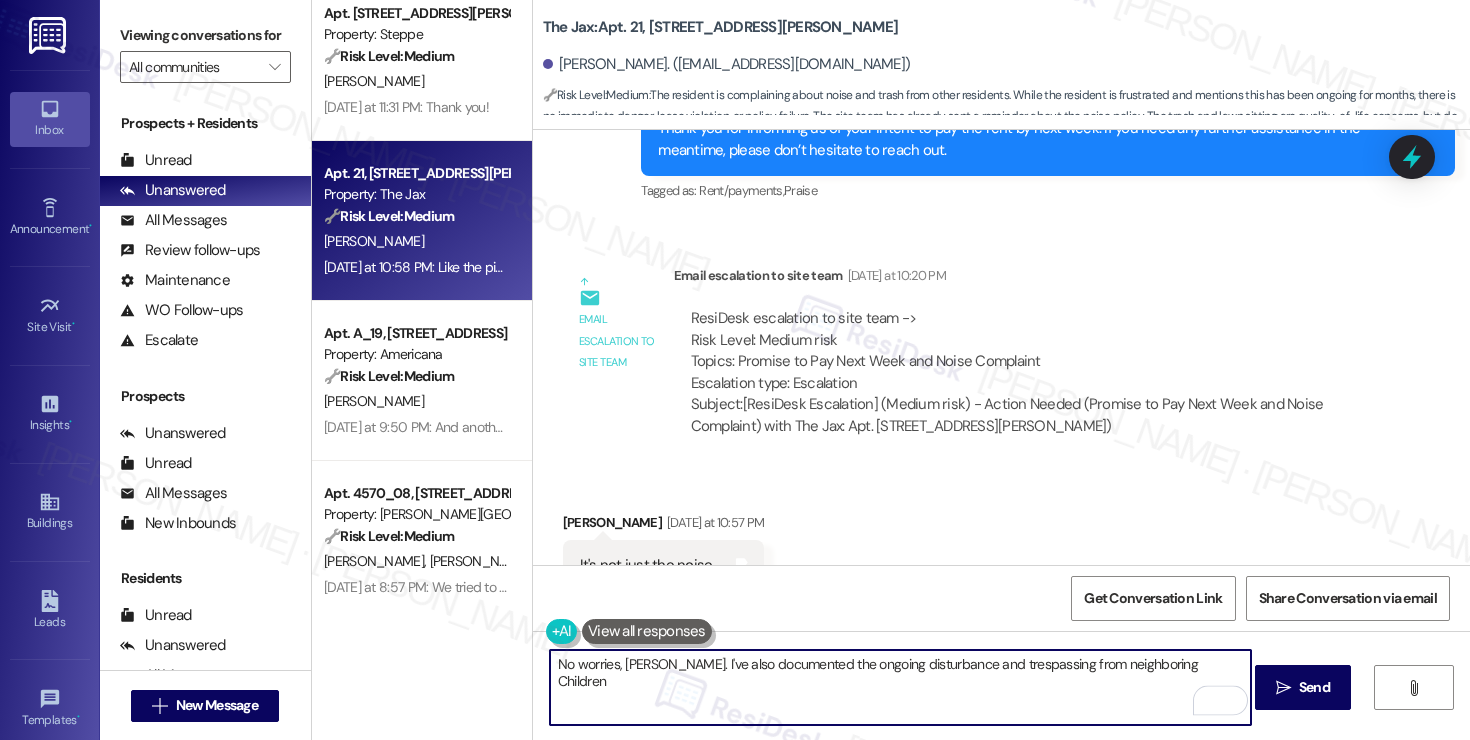 click on "No worries, Brittaney. I've also documented the ongoing disturbance and trespassing from neighboring Children" at bounding box center (900, 687) 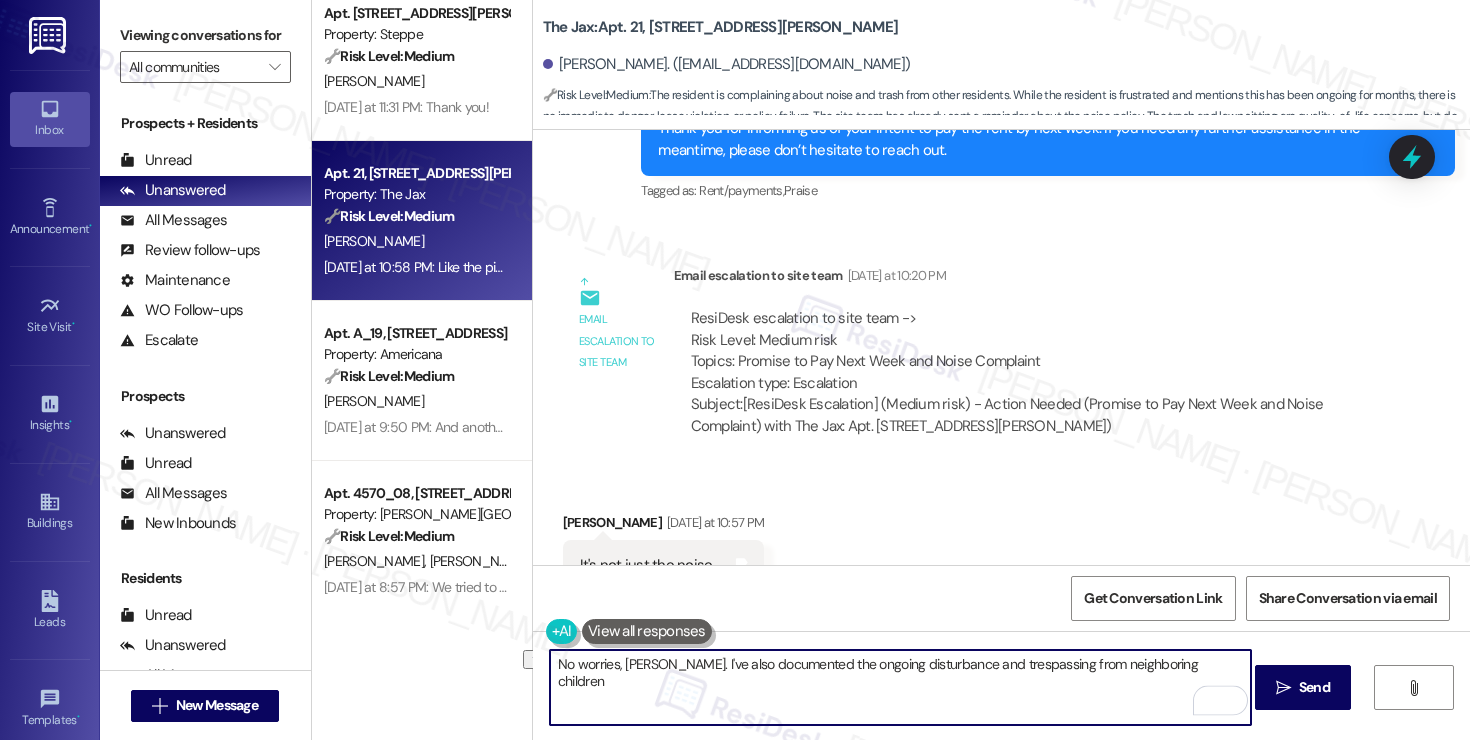 drag, startPoint x: 655, startPoint y: 657, endPoint x: 879, endPoint y: 662, distance: 224.0558 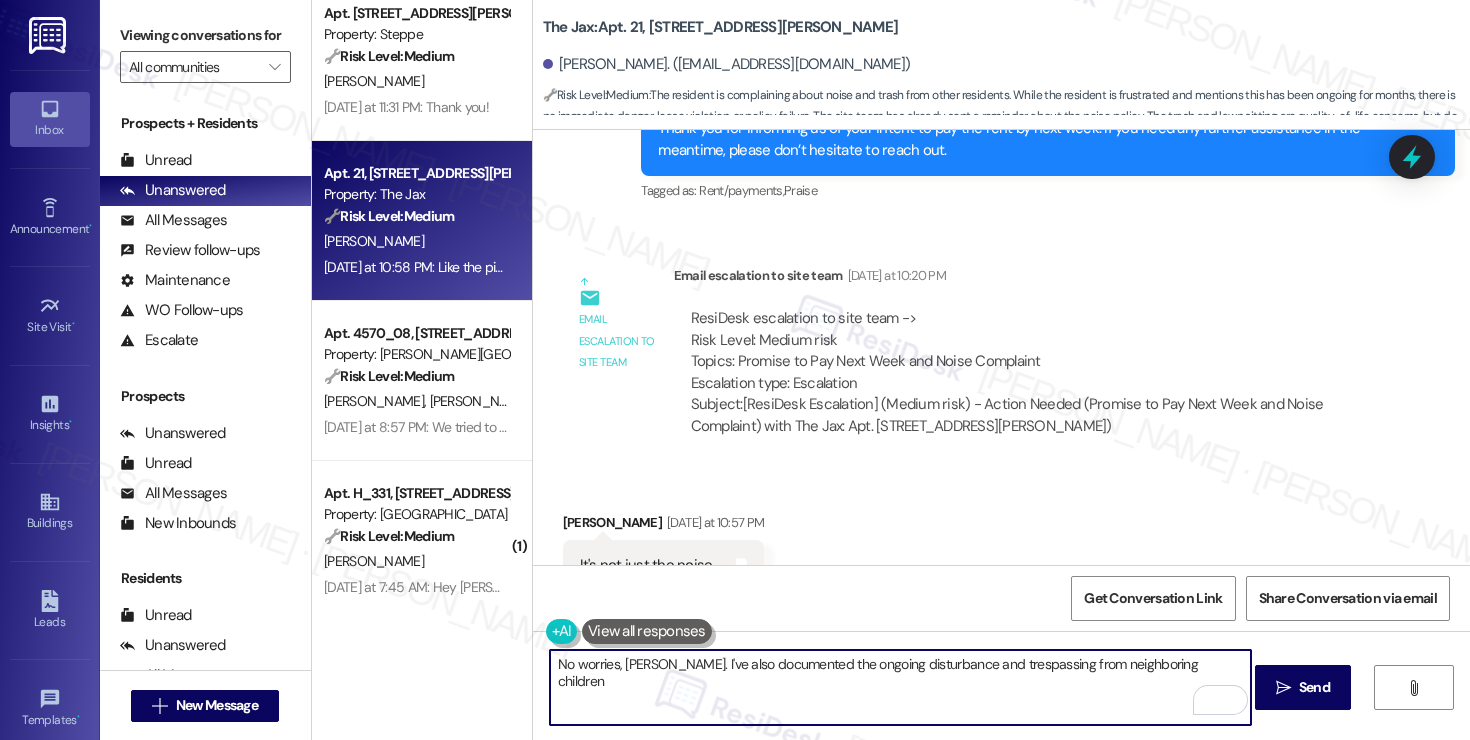 type on "No worries, Brittaney. I've also documented the ongoing disturbance and trespassing from neighboring children" 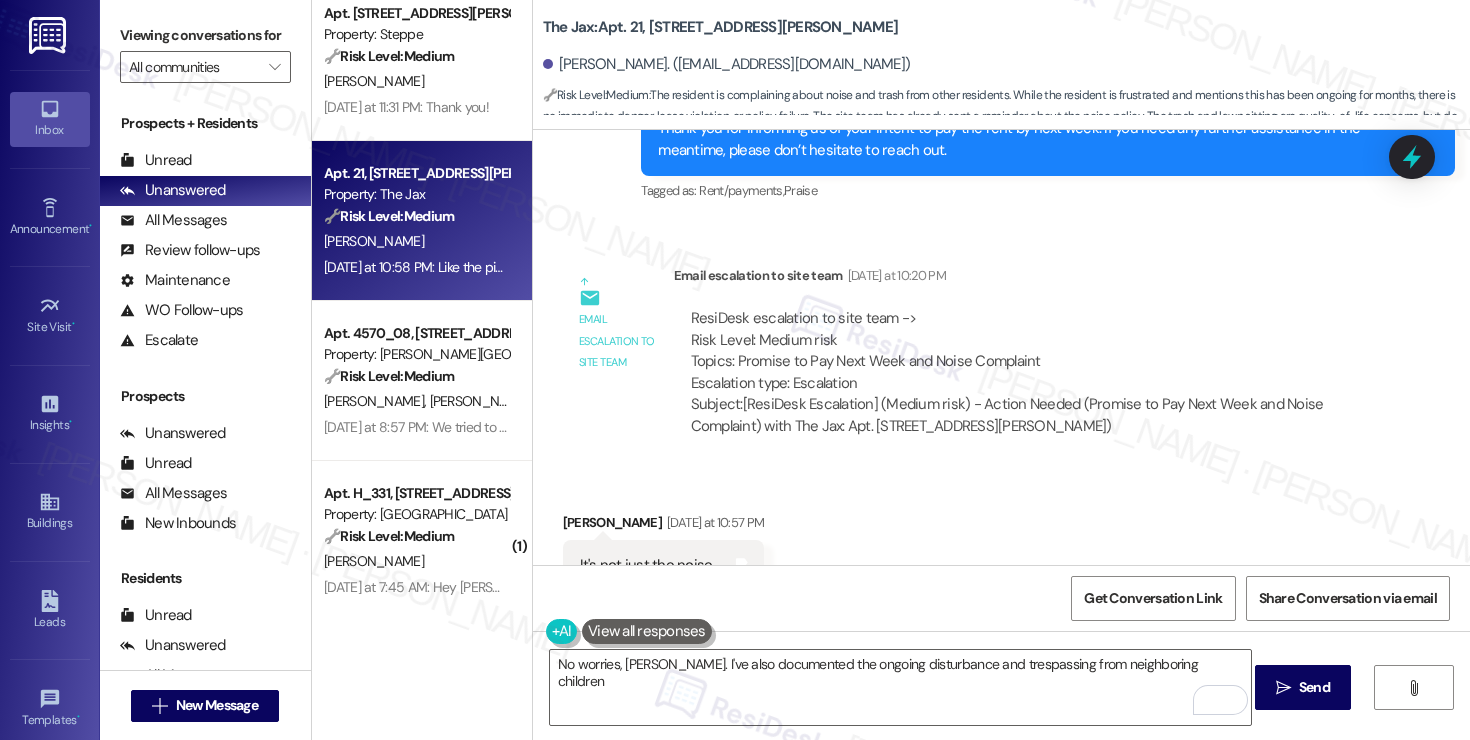 drag, startPoint x: 675, startPoint y: 491, endPoint x: 901, endPoint y: 489, distance: 226.00885 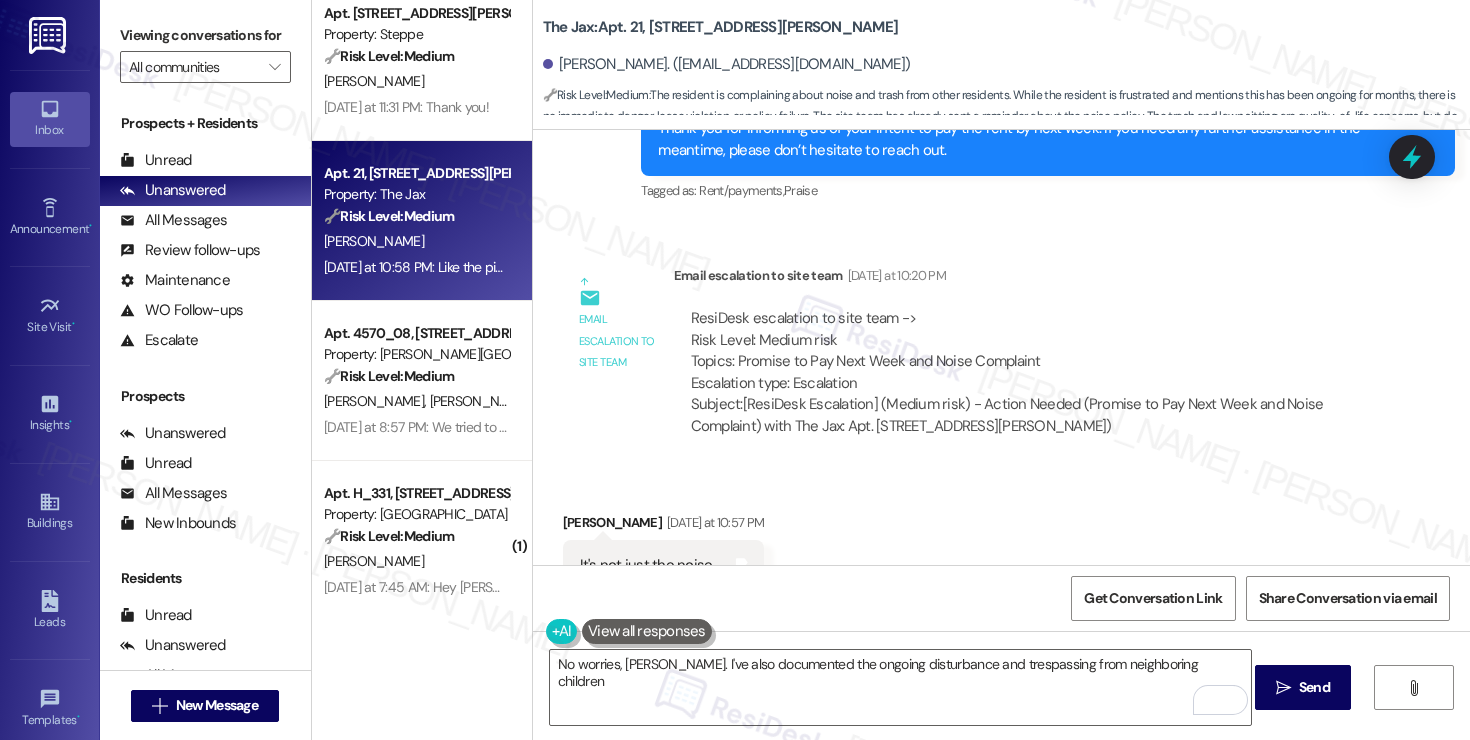 click on "Like the picture shows, they keep sitting in our lawn and leaving trash" at bounding box center (799, 706) 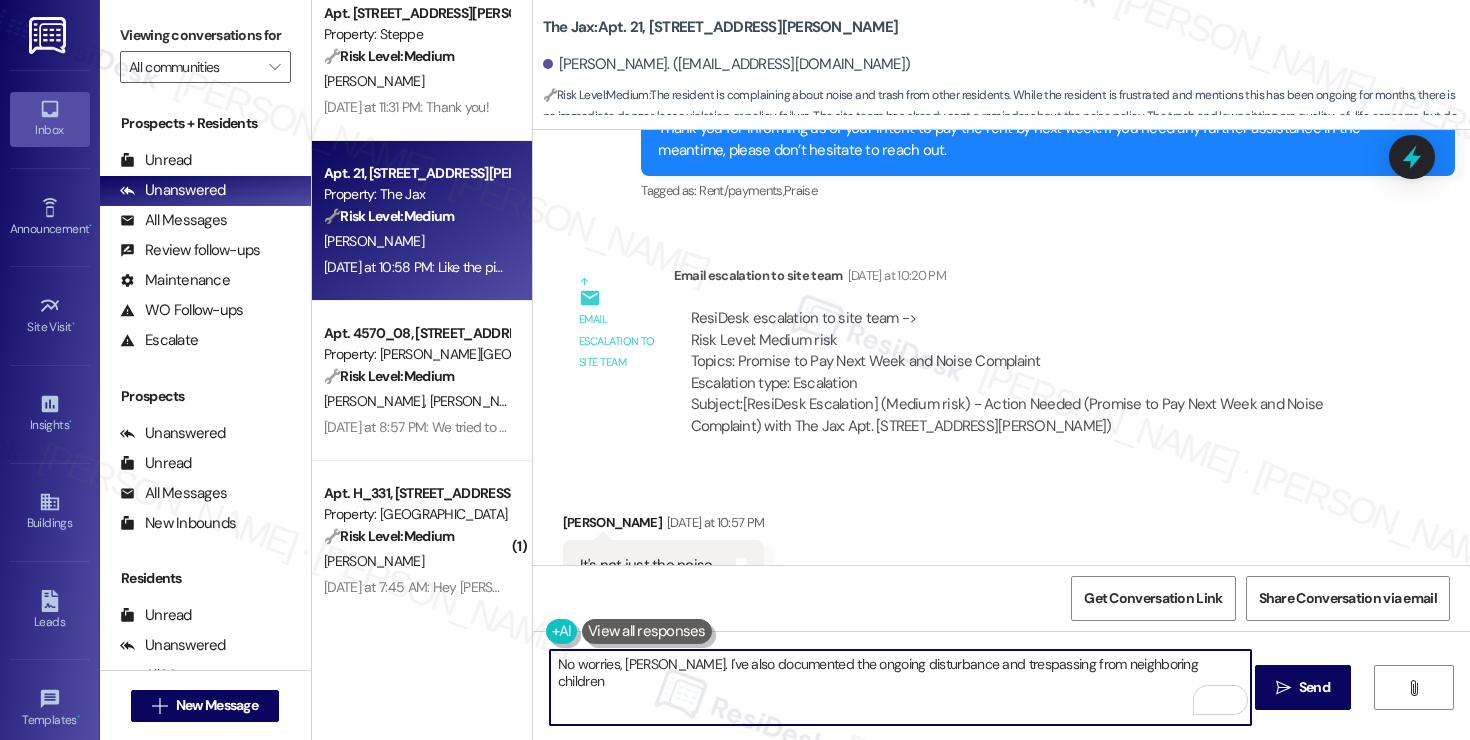 click on "No worries, Brittaney. I've also documented the ongoing disturbance and trespassing from neighboring children" at bounding box center [900, 687] 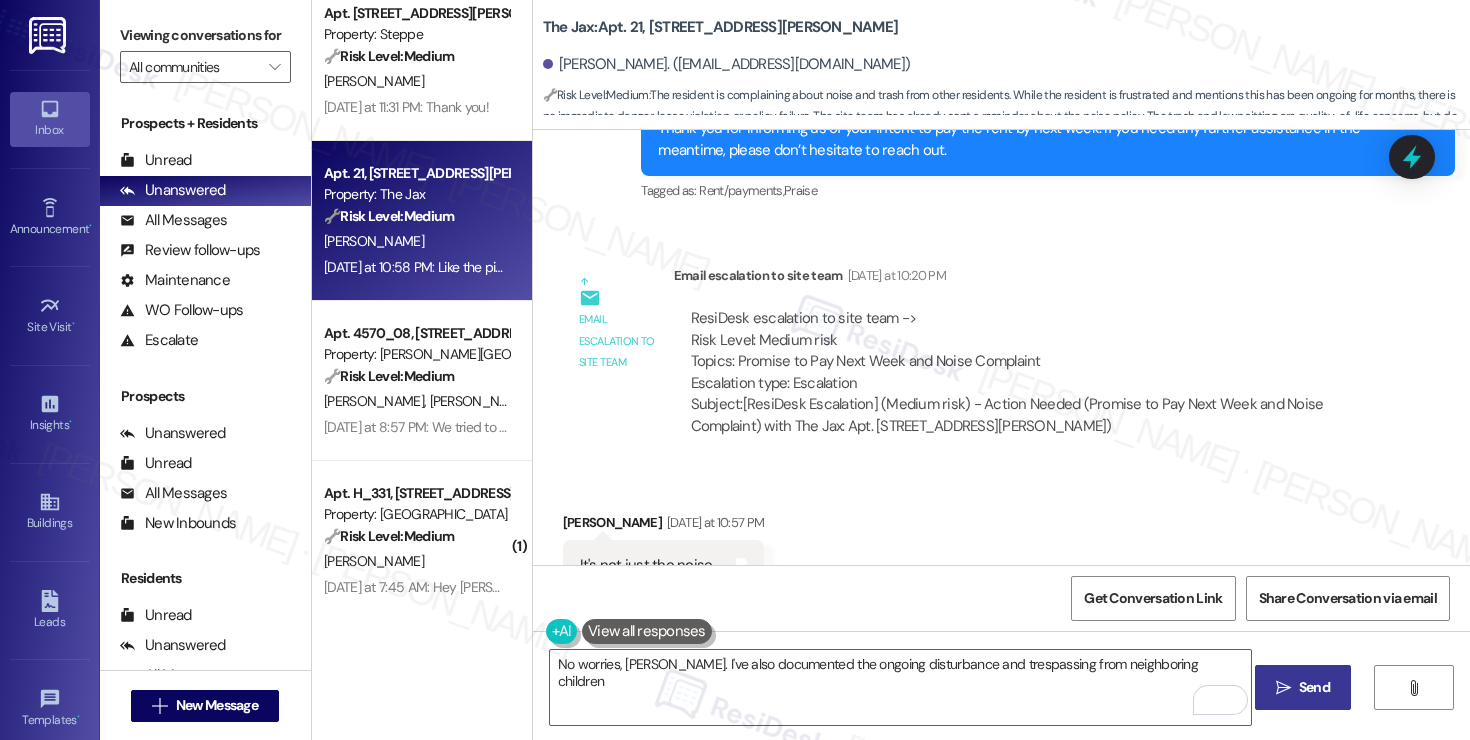 click on " Send" at bounding box center (1303, 687) 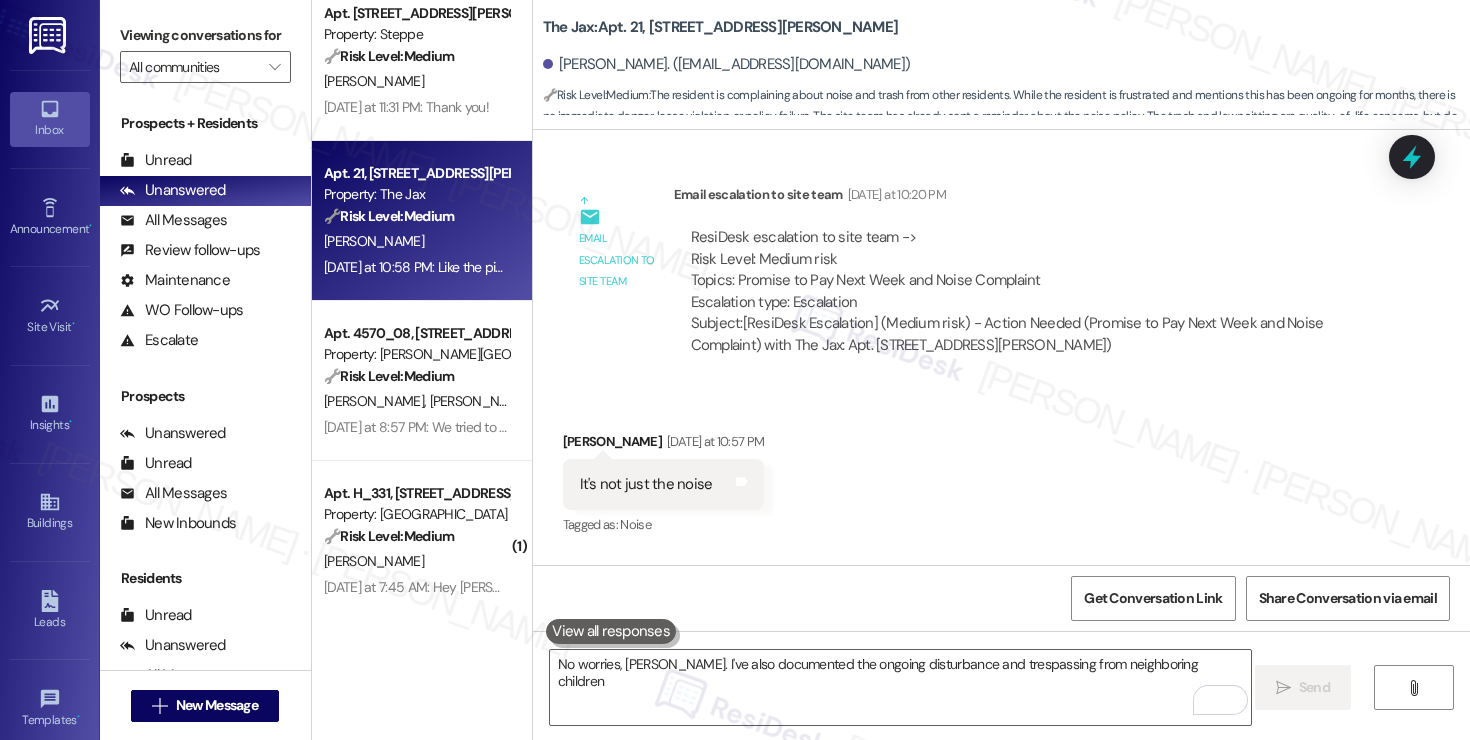 scroll, scrollTop: 26976, scrollLeft: 0, axis: vertical 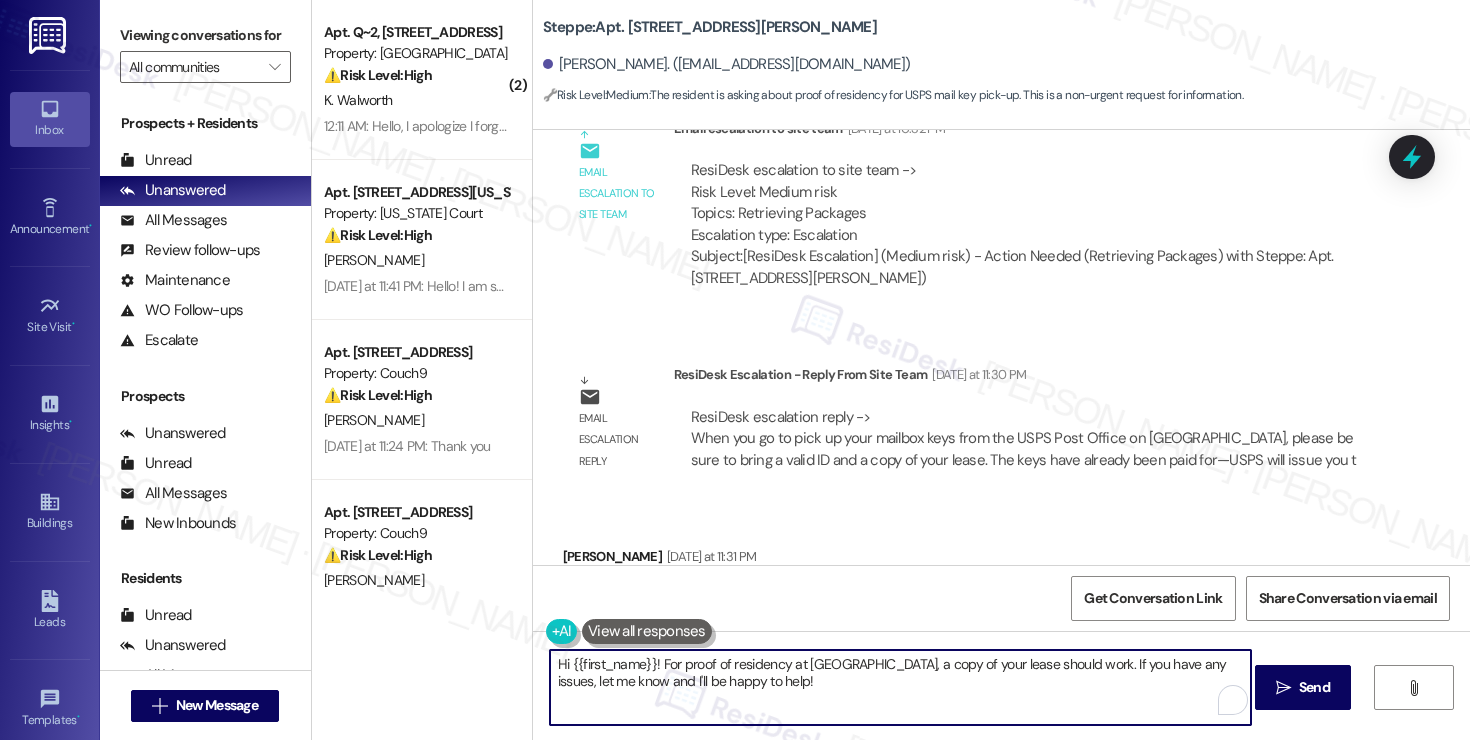 drag, startPoint x: 651, startPoint y: 665, endPoint x: 848, endPoint y: 710, distance: 202.07425 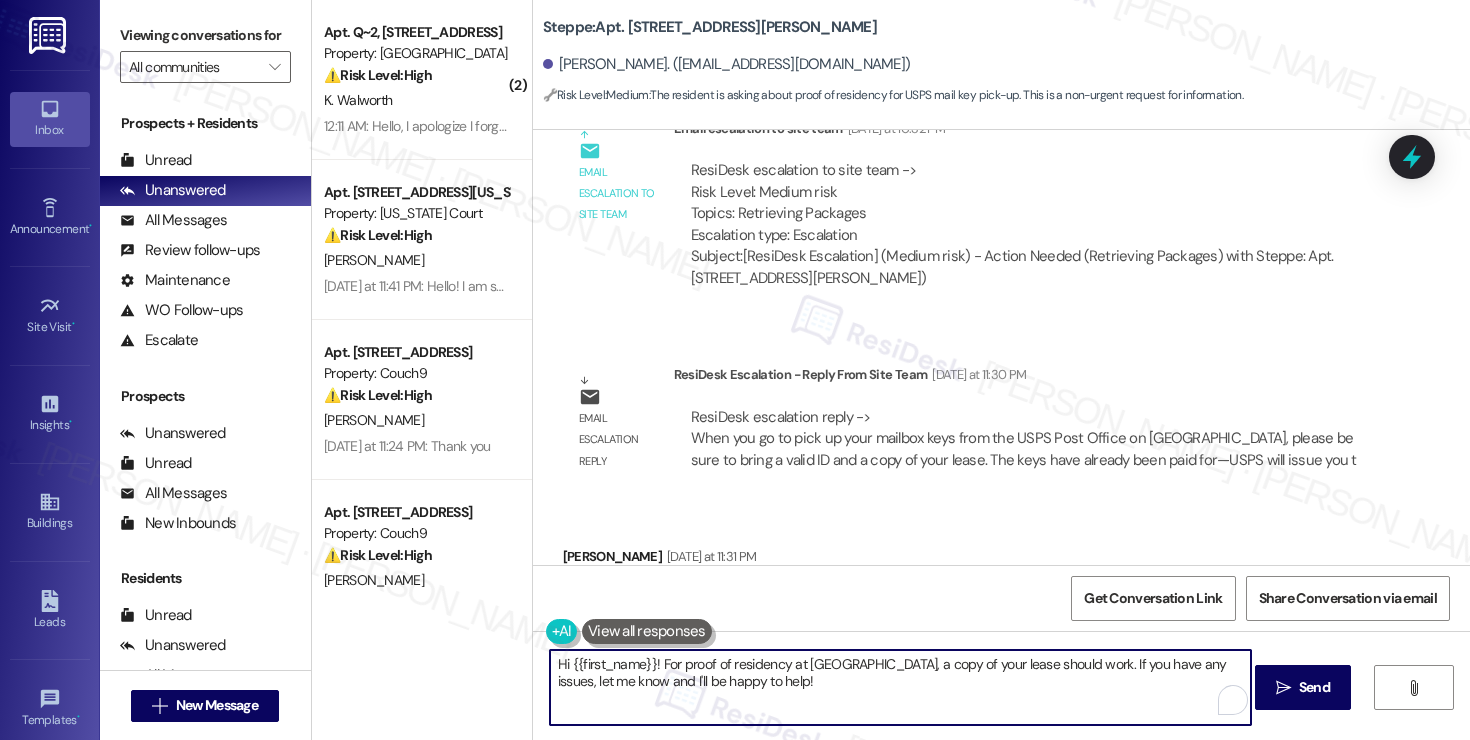 click on "Hi {{first_name}}! For proof of residency at [GEOGRAPHIC_DATA], a copy of your lease should work. If you have any issues, let me know and I'll be happy to help!" at bounding box center [900, 687] 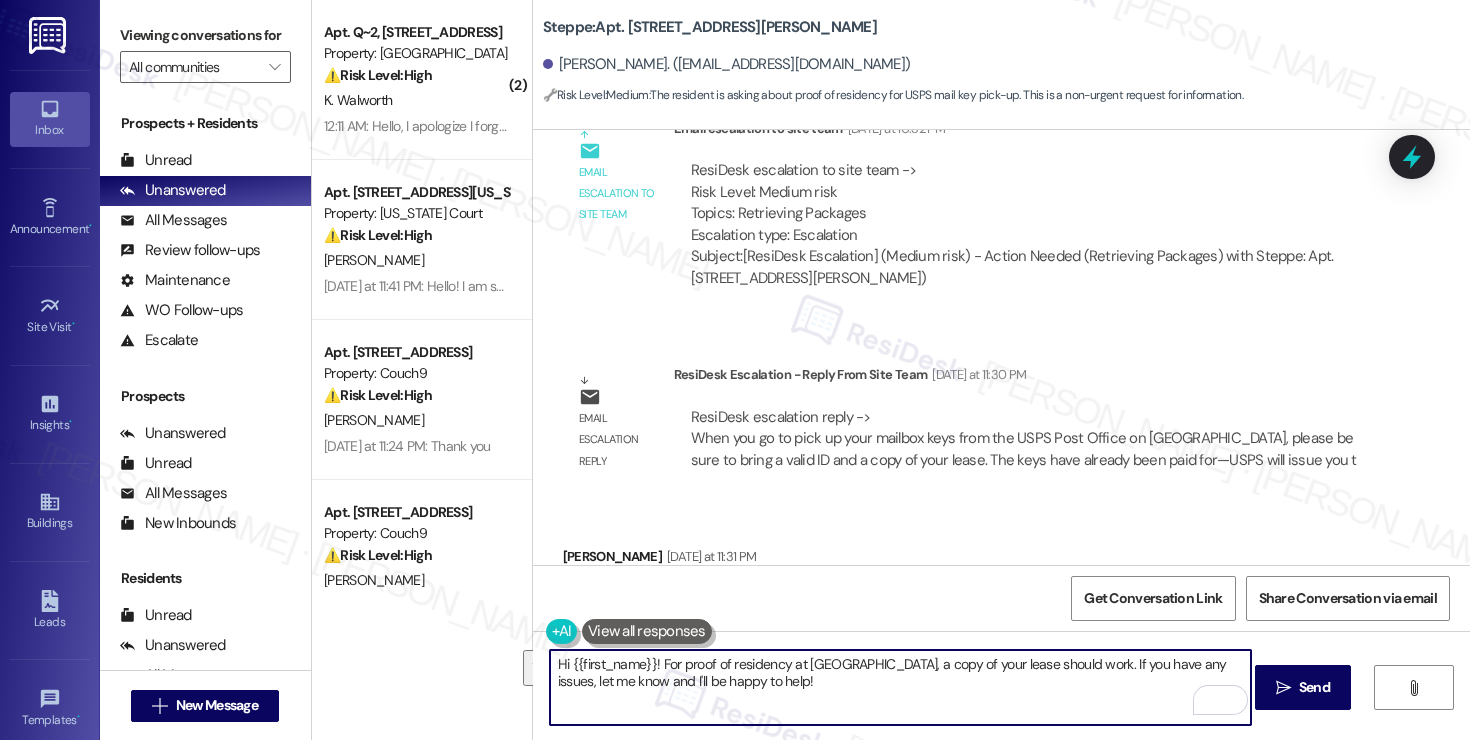 paste on "When you go to pick up your mailbox keys from the USPS Post Office on [GEOGRAPHIC_DATA], please be sure to bring a valid ID and a copy of your lease. The keys have already been paid for—USPS will issue you three keys.
Please keep two for yourself and return one to me so we can keep a backup key." 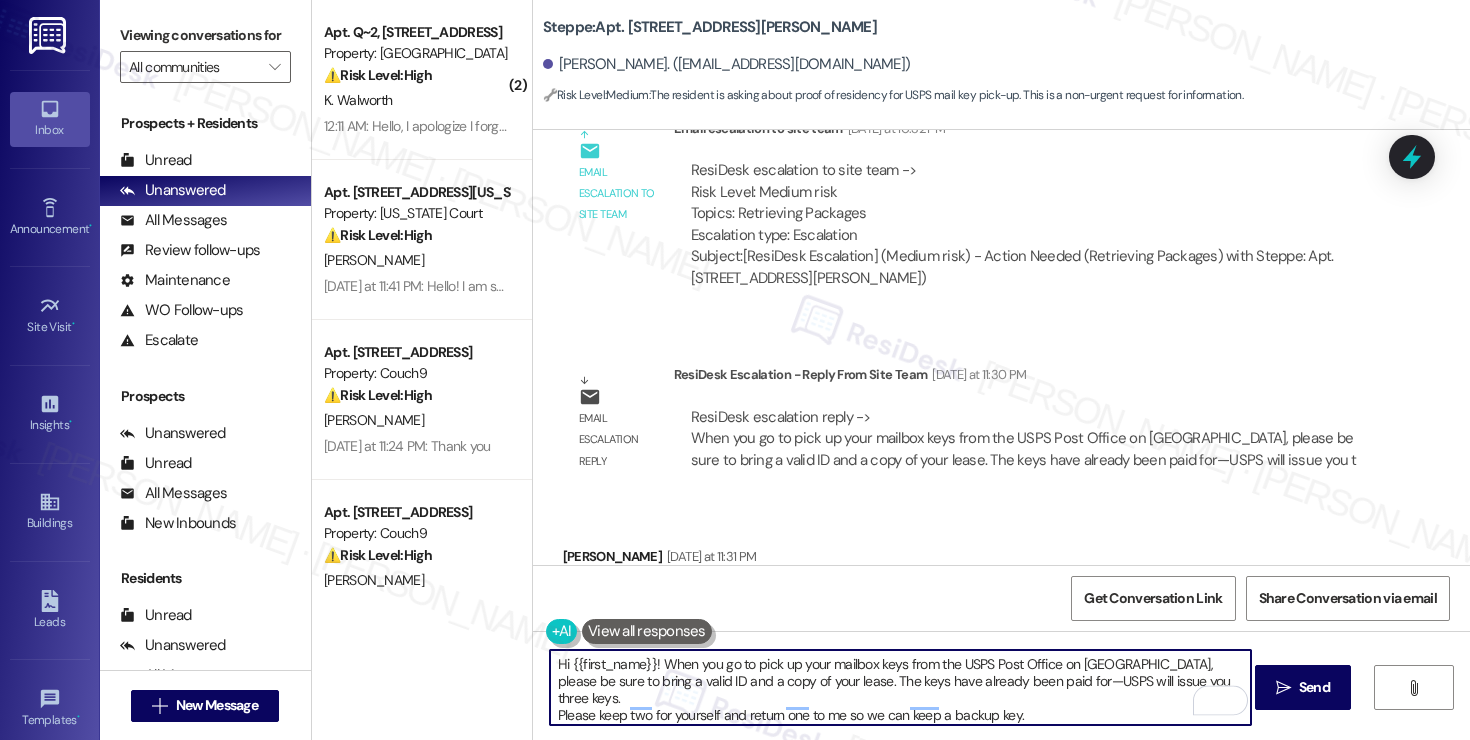 click on "Hi {{first_name}}! When you go to pick up your mailbox keys from the USPS Post Office on [GEOGRAPHIC_DATA], please be sure to bring a valid ID and a copy of your lease. The keys have already been paid for—USPS will issue you three keys.
Please keep two for yourself and return one to me so we can keep a backup key." at bounding box center [900, 687] 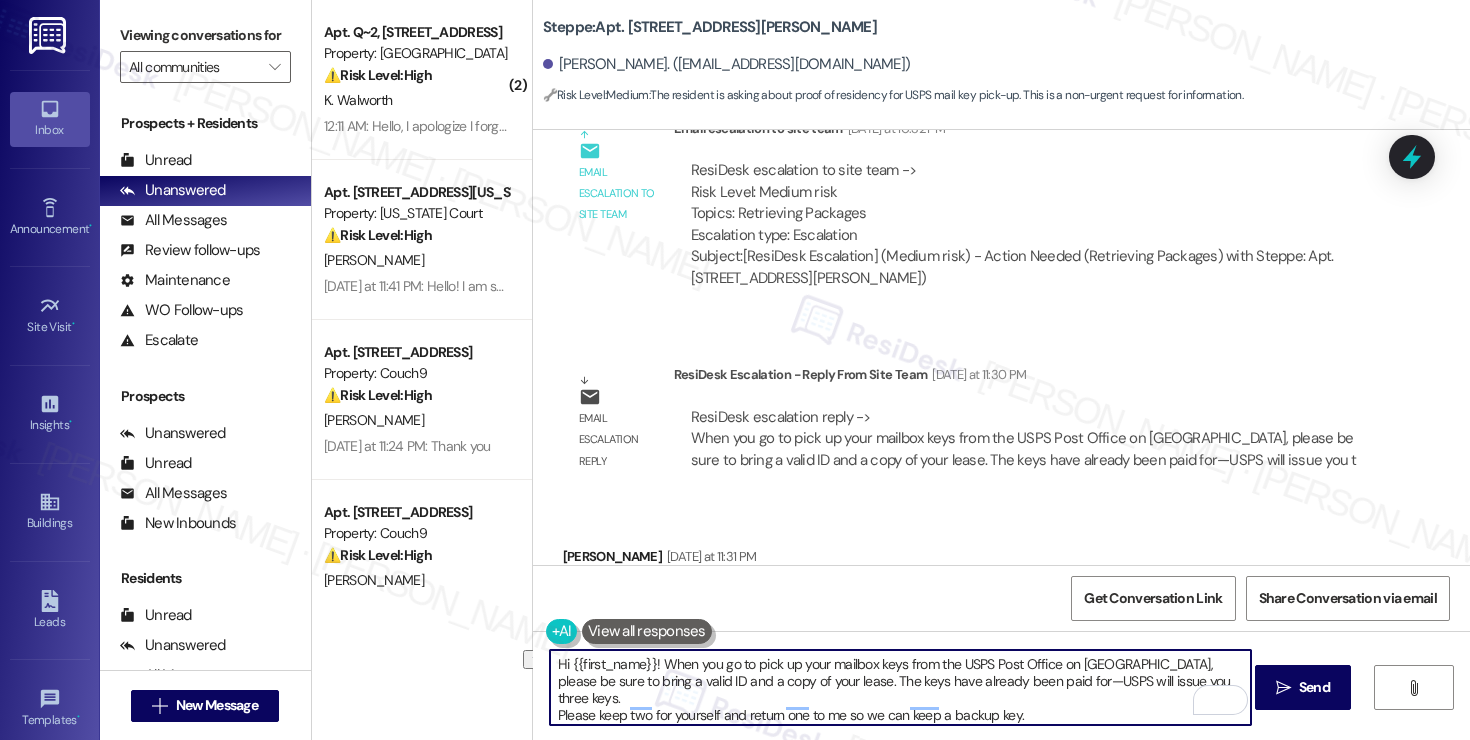 drag, startPoint x: 615, startPoint y: 686, endPoint x: 847, endPoint y: 687, distance: 232.00215 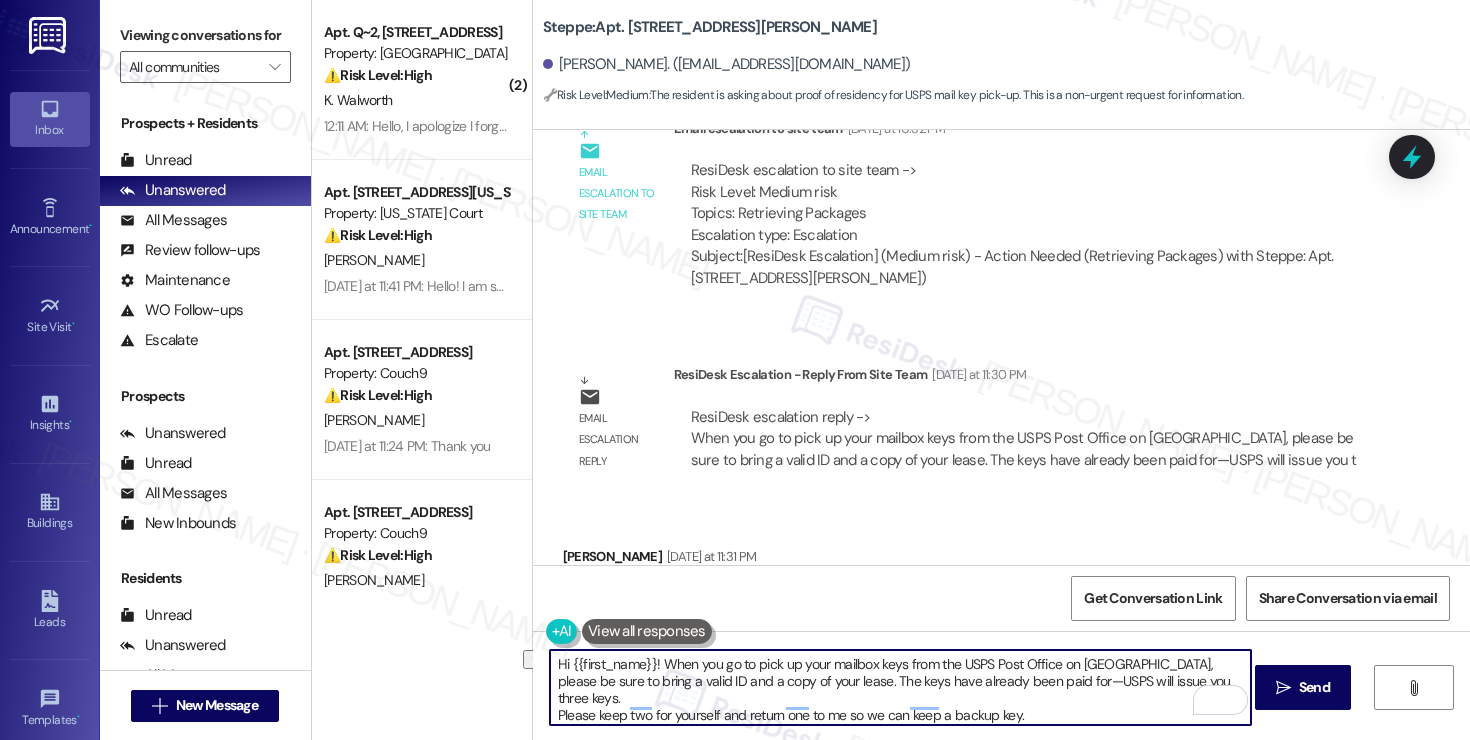 click on "Hi {{first_name}}! When you go to pick up your mailbox keys from the USPS Post Office on [GEOGRAPHIC_DATA], please be sure to bring a valid ID and a copy of your lease. The keys have already been paid for—USPS will issue you three keys.
Please keep two for yourself and return one to me so we can keep a backup key." at bounding box center (900, 687) 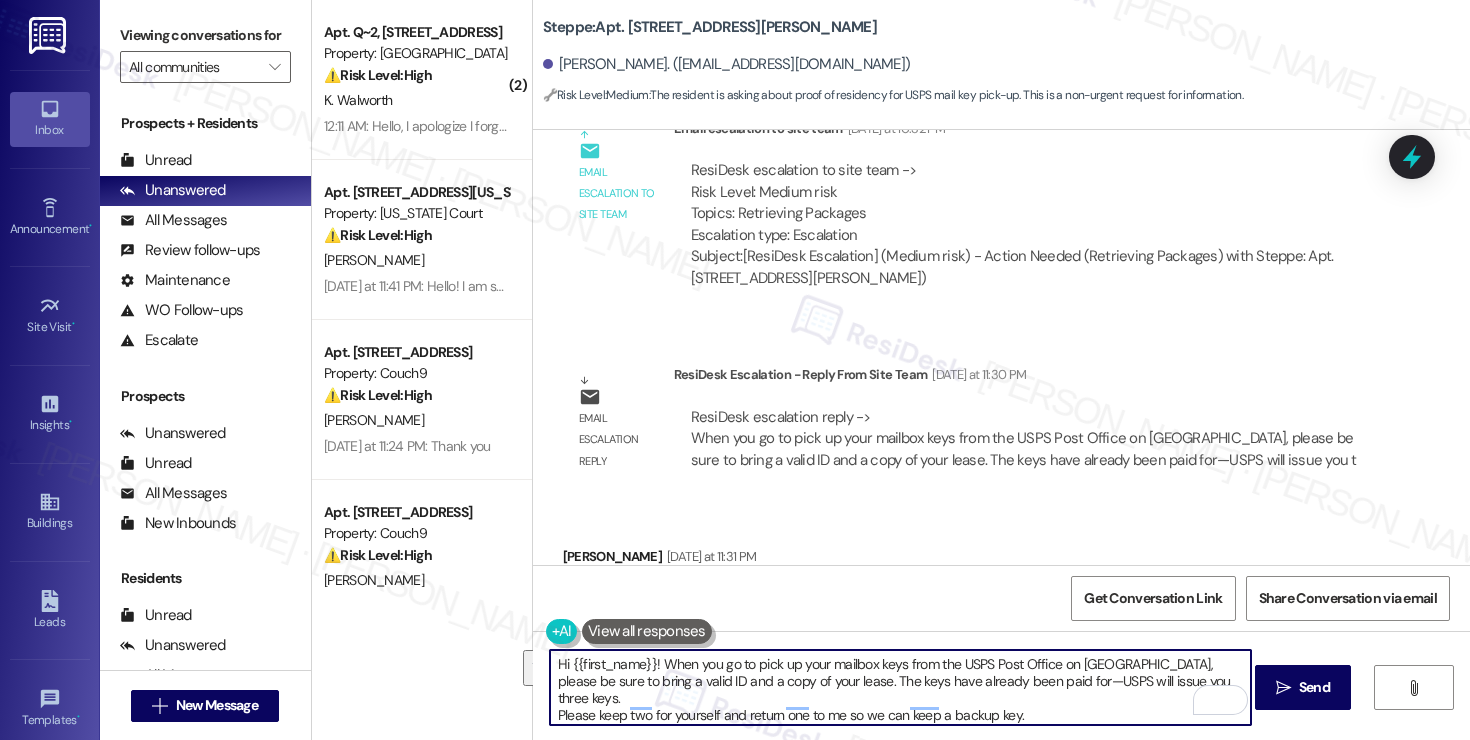 drag, startPoint x: 921, startPoint y: 688, endPoint x: 1096, endPoint y: 699, distance: 175.34537 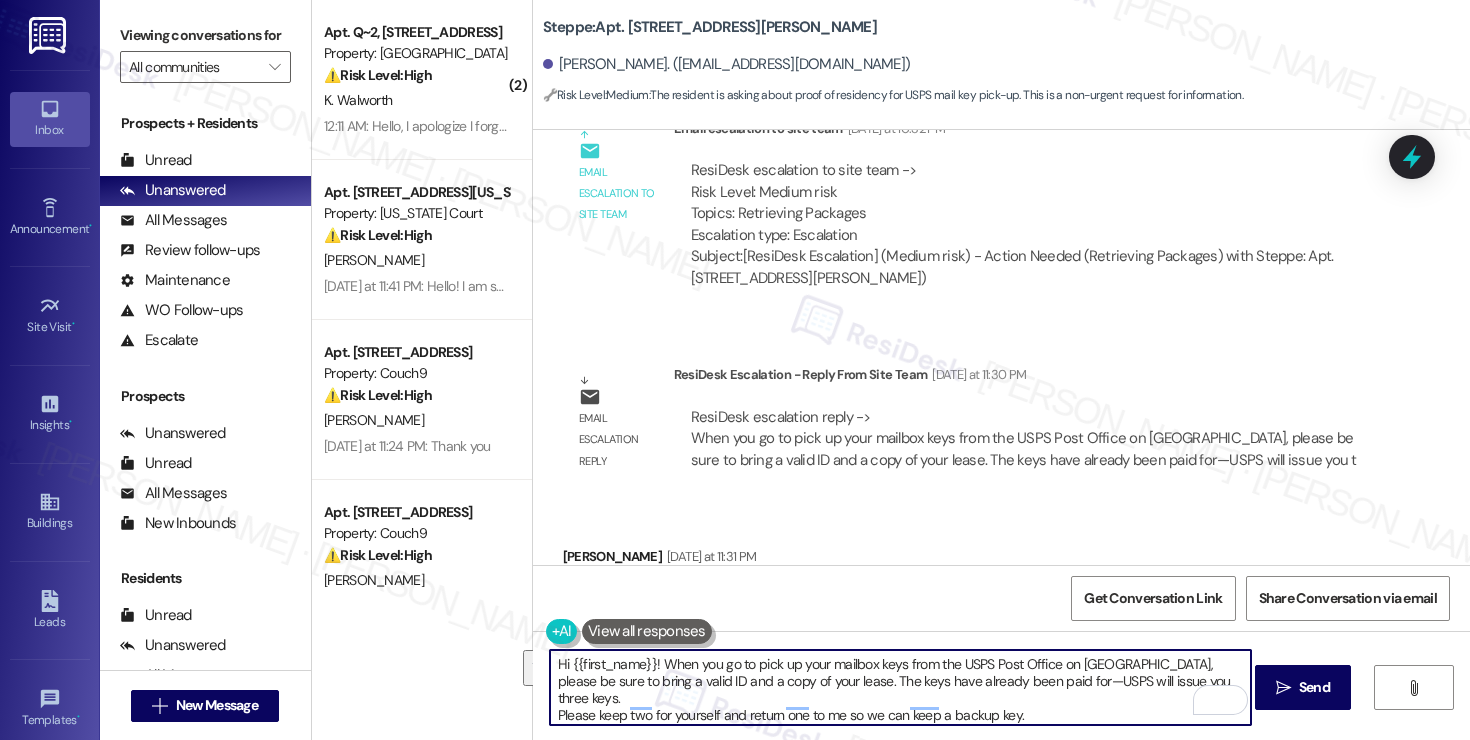 click on "Hi {{first_name}}! When you go to pick up your mailbox keys from the USPS Post Office on [GEOGRAPHIC_DATA], please be sure to bring a valid ID and a copy of your lease. The keys have already been paid for—USPS will issue you three keys.
Please keep two for yourself and return one to me so we can keep a backup key." at bounding box center [900, 687] 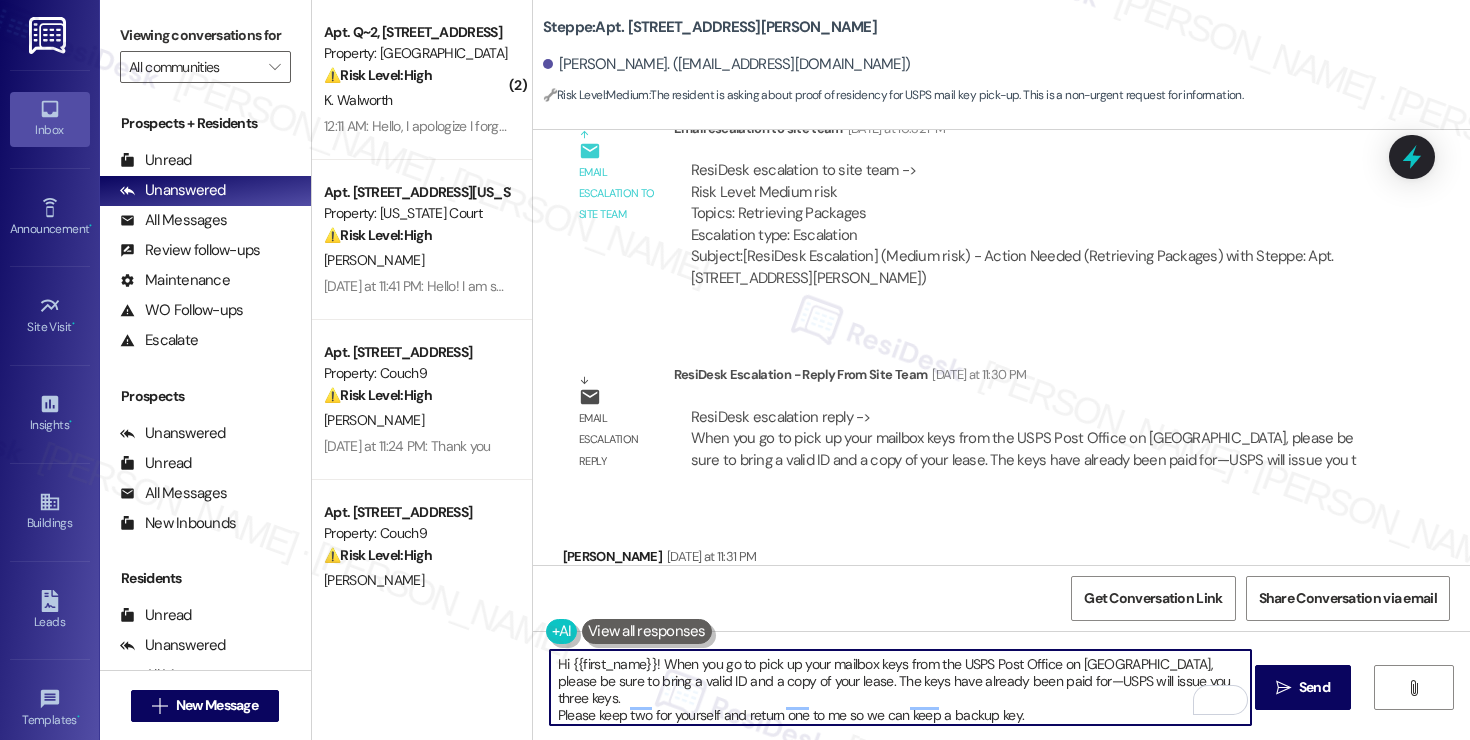 click on "Hi {{first_name}}! When you go to pick up your mailbox keys from the USPS Post Office on [GEOGRAPHIC_DATA], please be sure to bring a valid ID and a copy of your lease. The keys have already been paid for—USPS will issue you three keys.
Please keep two for yourself and return one to me so we can keep a backup key." at bounding box center (900, 687) 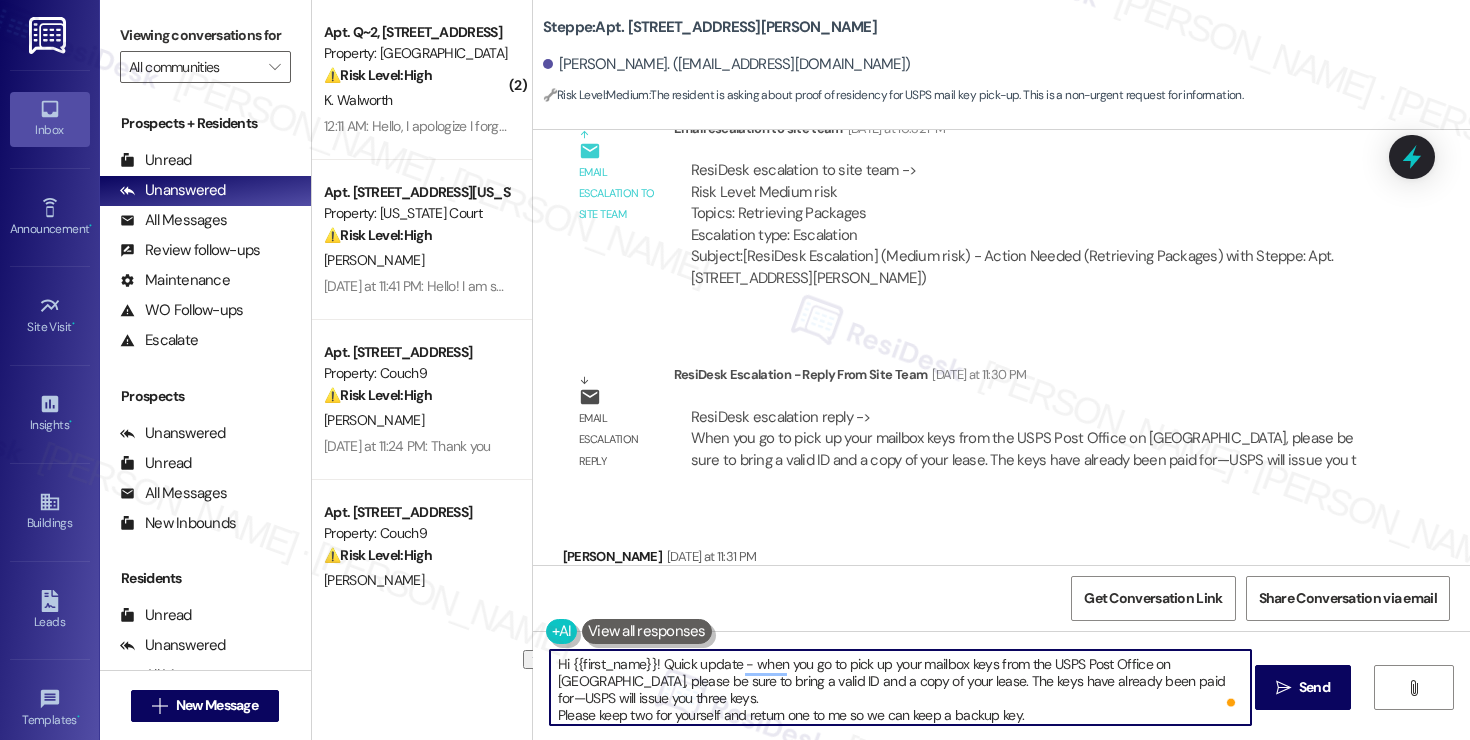drag, startPoint x: 602, startPoint y: 685, endPoint x: 832, endPoint y: 687, distance: 230.0087 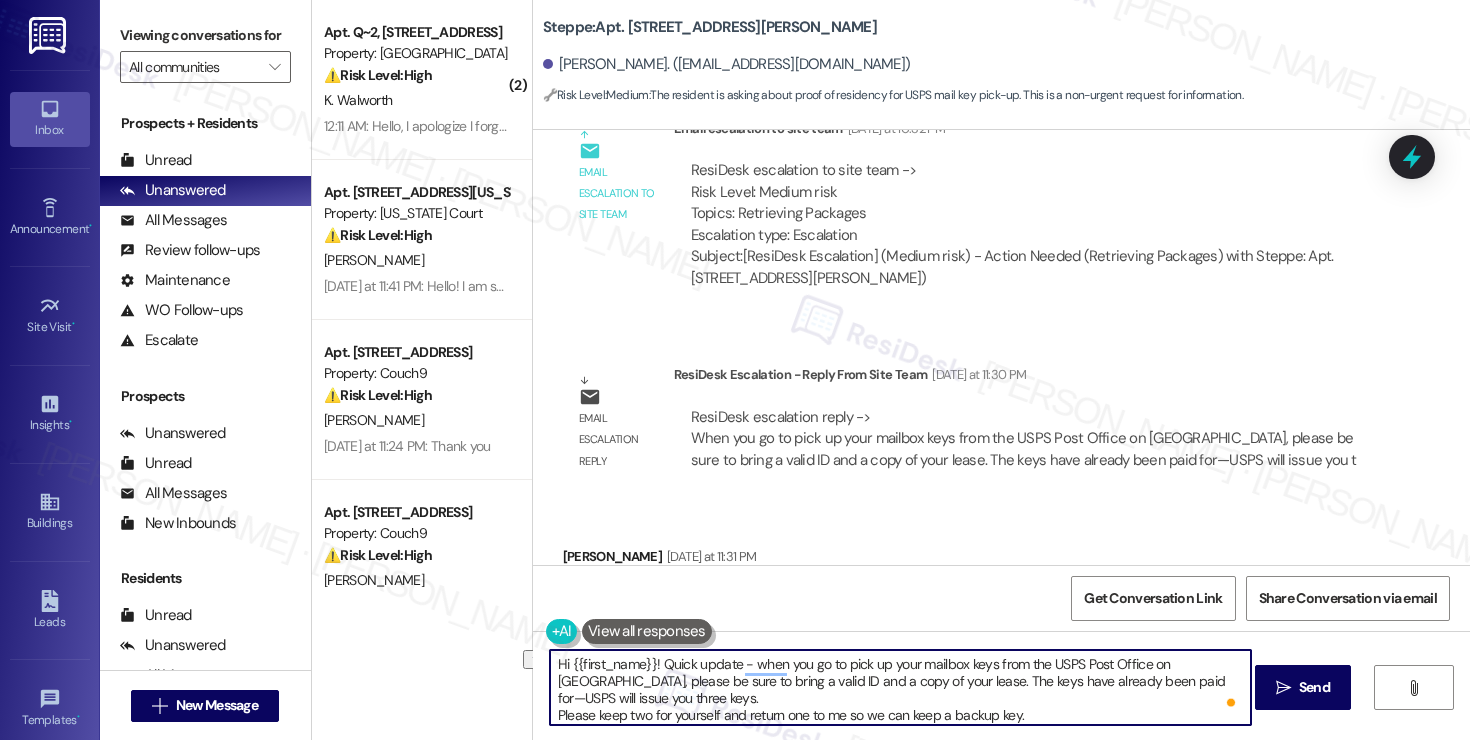 click on "Hi {{first_name}}! Quick update - when you go to pick up your mailbox keys from the USPS Post Office on [GEOGRAPHIC_DATA], please be sure to bring a valid ID and a copy of your lease. The keys have already been paid for—USPS will issue you three keys.
Please keep two for yourself and return one to me so we can keep a backup key." at bounding box center (900, 687) 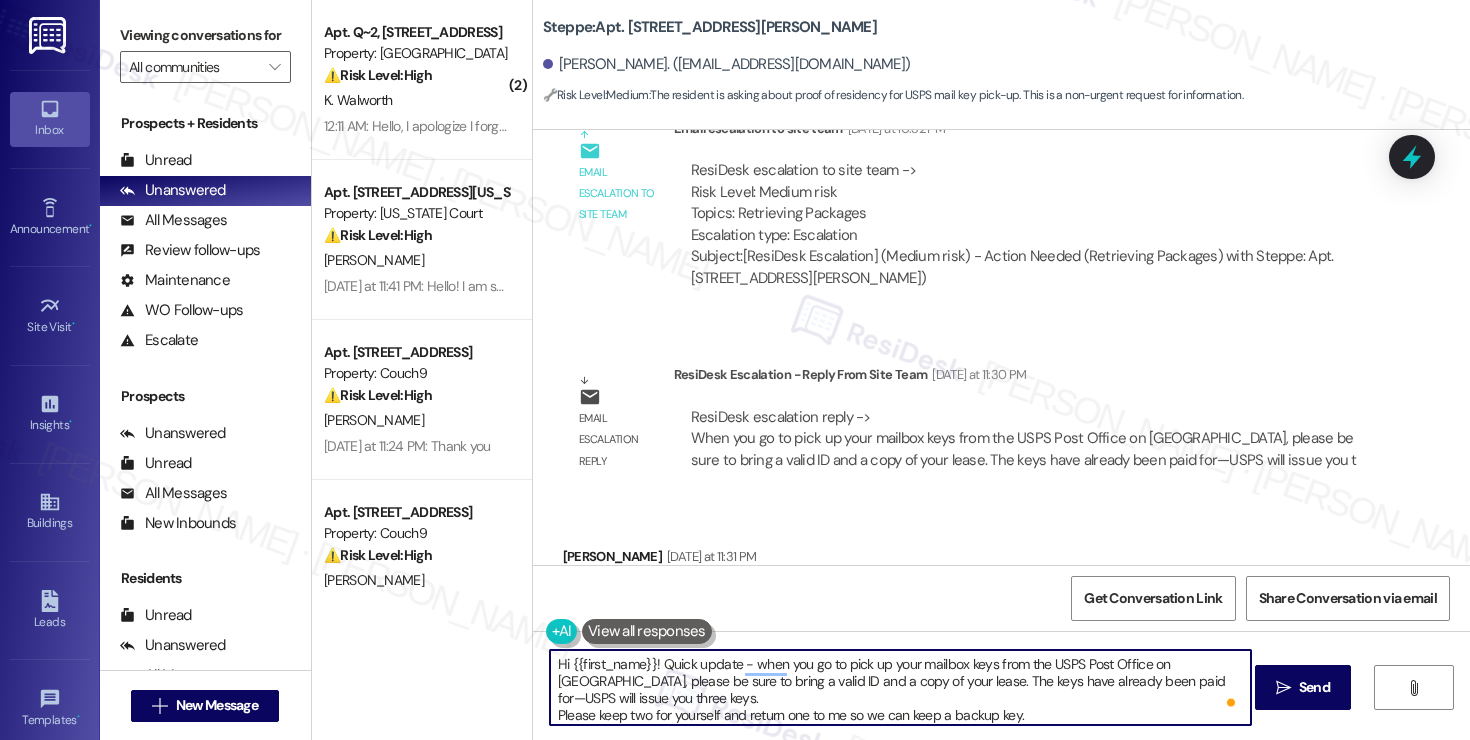 click on "Hi {{first_name}}! Quick update - when you go to pick up your mailbox keys from the USPS Post Office on [GEOGRAPHIC_DATA], please be sure to bring a valid ID and a copy of your lease. The keys have already been paid for—USPS will issue you three keys.
Please keep two for yourself and return one to me so we can keep a backup key." at bounding box center (900, 687) 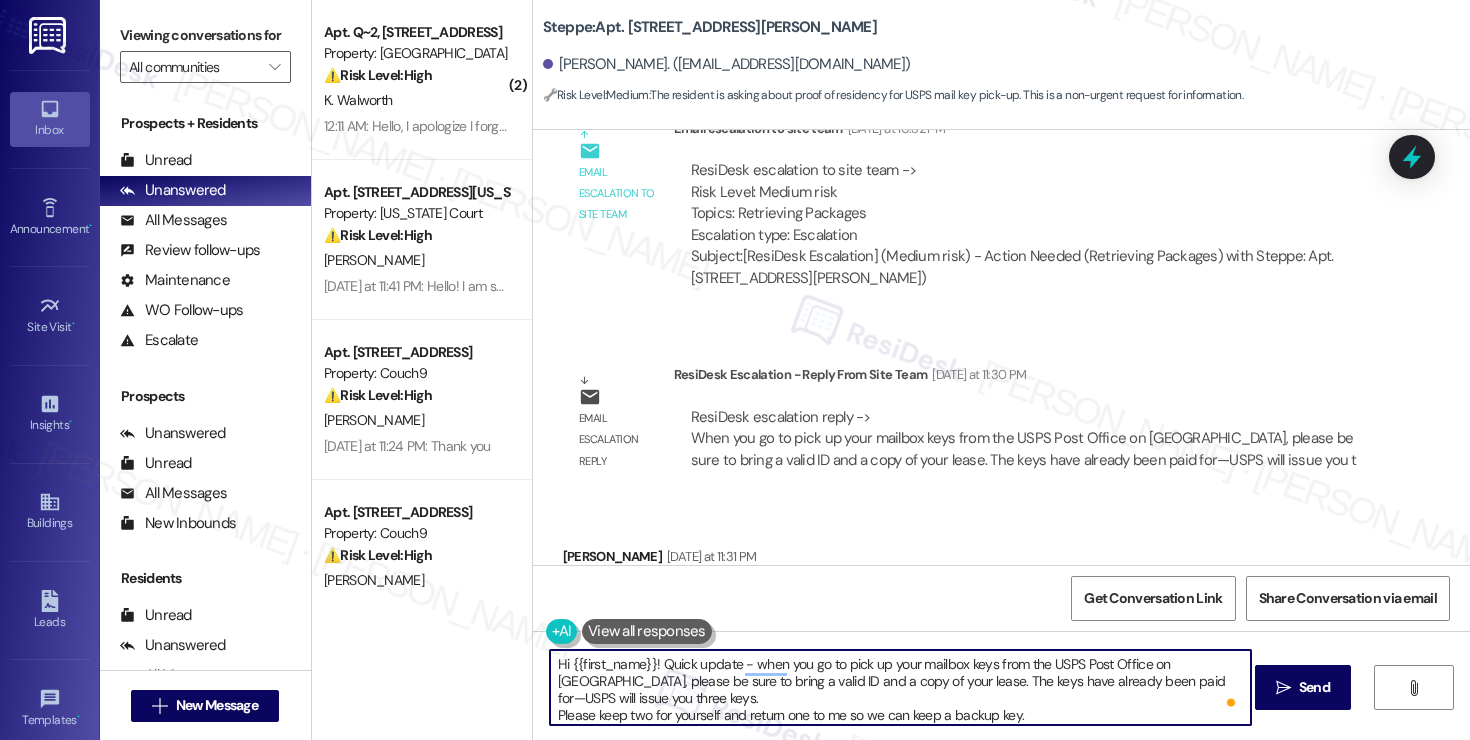 click on "Hi {{first_name}}! Quick update - when you go to pick up your mailbox keys from the USPS Post Office on [GEOGRAPHIC_DATA], please be sure to bring a valid ID and a copy of your lease. The keys have already been paid for—USPS will issue you three keys.
Please keep two for yourself and return one to me so we can keep a backup key." at bounding box center [900, 687] 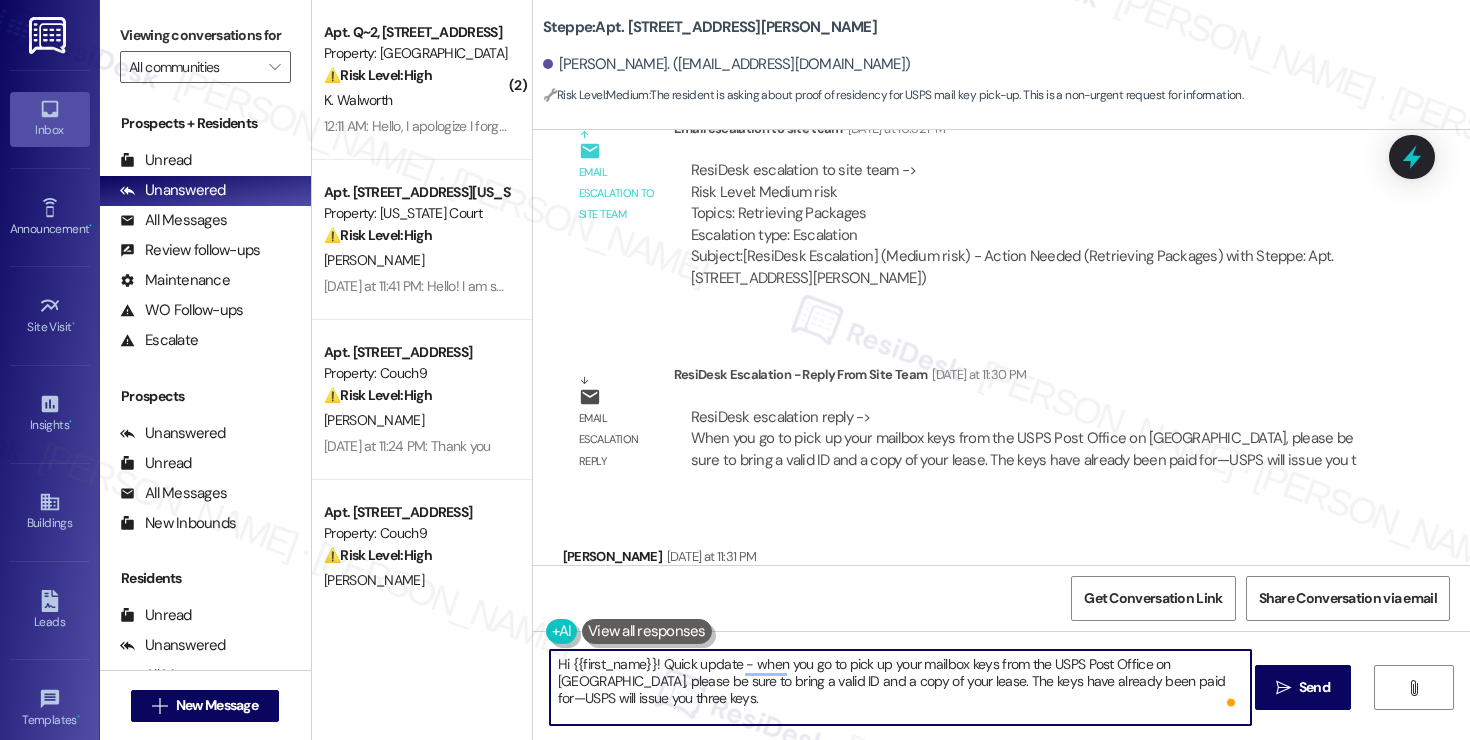 scroll, scrollTop: 12, scrollLeft: 0, axis: vertical 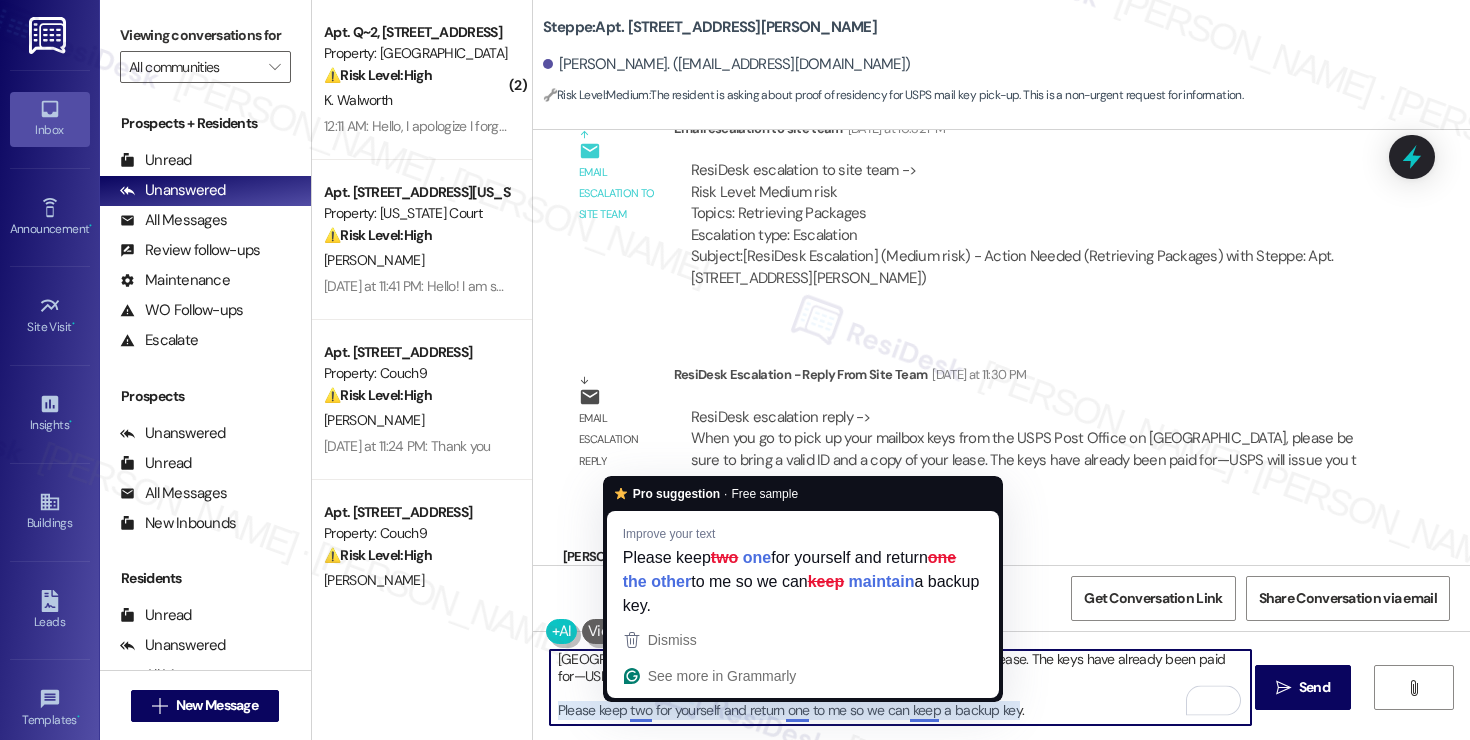click on "Hi {{first_name}}! Quick update - when you go to pick up your mailbox keys from the USPS Post Office on [GEOGRAPHIC_DATA], please be sure to bring a valid ID and a copy of your lease. The keys have already been paid for—USPS will issue you three keys.
Please keep two for yourself and return one to me so we can keep a backup key." at bounding box center (900, 687) 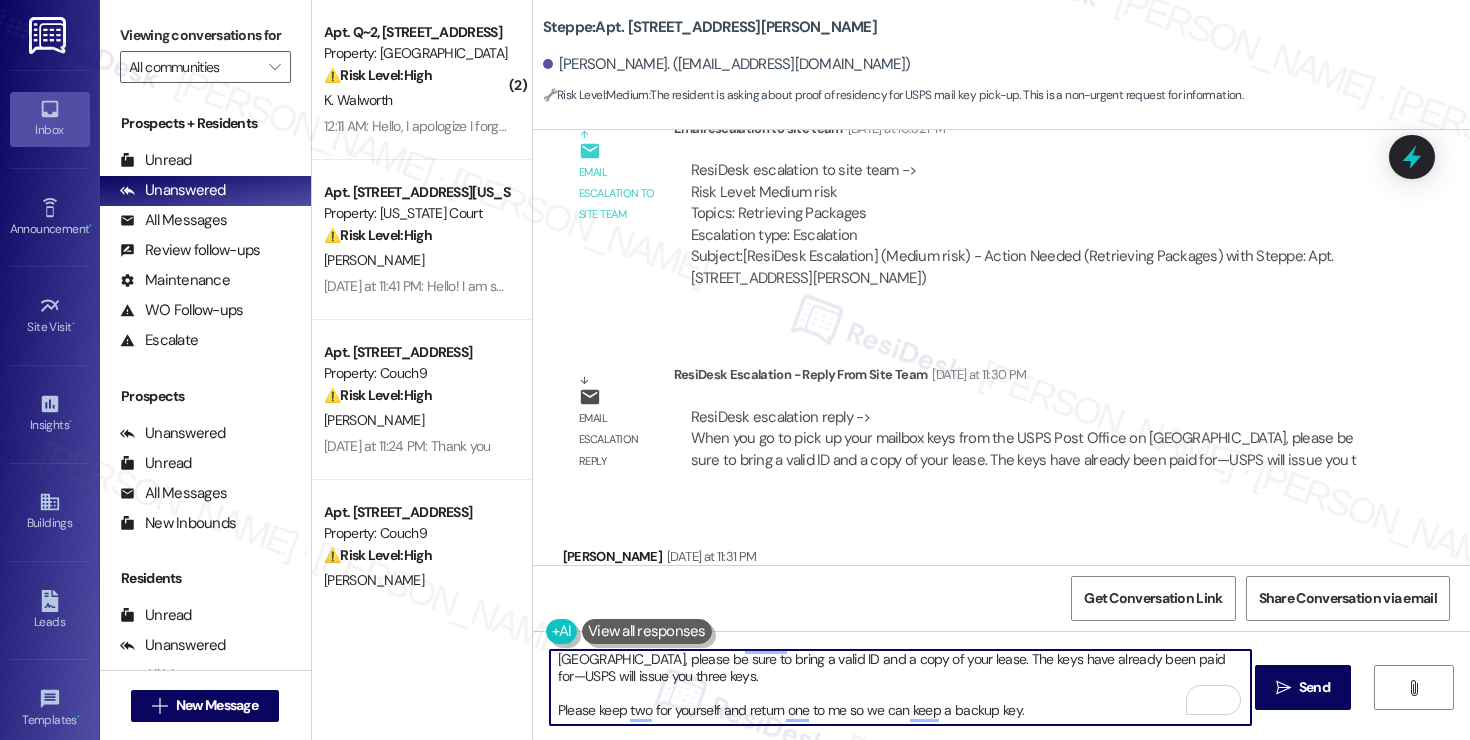 click on "Hi {{first_name}}! Quick update - when you go to pick up your mailbox keys from the USPS Post Office on [GEOGRAPHIC_DATA], please be sure to bring a valid ID and a copy of your lease. The keys have already been paid for—USPS will issue you three keys.
Please keep two for yourself and return one to me so we can keep a backup key." at bounding box center [900, 687] 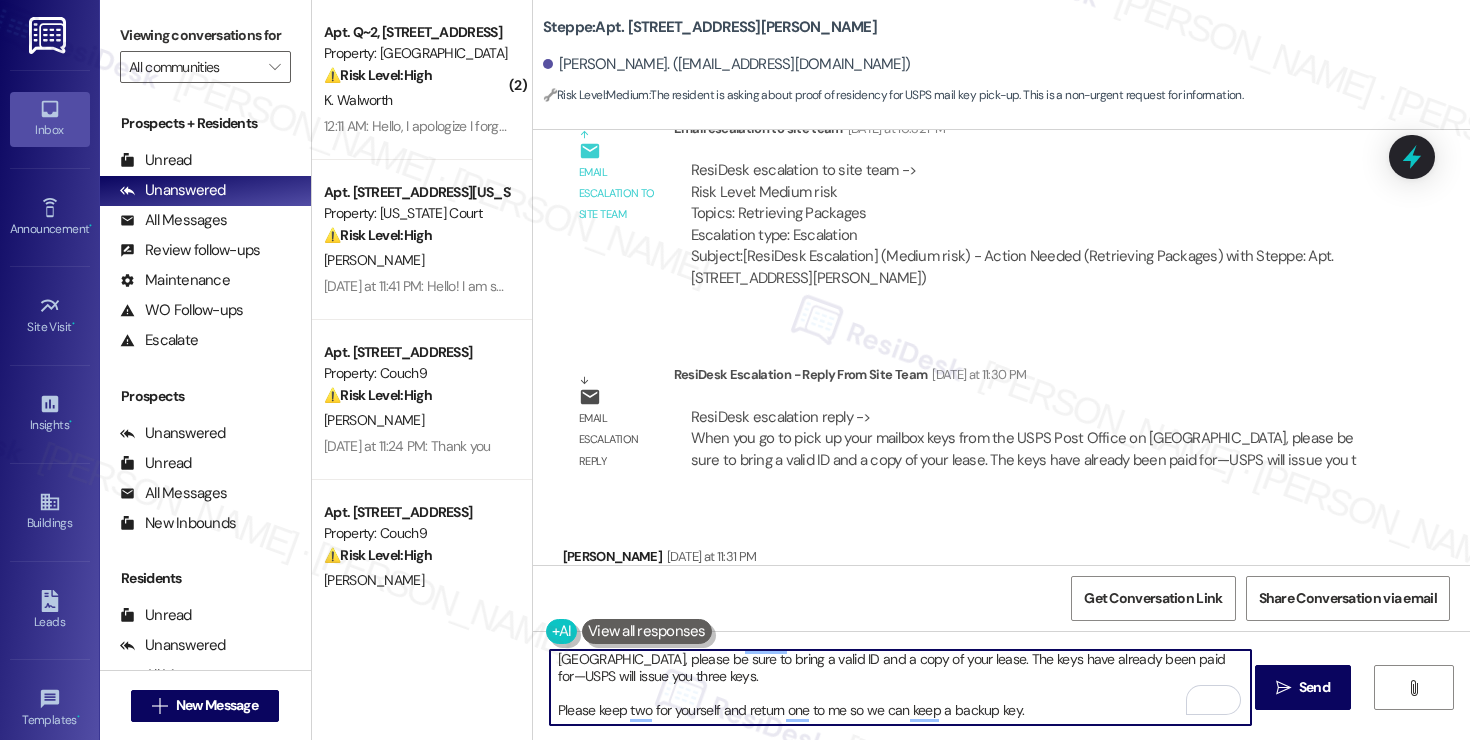 scroll, scrollTop: 9, scrollLeft: 0, axis: vertical 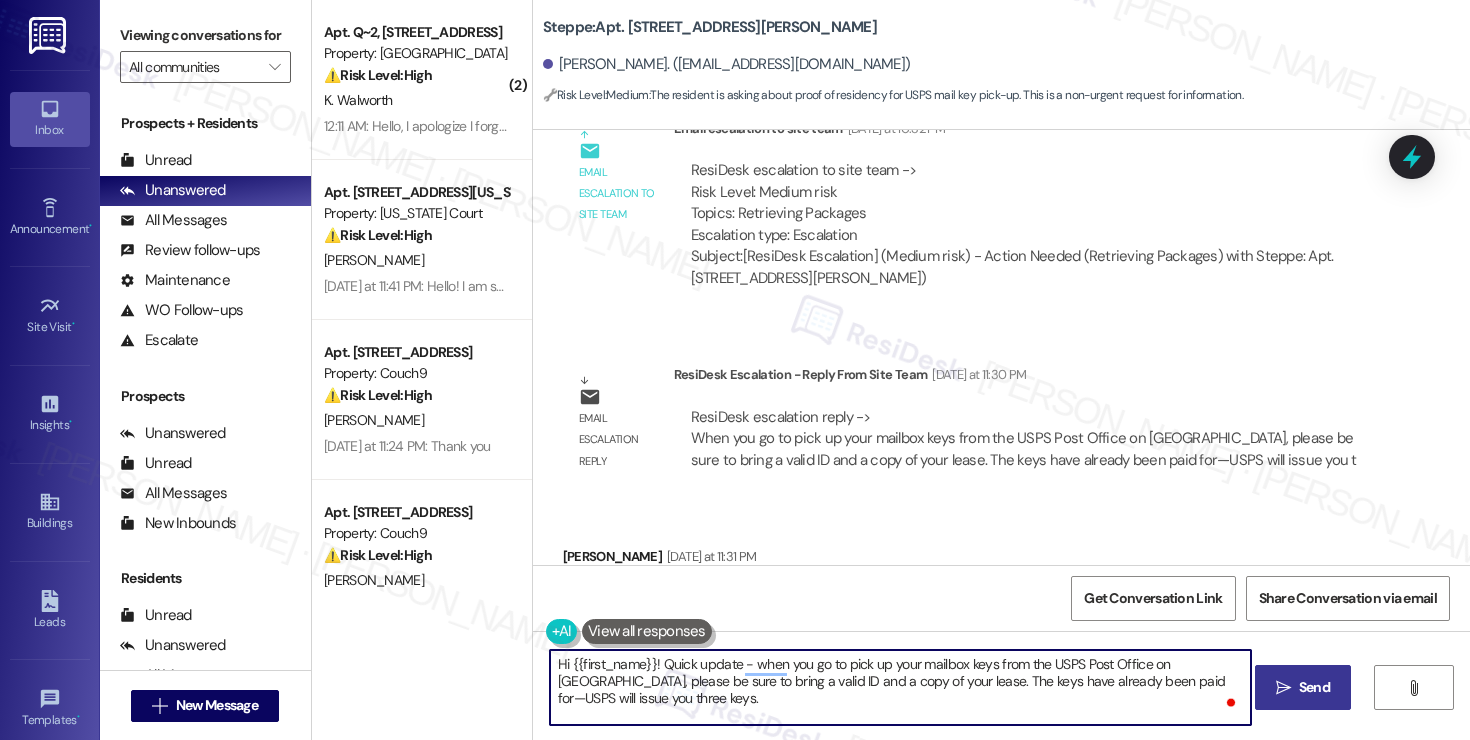 type on "Hi {{first_name}}! Quick update - when you go to pick up your mailbox keys from the USPS Post Office on [GEOGRAPHIC_DATA], please be sure to bring a valid ID and a copy of your lease. The keys have already been paid for—USPS will issue you three keys.
Please keep two for yourself and return one to me so we can keep a backup key." 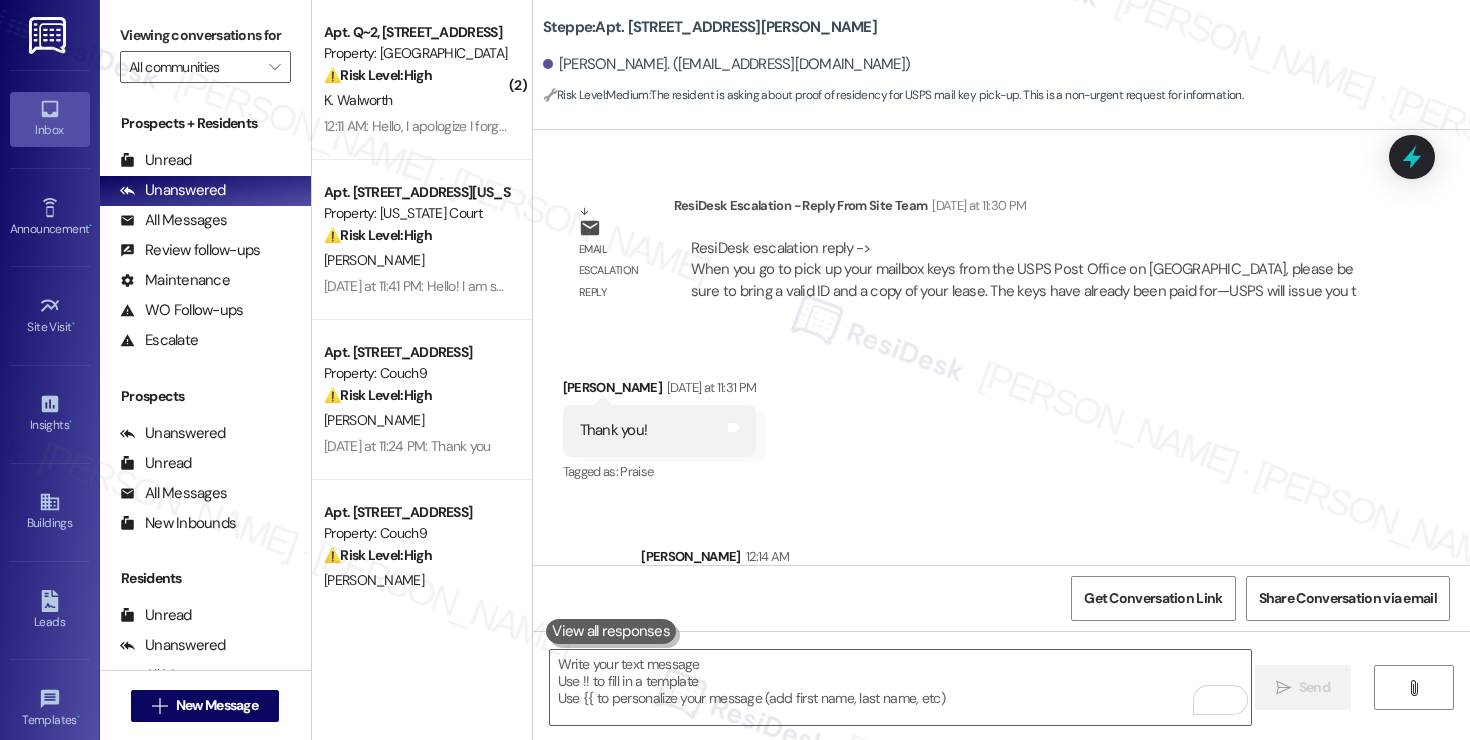 scroll, scrollTop: 9773, scrollLeft: 0, axis: vertical 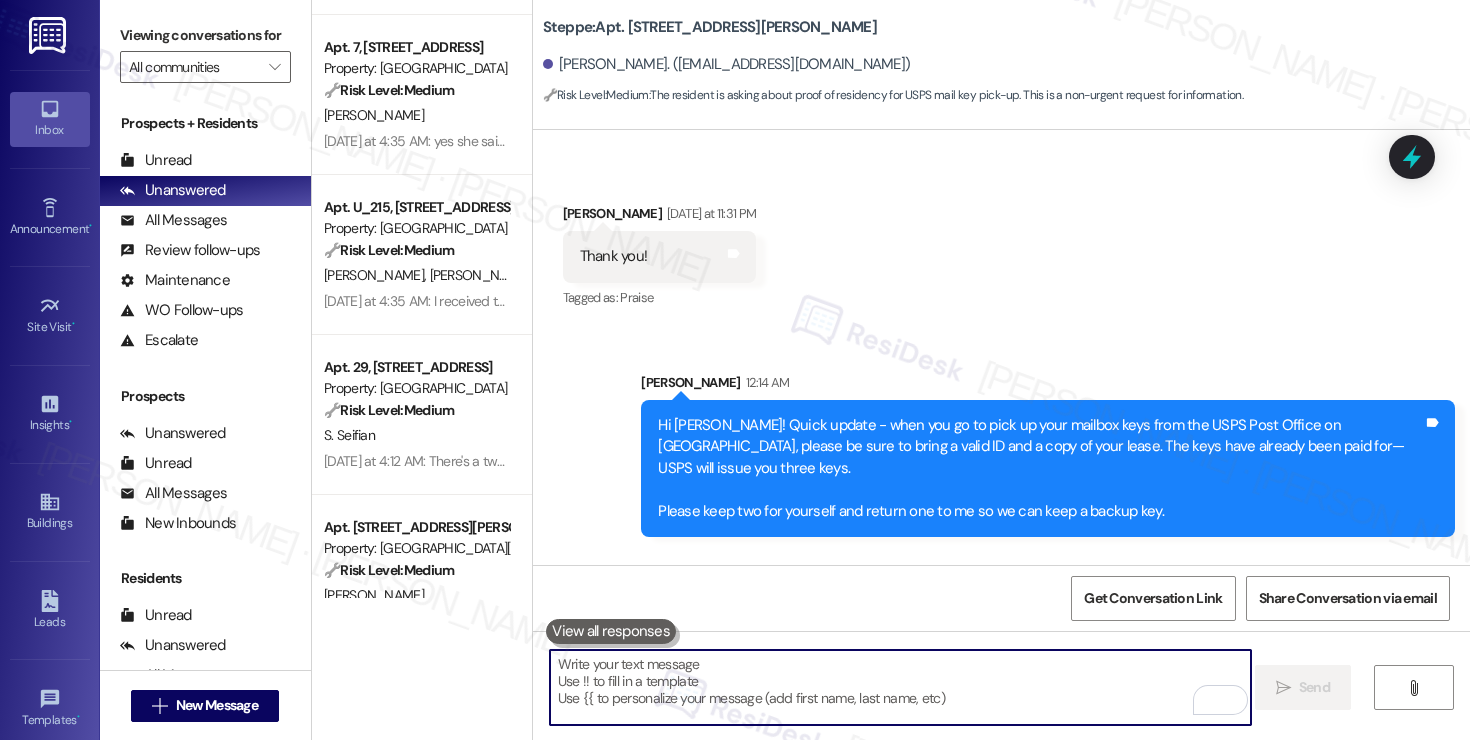 click at bounding box center [900, 687] 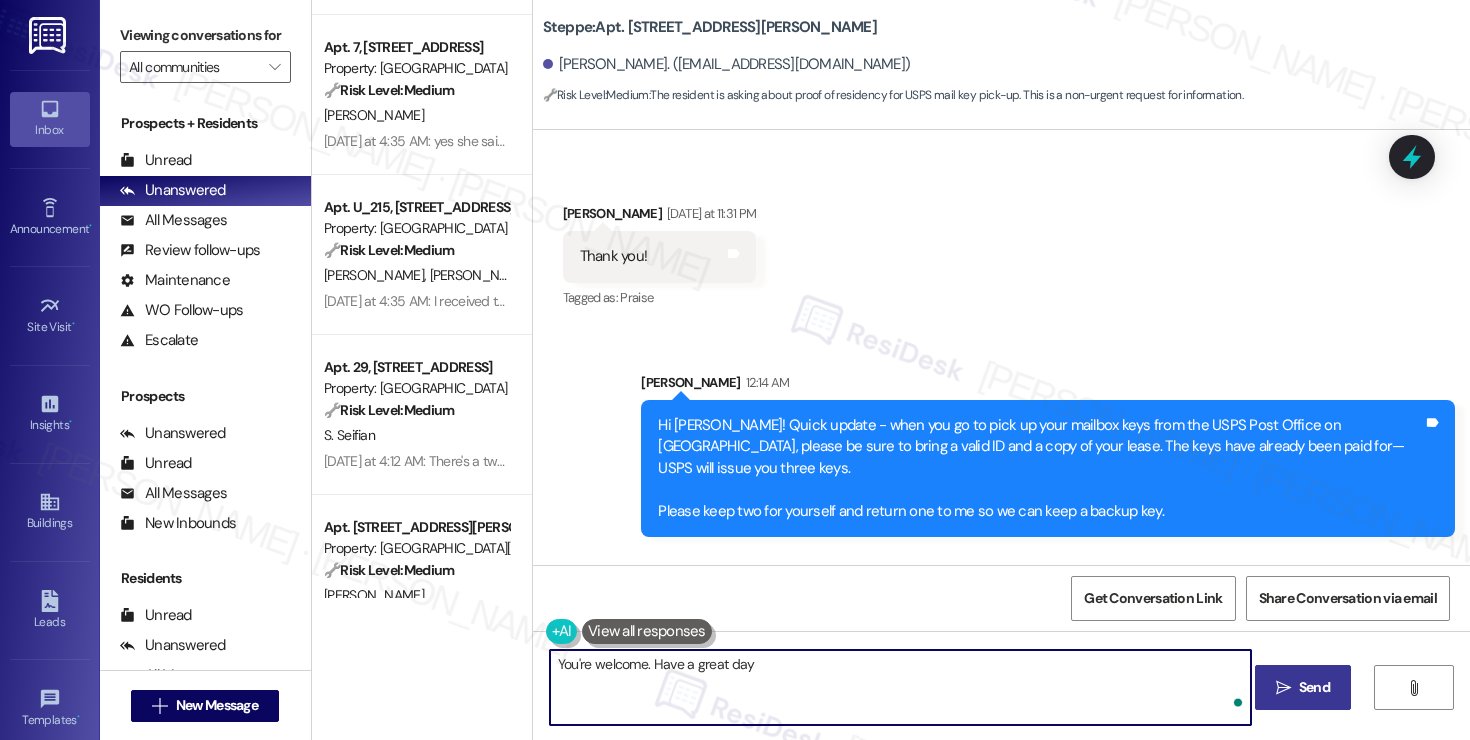 type on "You're welcome. Have a great day!" 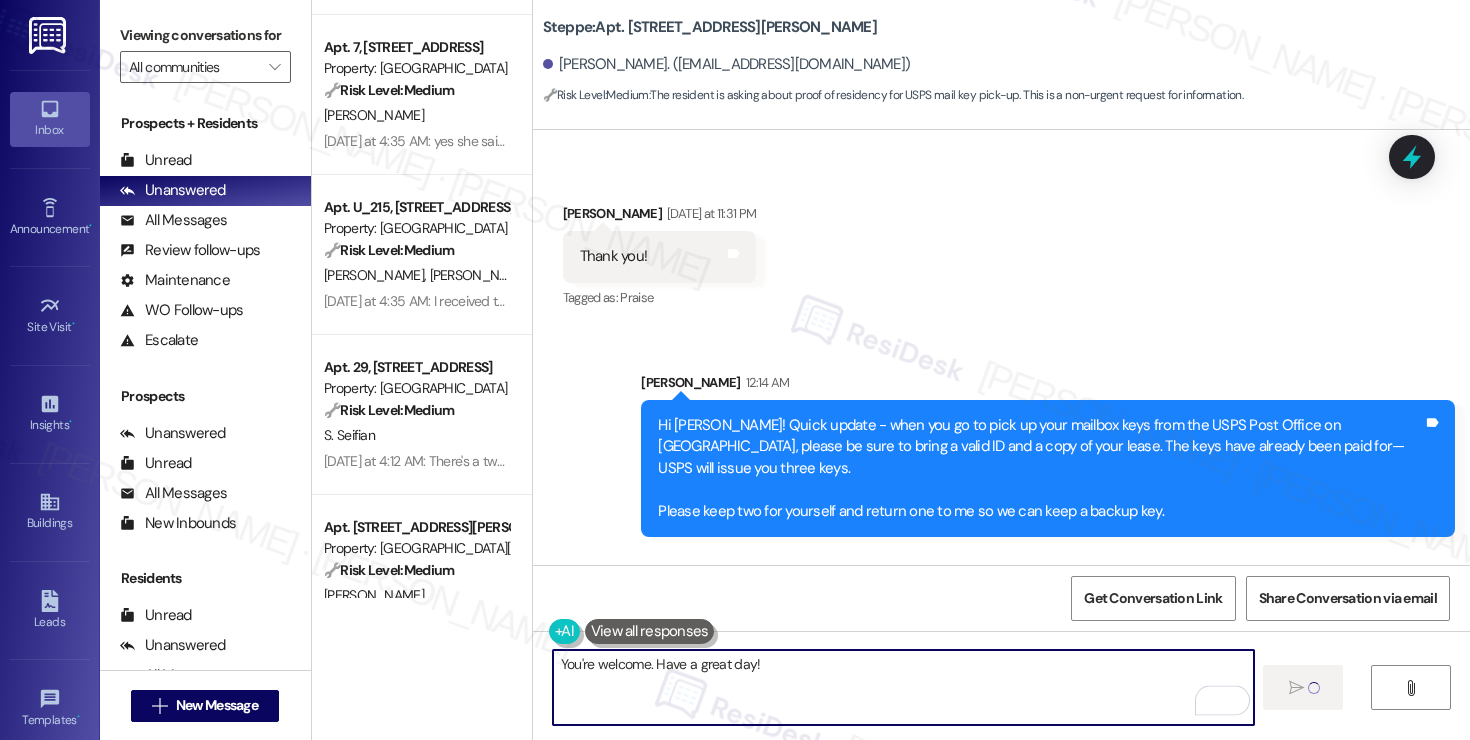 type 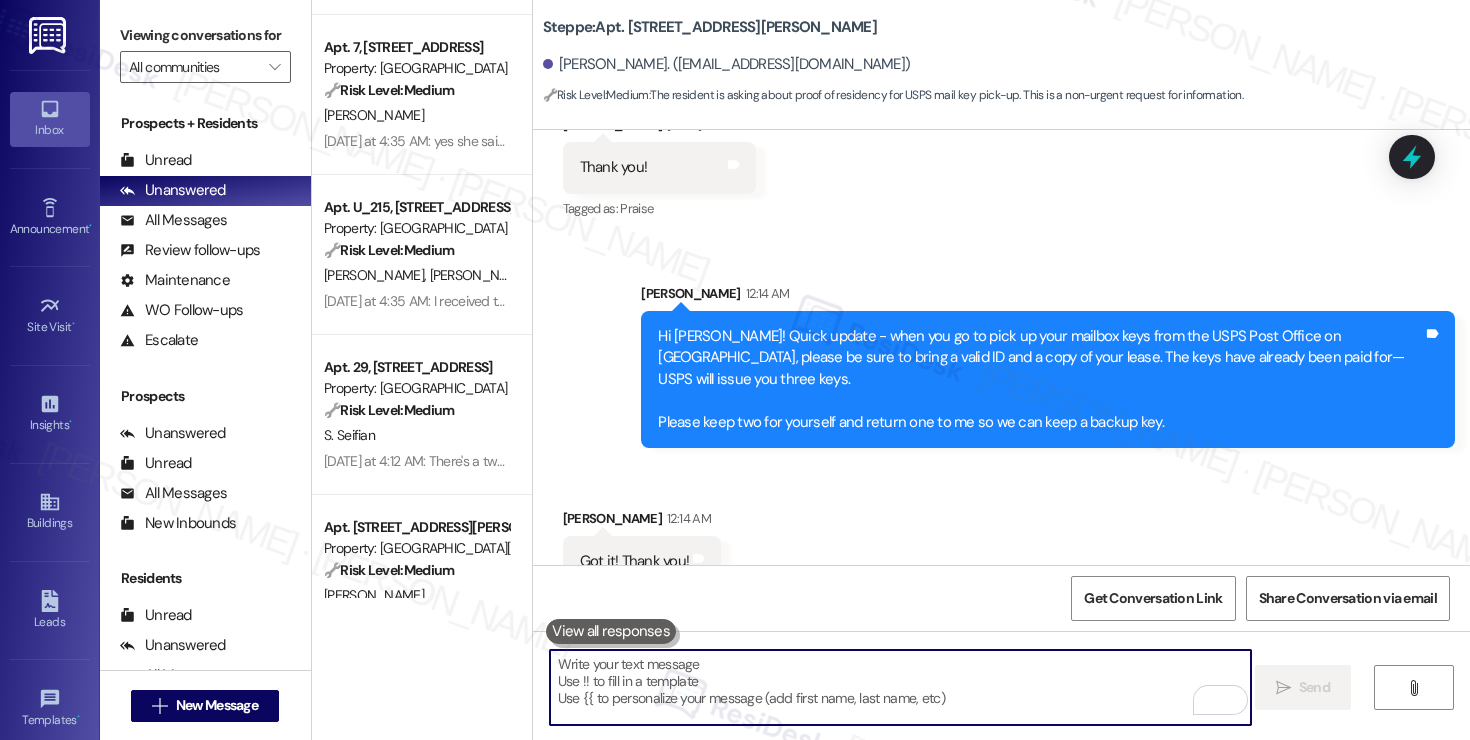 scroll, scrollTop: 10052, scrollLeft: 0, axis: vertical 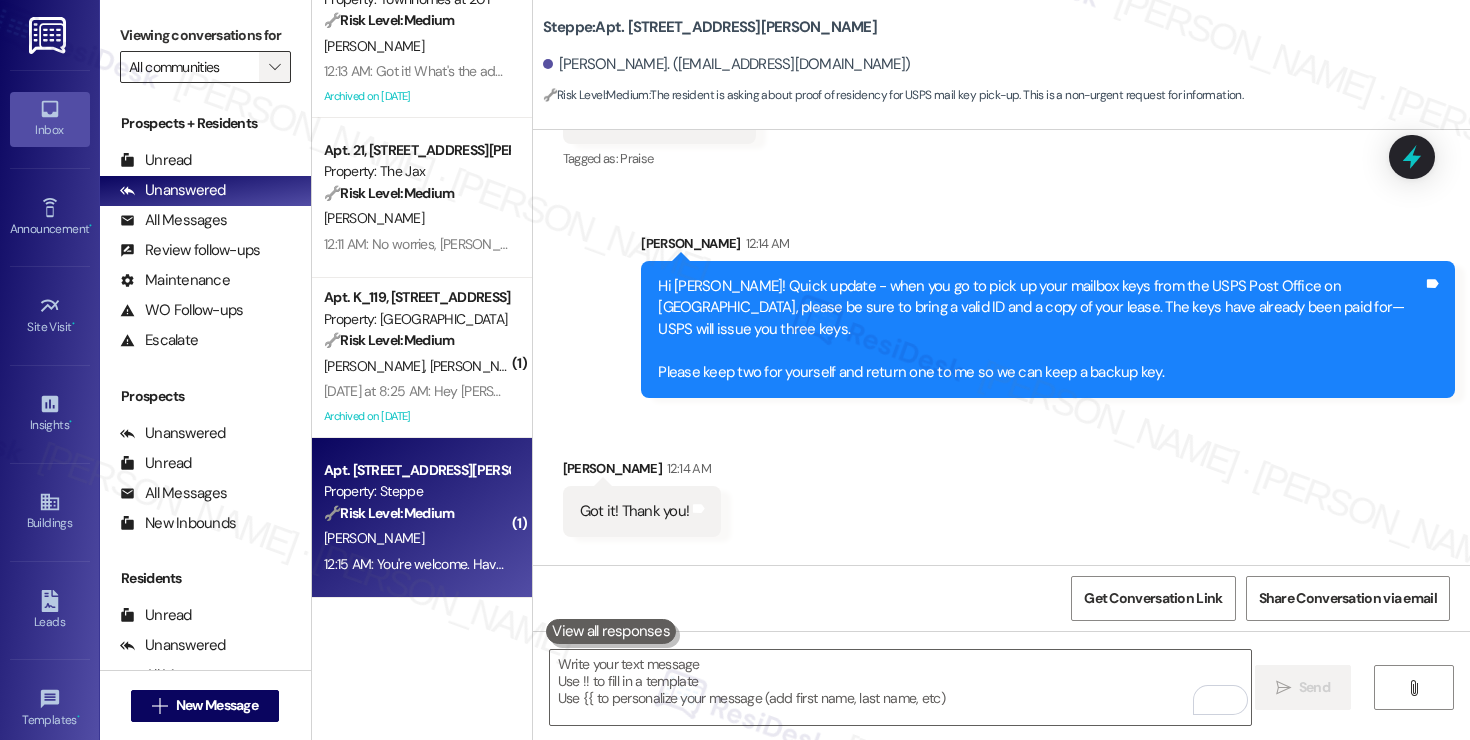 click on "" at bounding box center [274, 67] 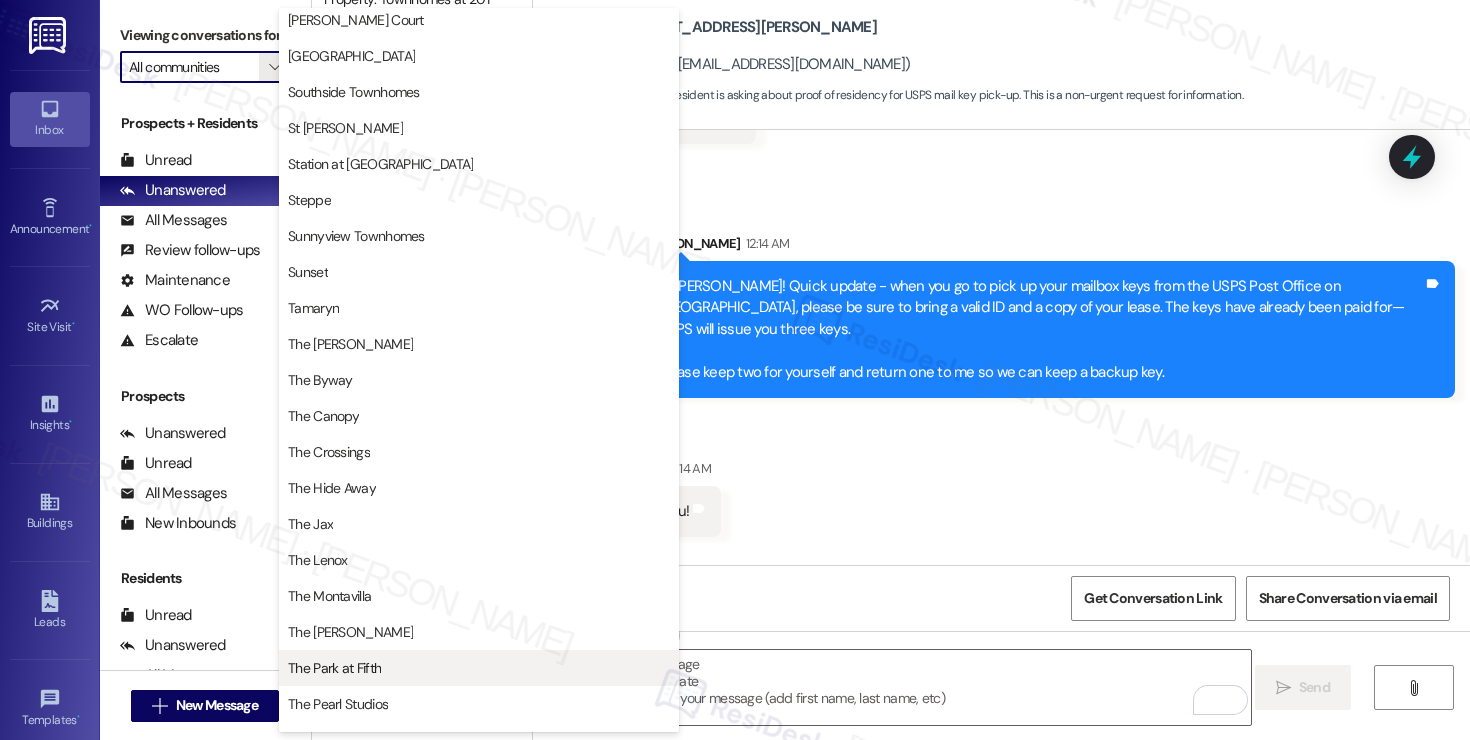 scroll, scrollTop: 3207, scrollLeft: 0, axis: vertical 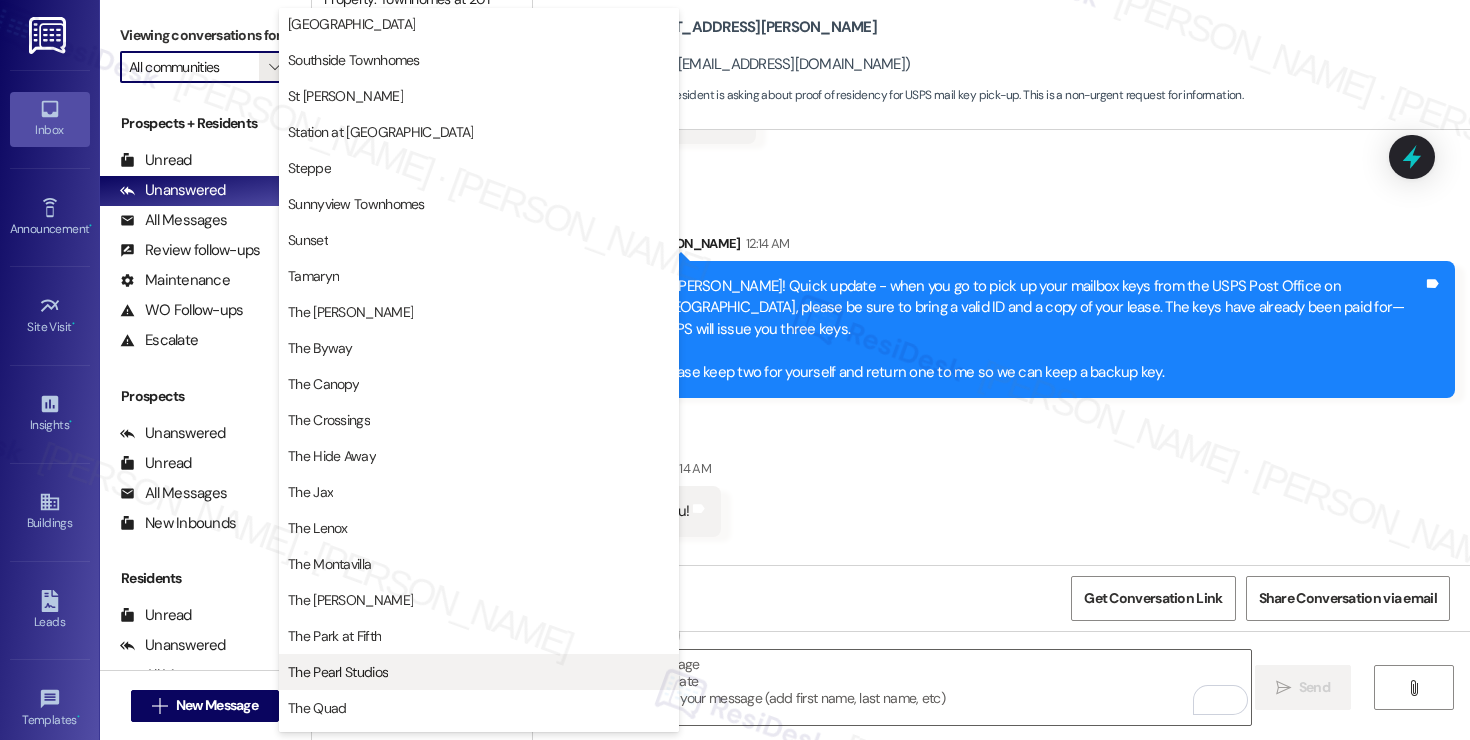 click on "The Pearl Studios" at bounding box center (338, 672) 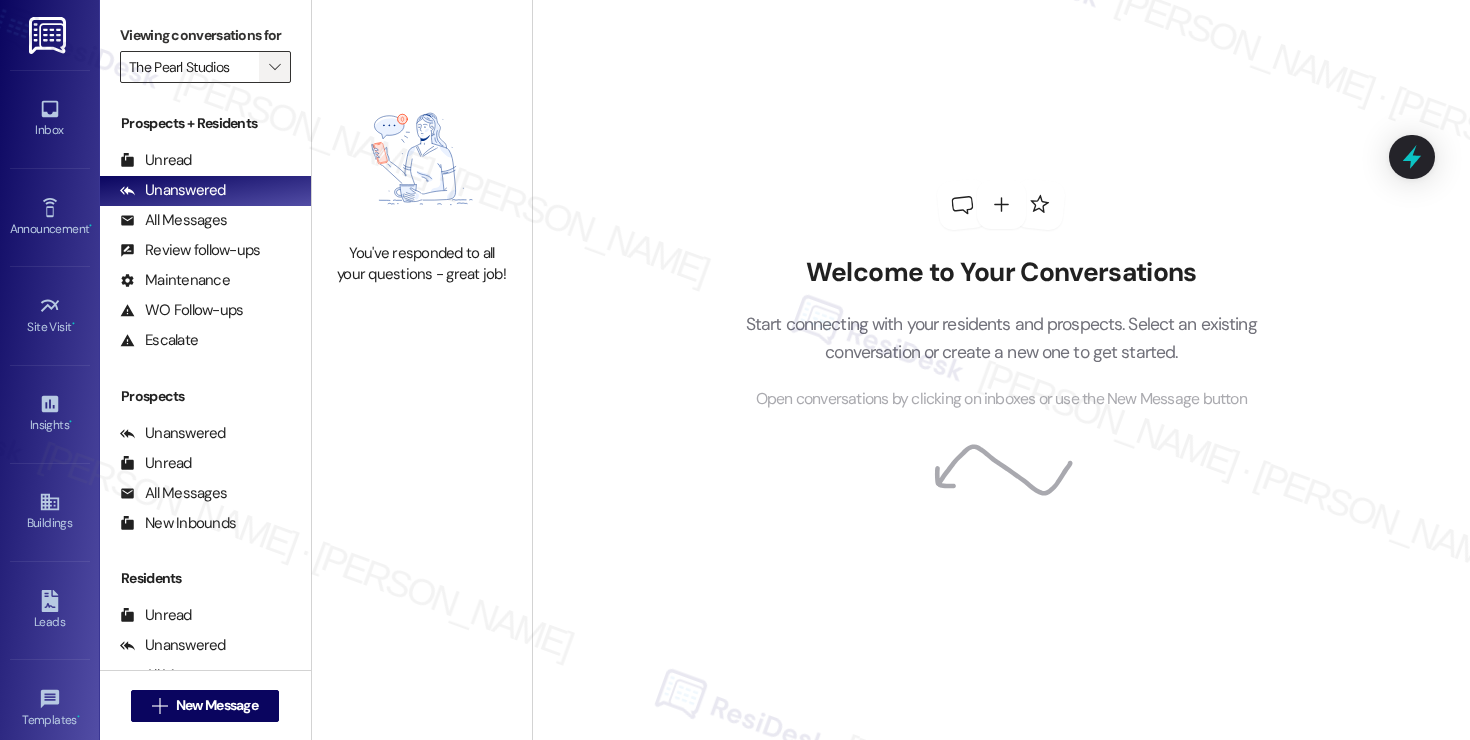 click on "" at bounding box center [275, 67] 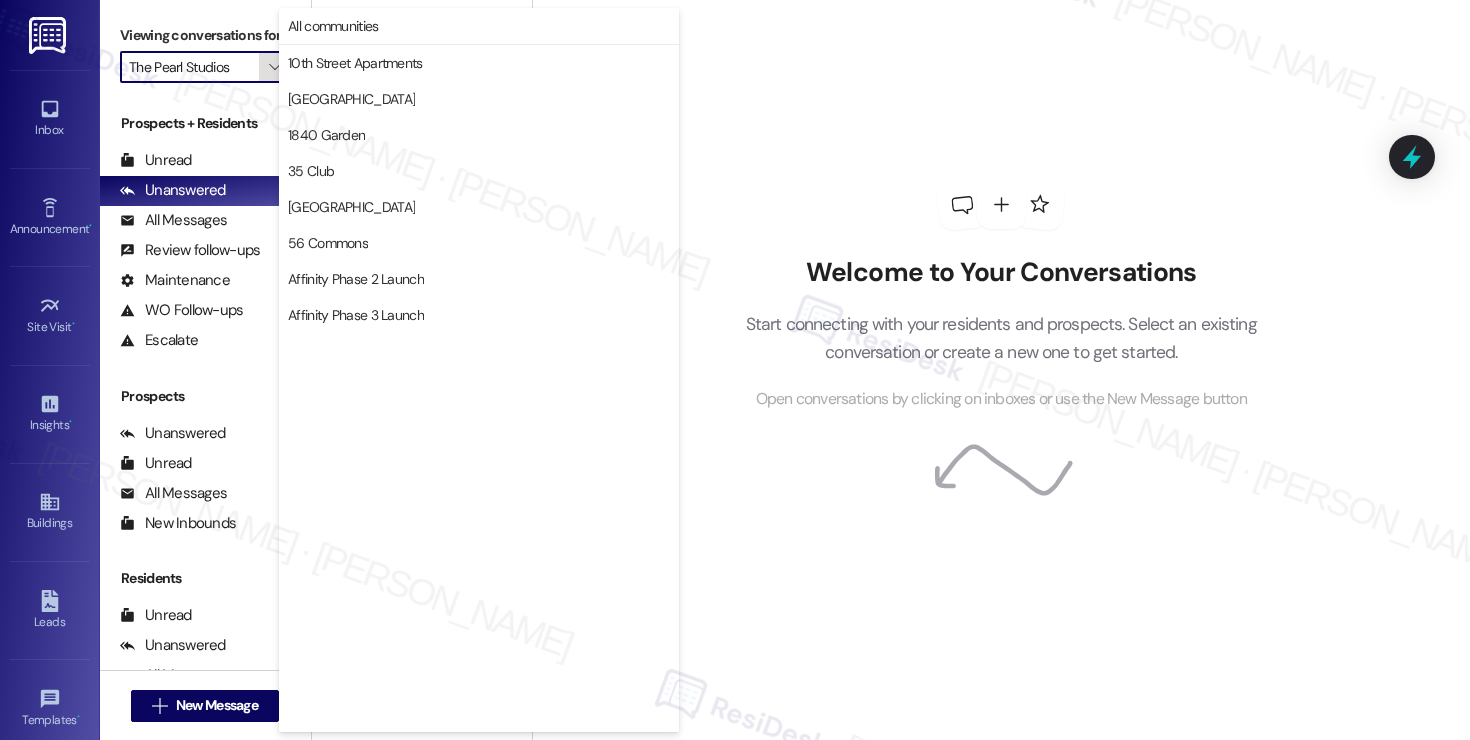 scroll, scrollTop: 3488, scrollLeft: 0, axis: vertical 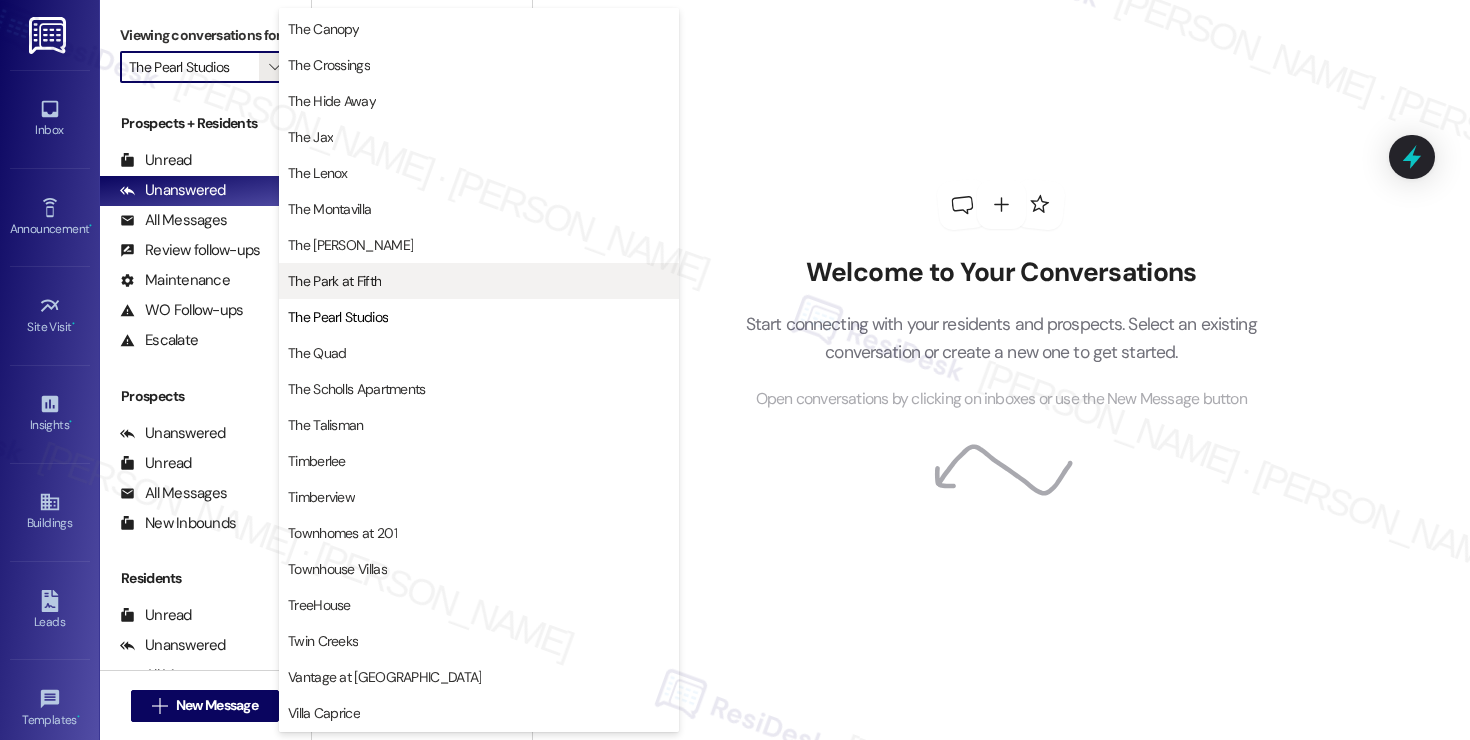 click on "The Park at Fifth" at bounding box center (479, 281) 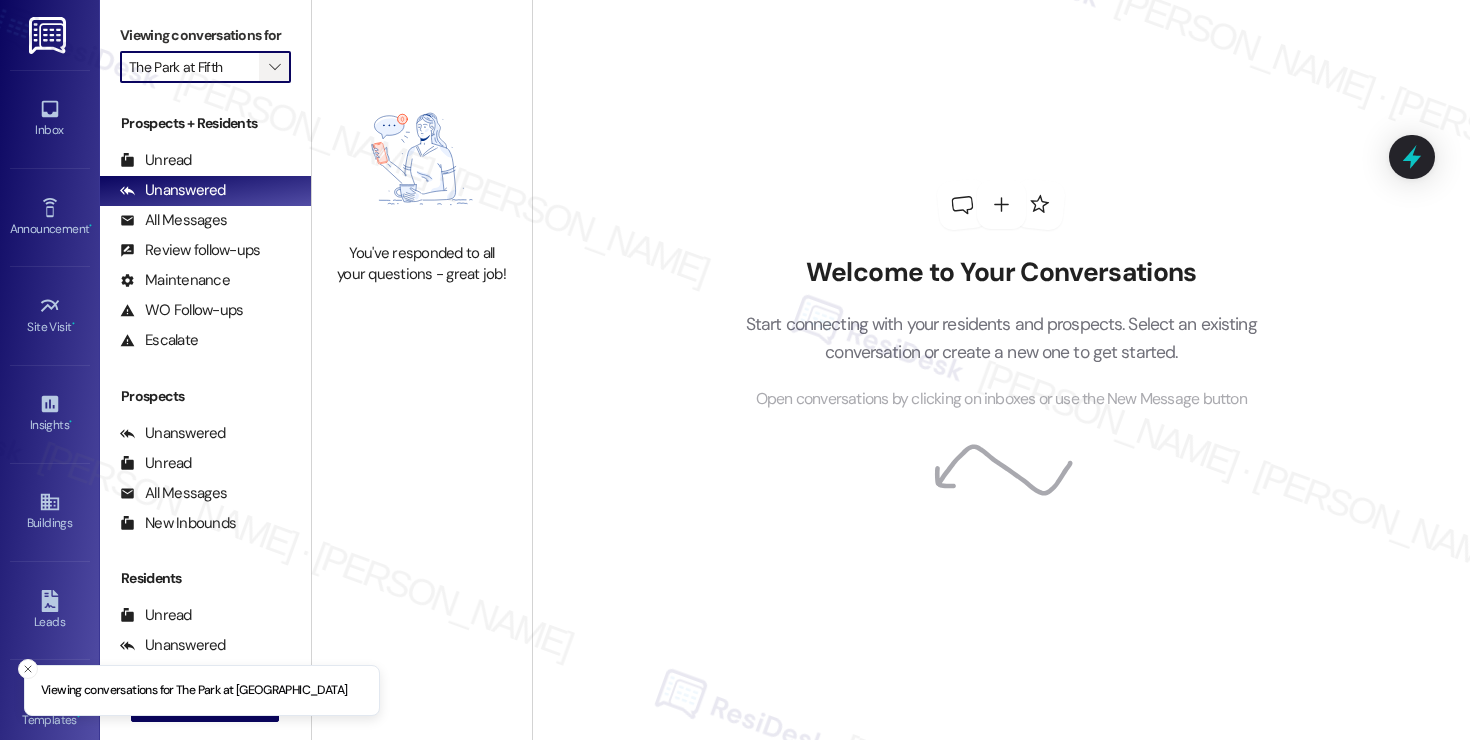 click on "" at bounding box center [275, 67] 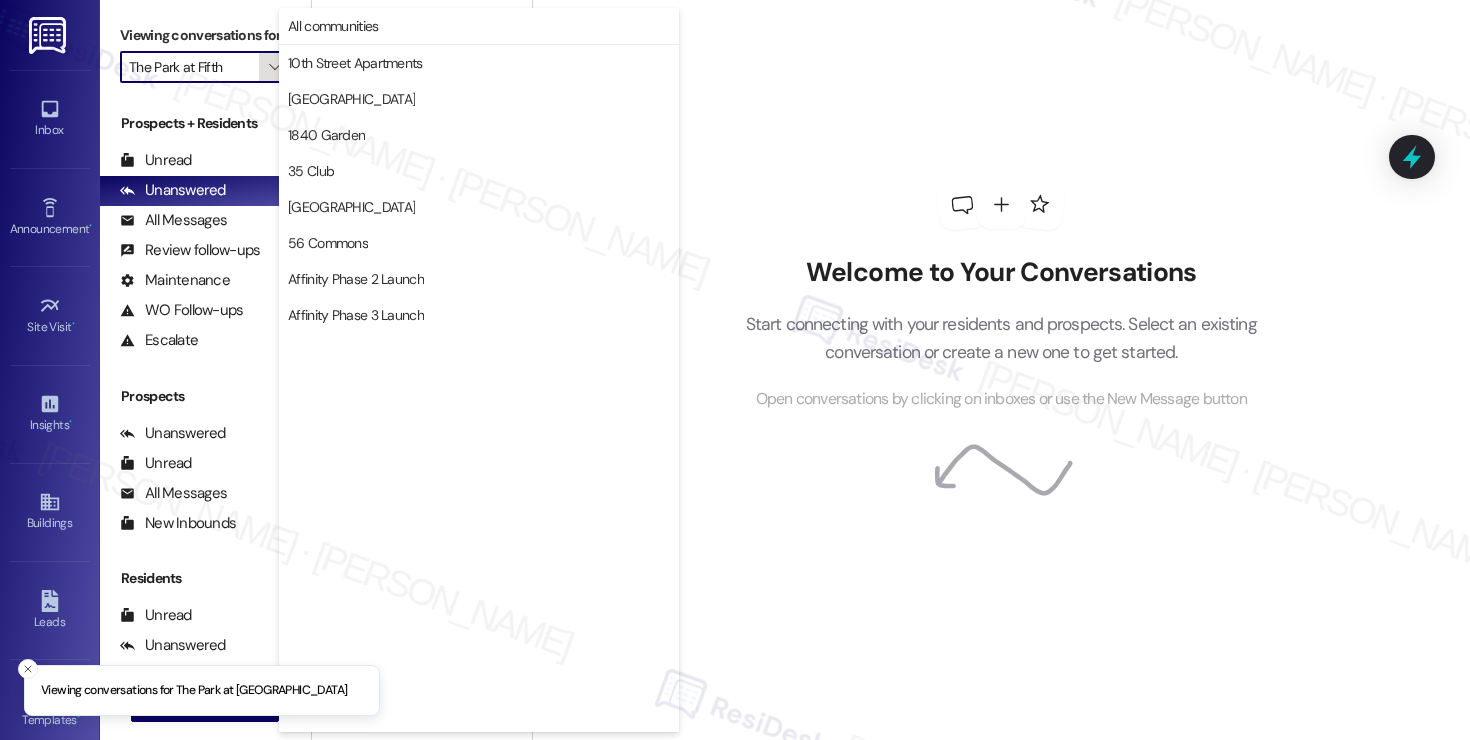 scroll, scrollTop: 3488, scrollLeft: 0, axis: vertical 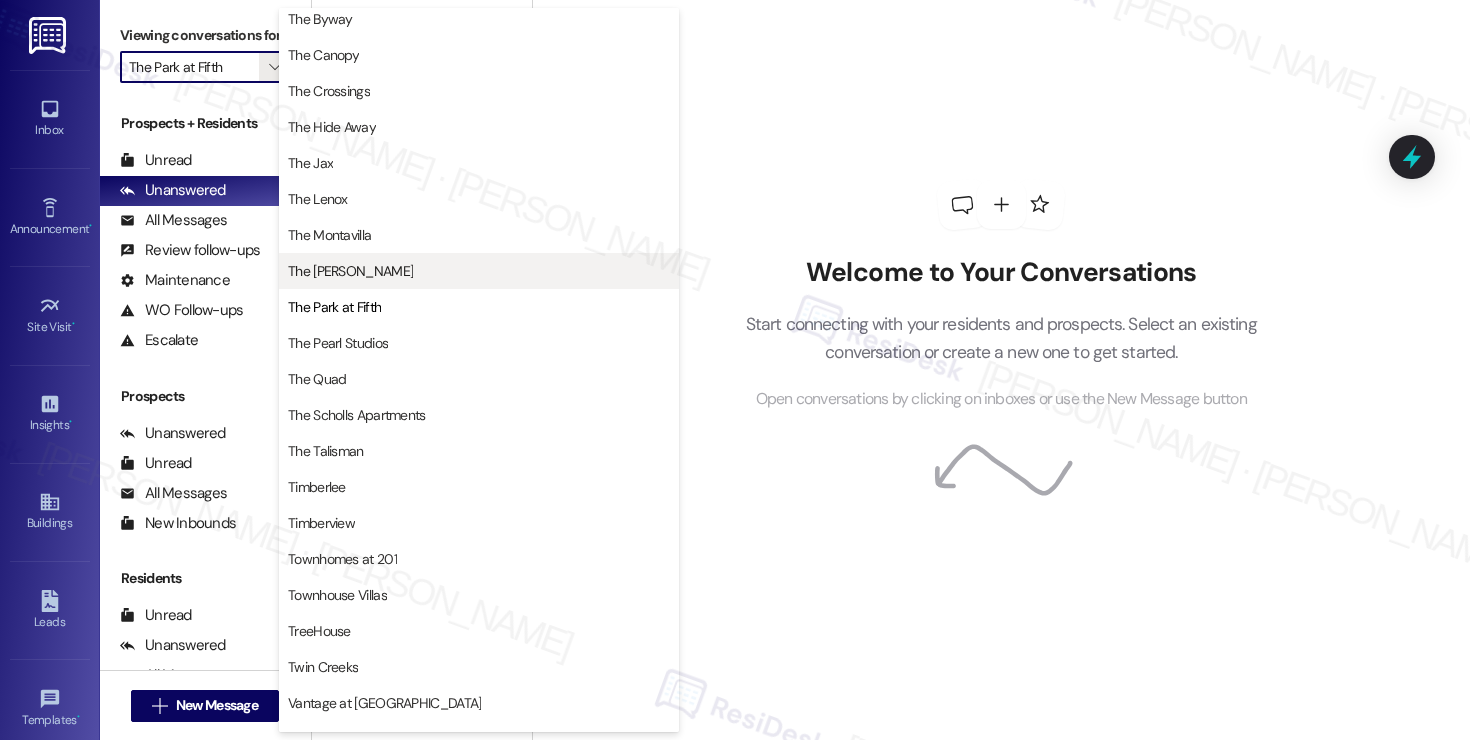 click on "The [PERSON_NAME]" at bounding box center (350, 271) 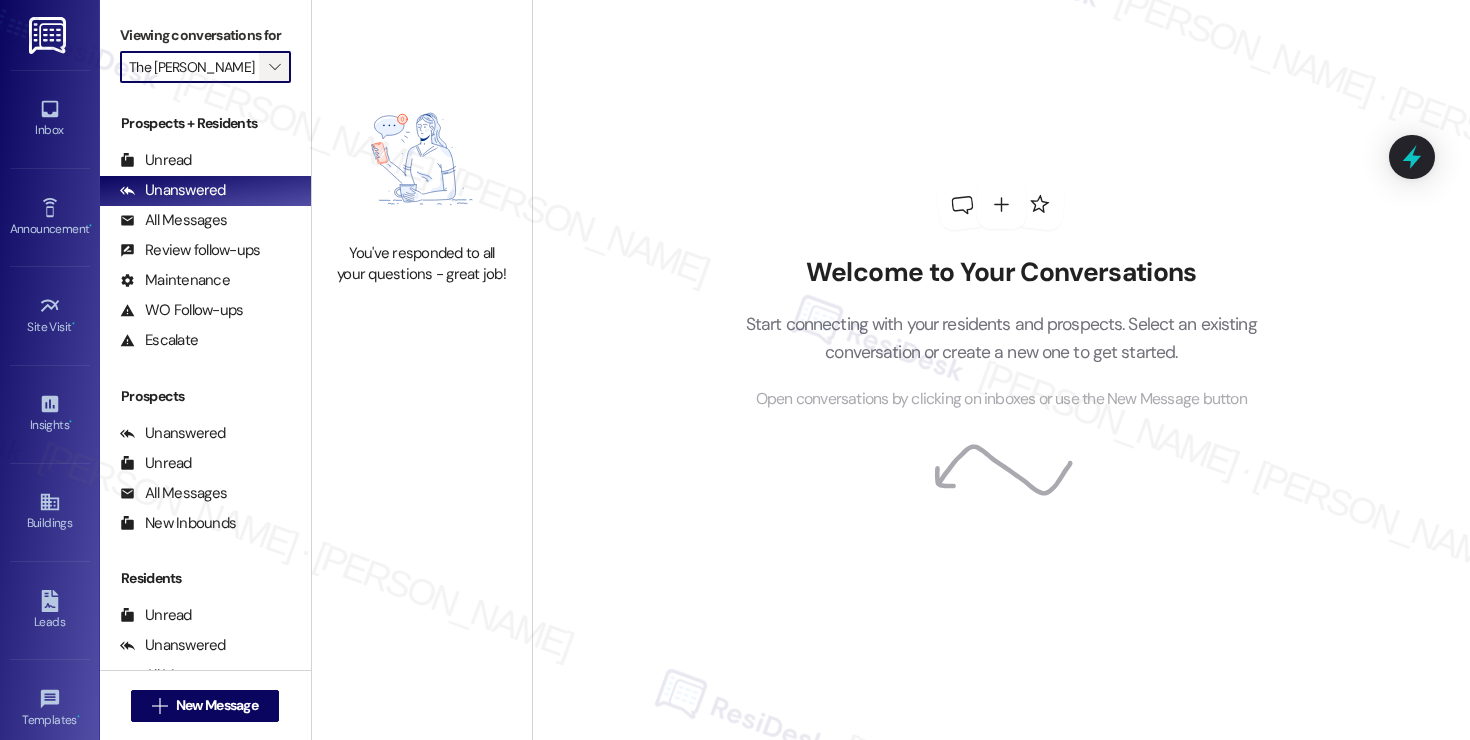 click on "" at bounding box center (274, 67) 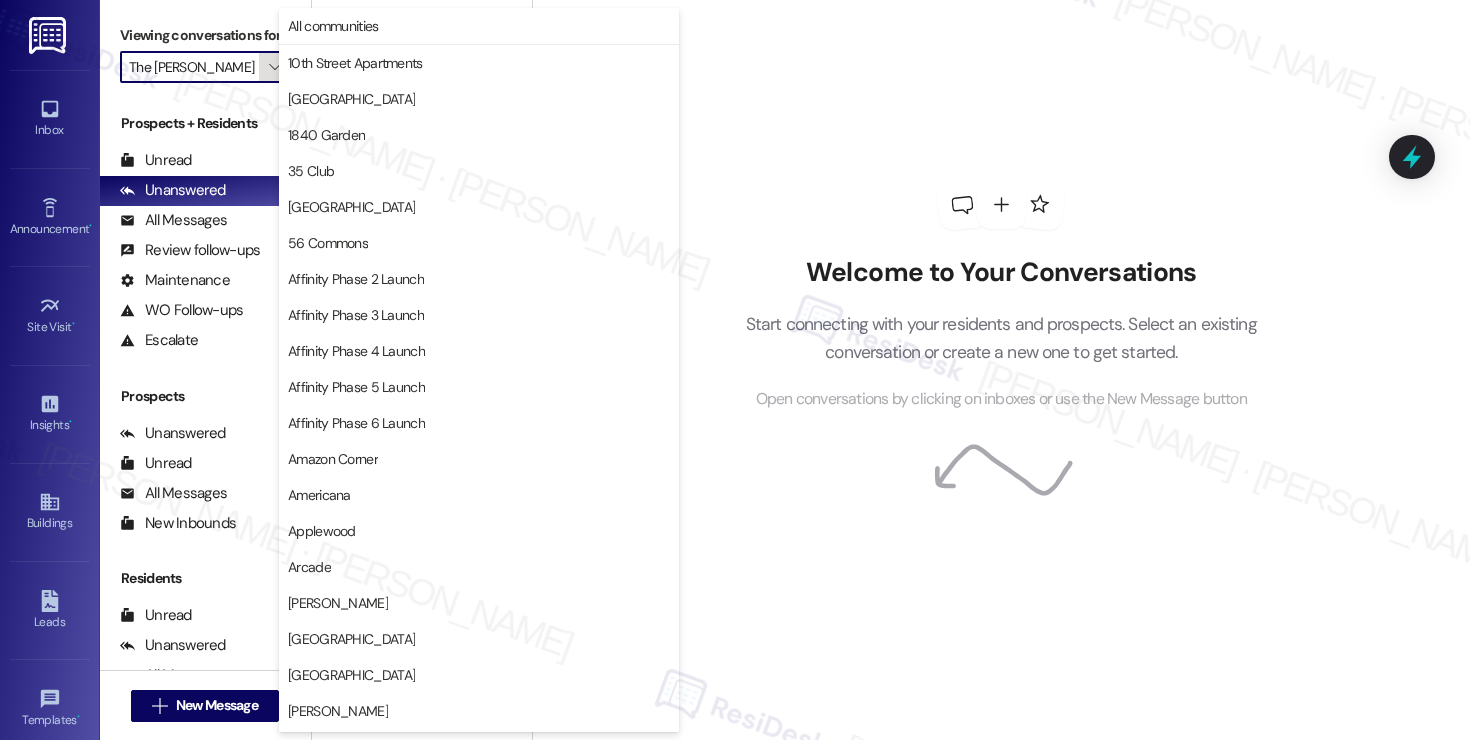 scroll, scrollTop: 3488, scrollLeft: 0, axis: vertical 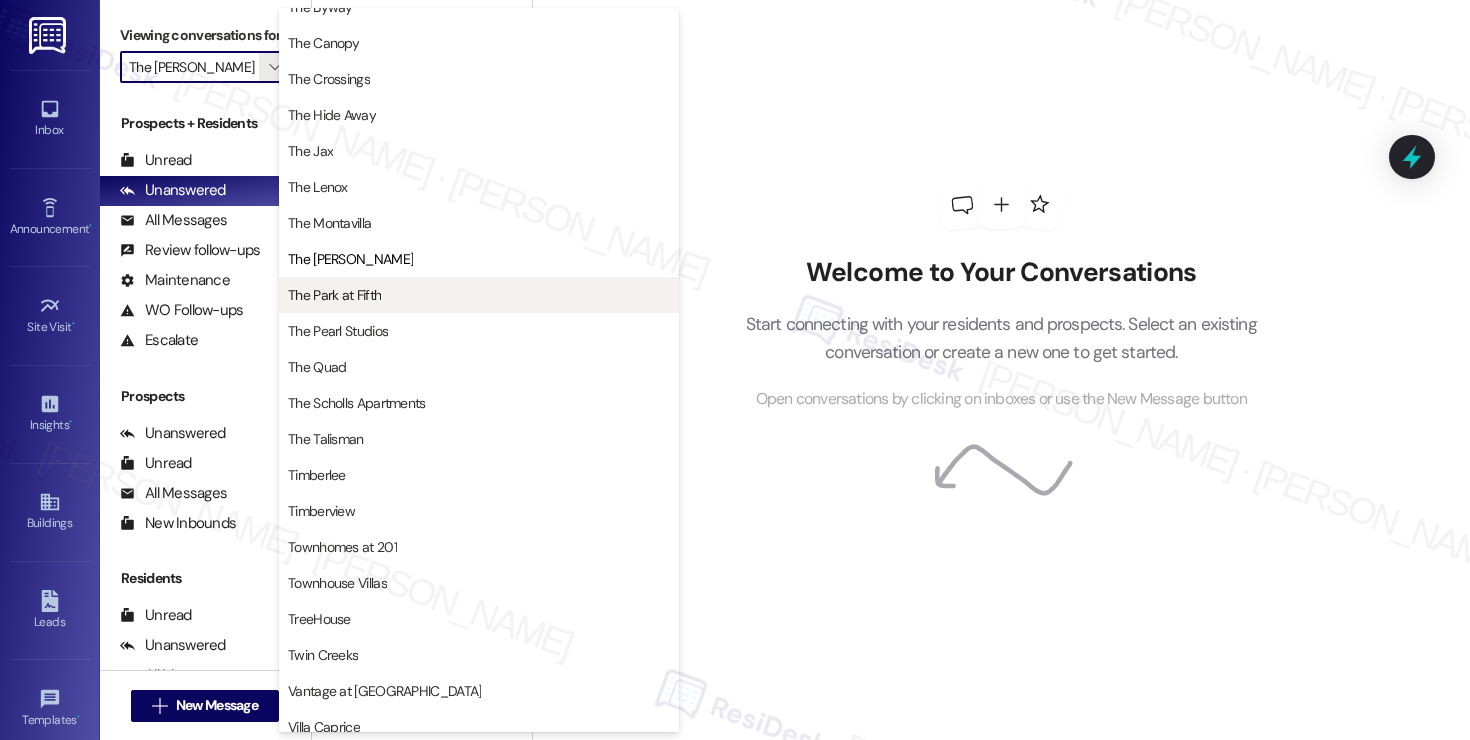 click on "The Park at Fifth" at bounding box center (479, 295) 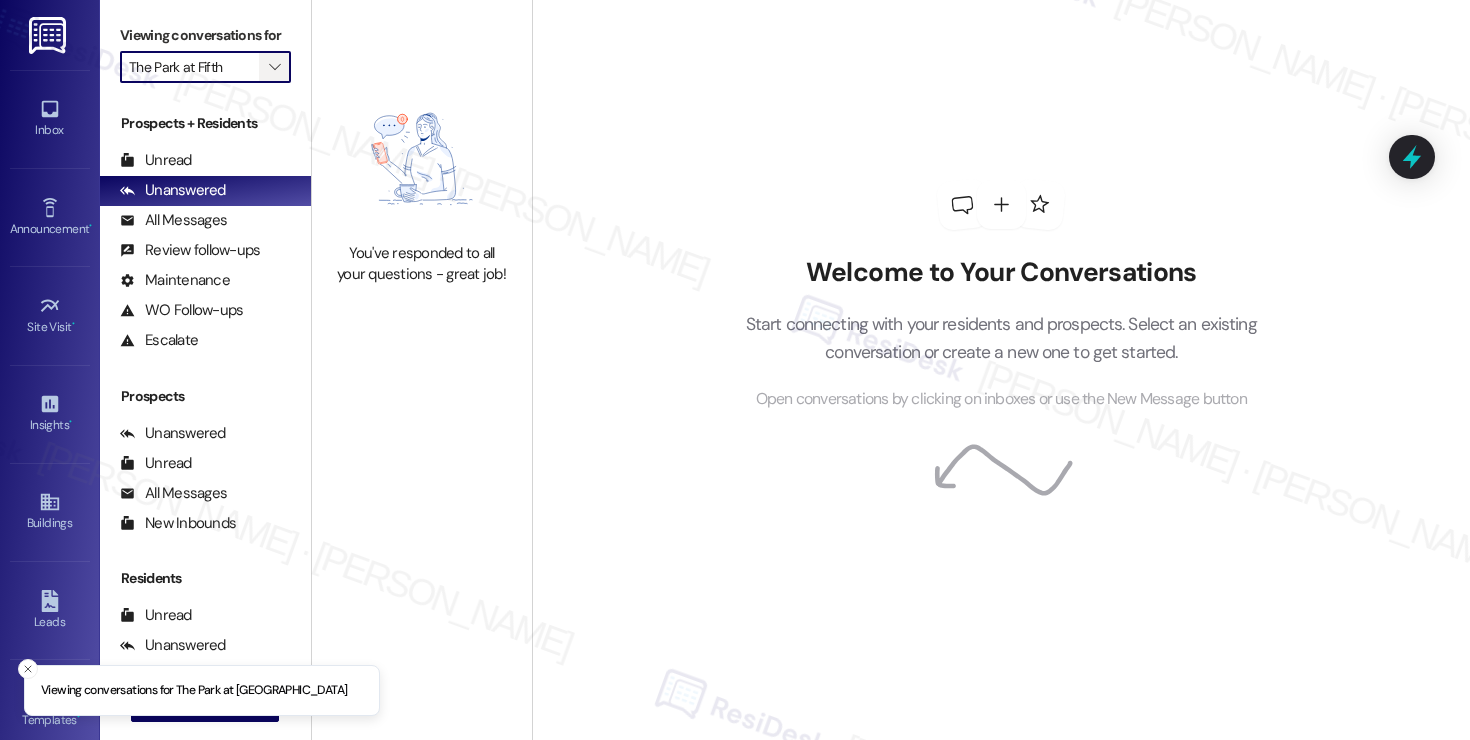 click on "" at bounding box center [274, 67] 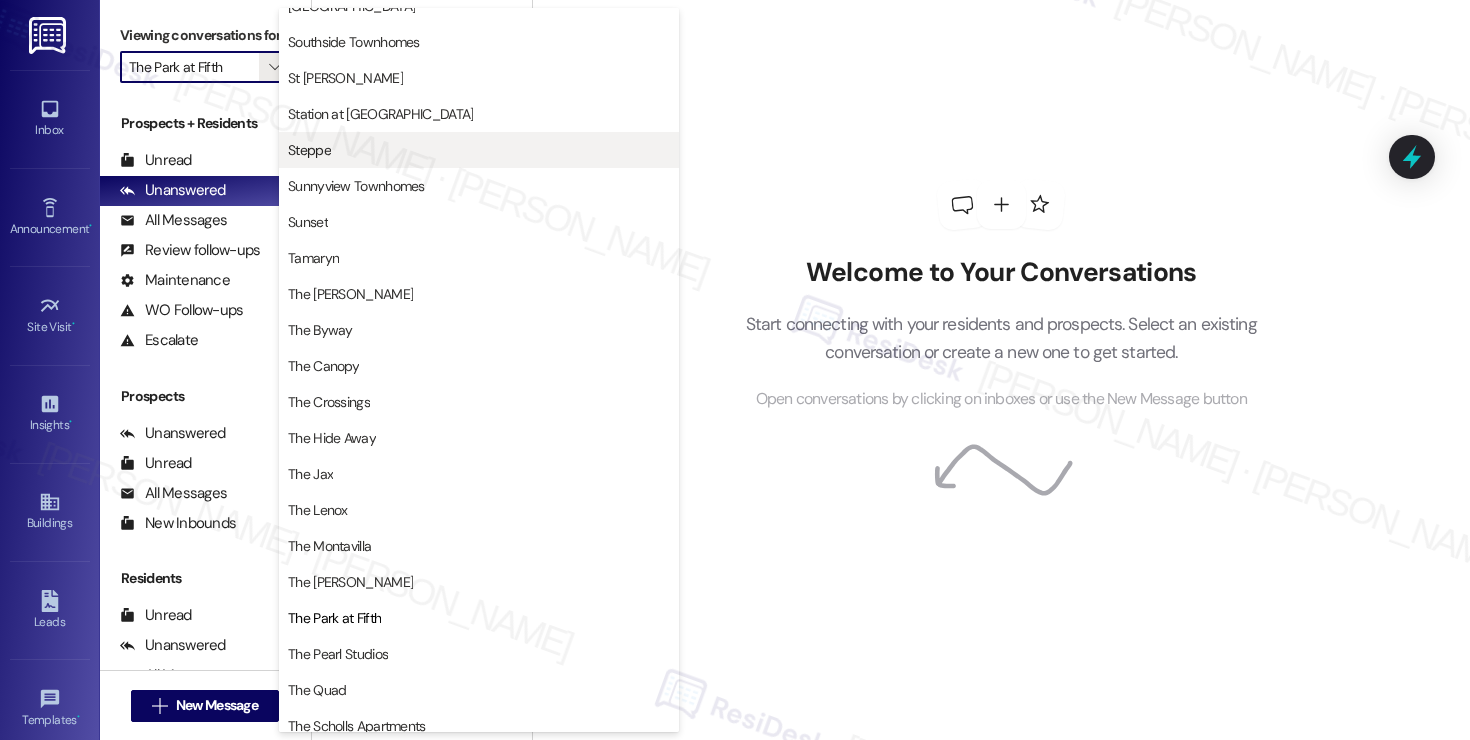 scroll, scrollTop: 3193, scrollLeft: 0, axis: vertical 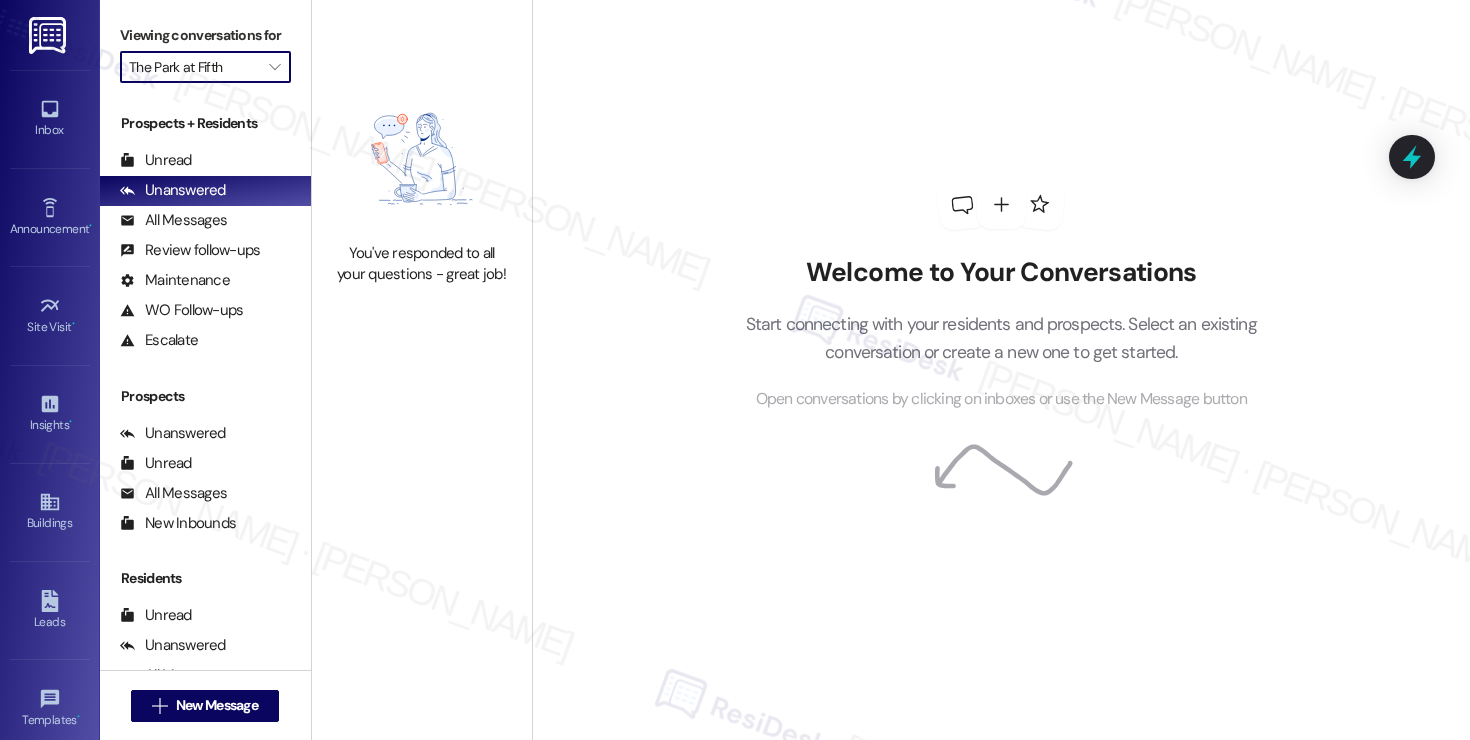 type on "Steppe" 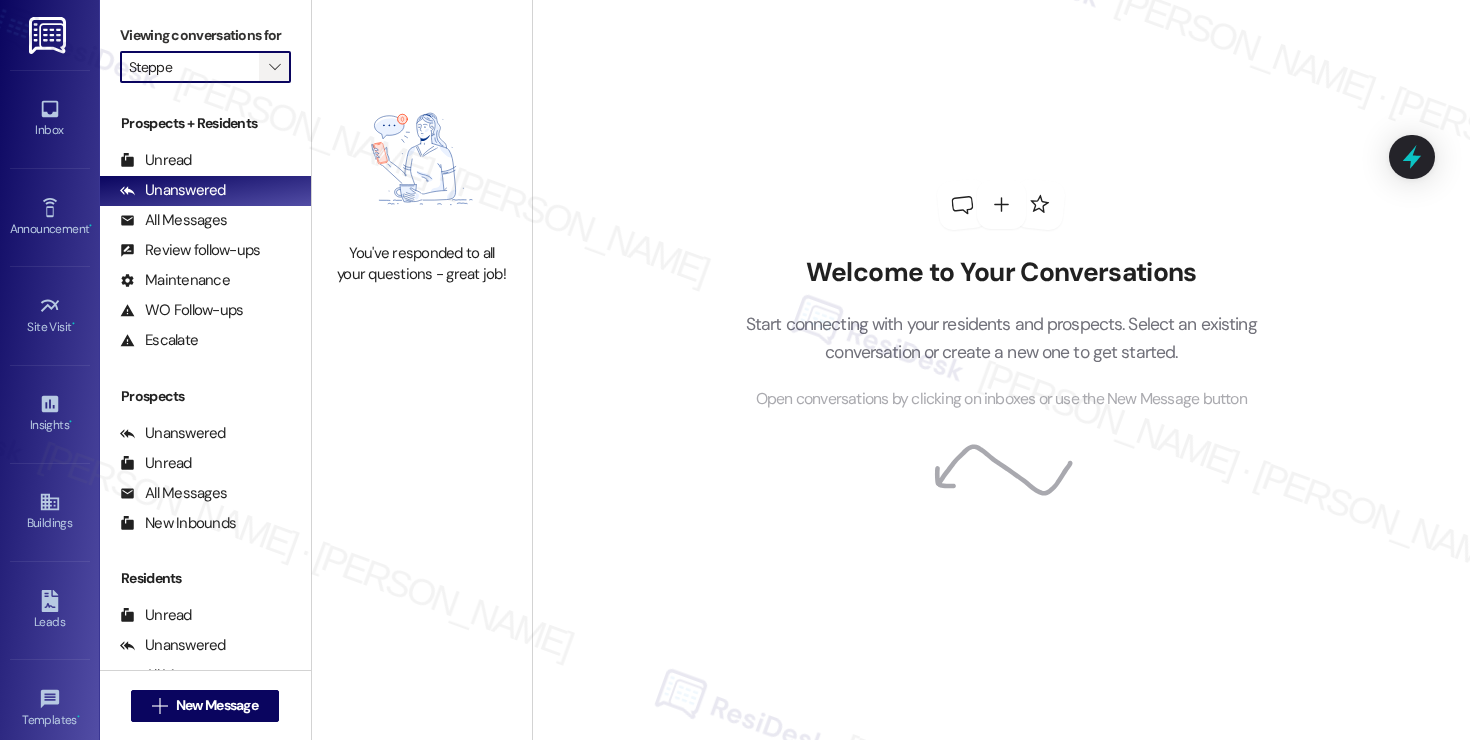 click on "" at bounding box center [274, 67] 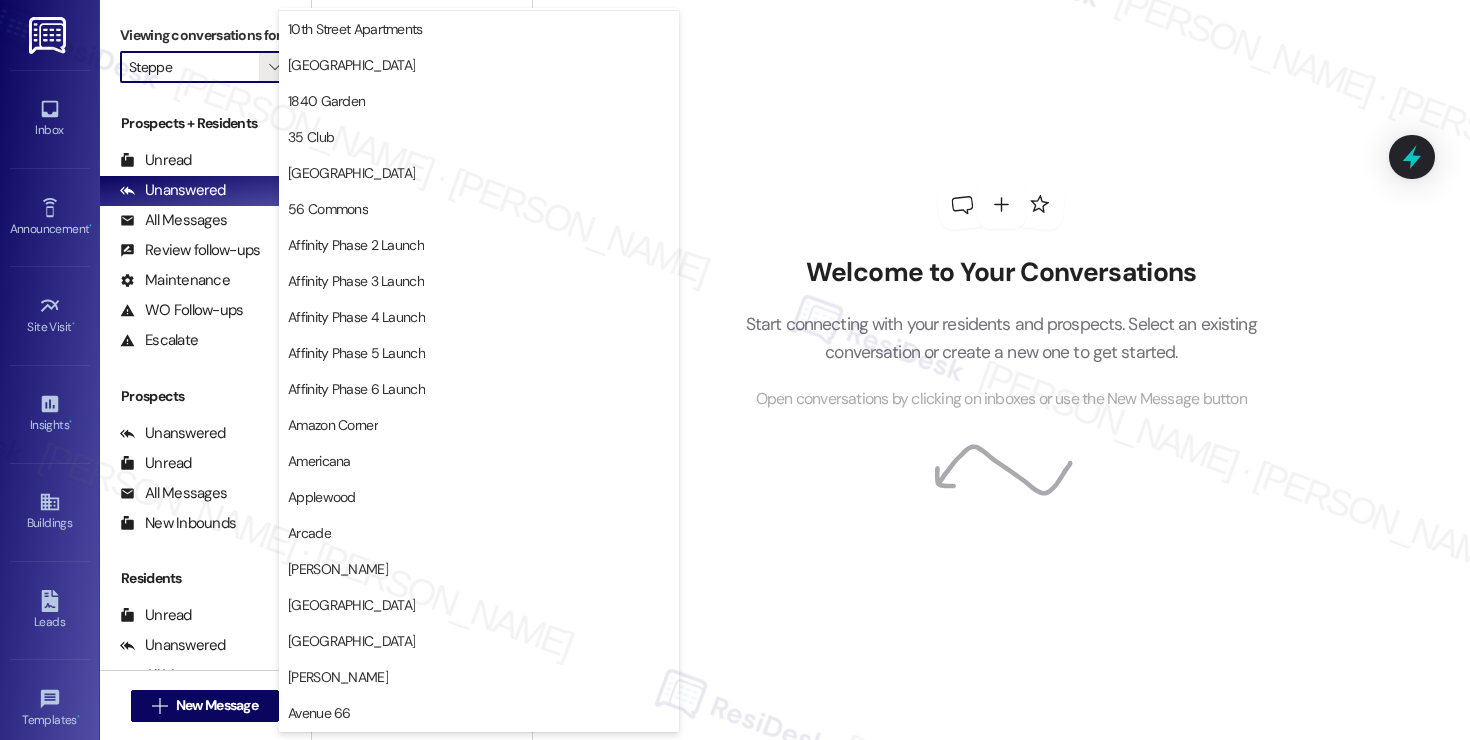scroll, scrollTop: 0, scrollLeft: 0, axis: both 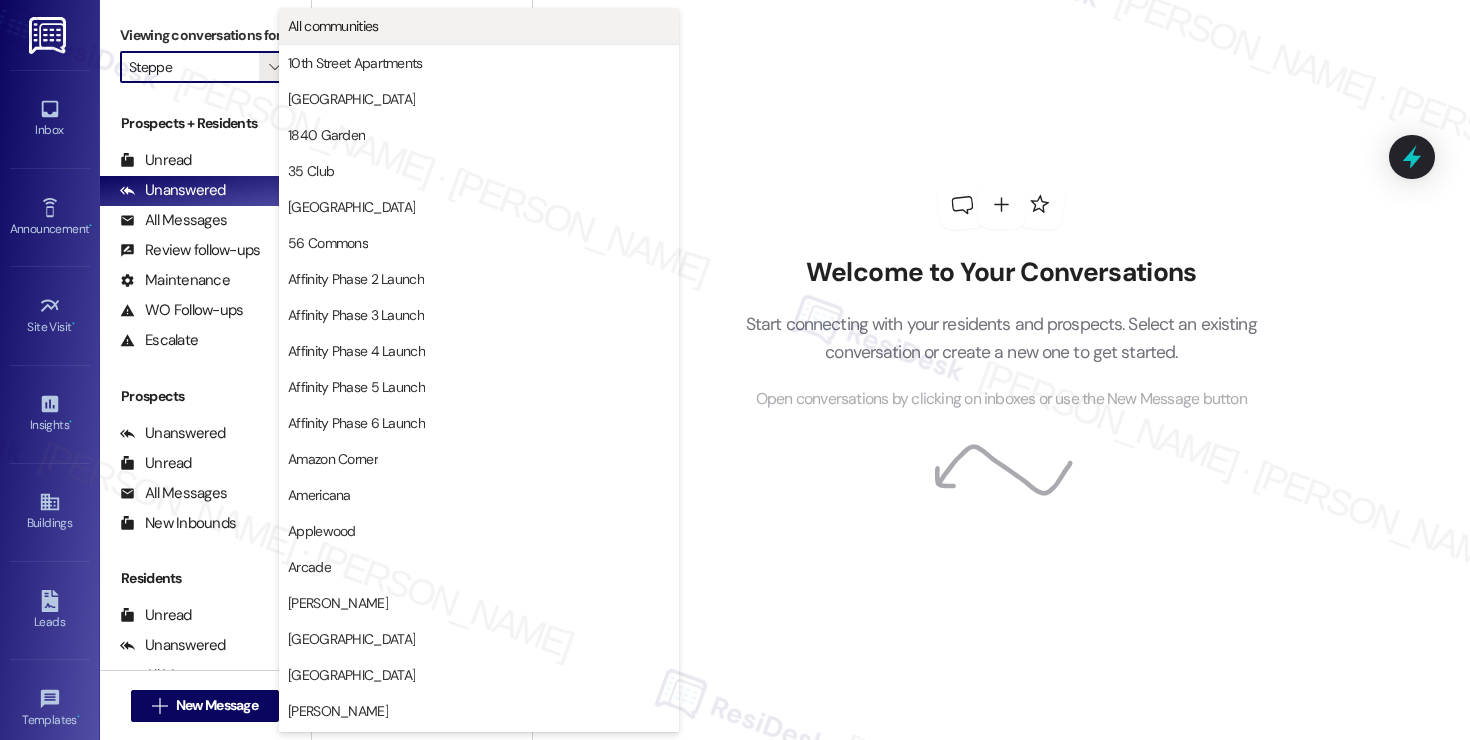 click on "All communities" at bounding box center (333, 26) 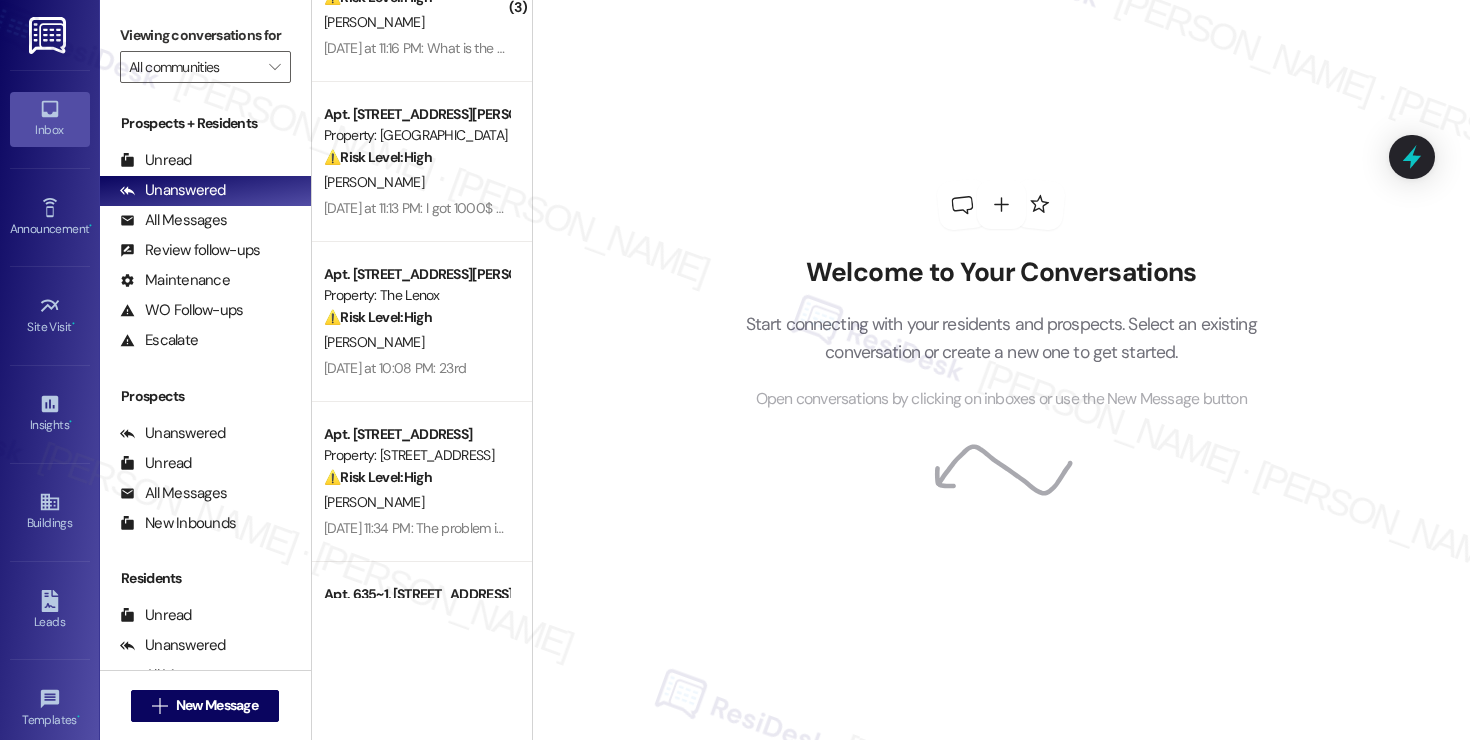 scroll, scrollTop: 728, scrollLeft: 0, axis: vertical 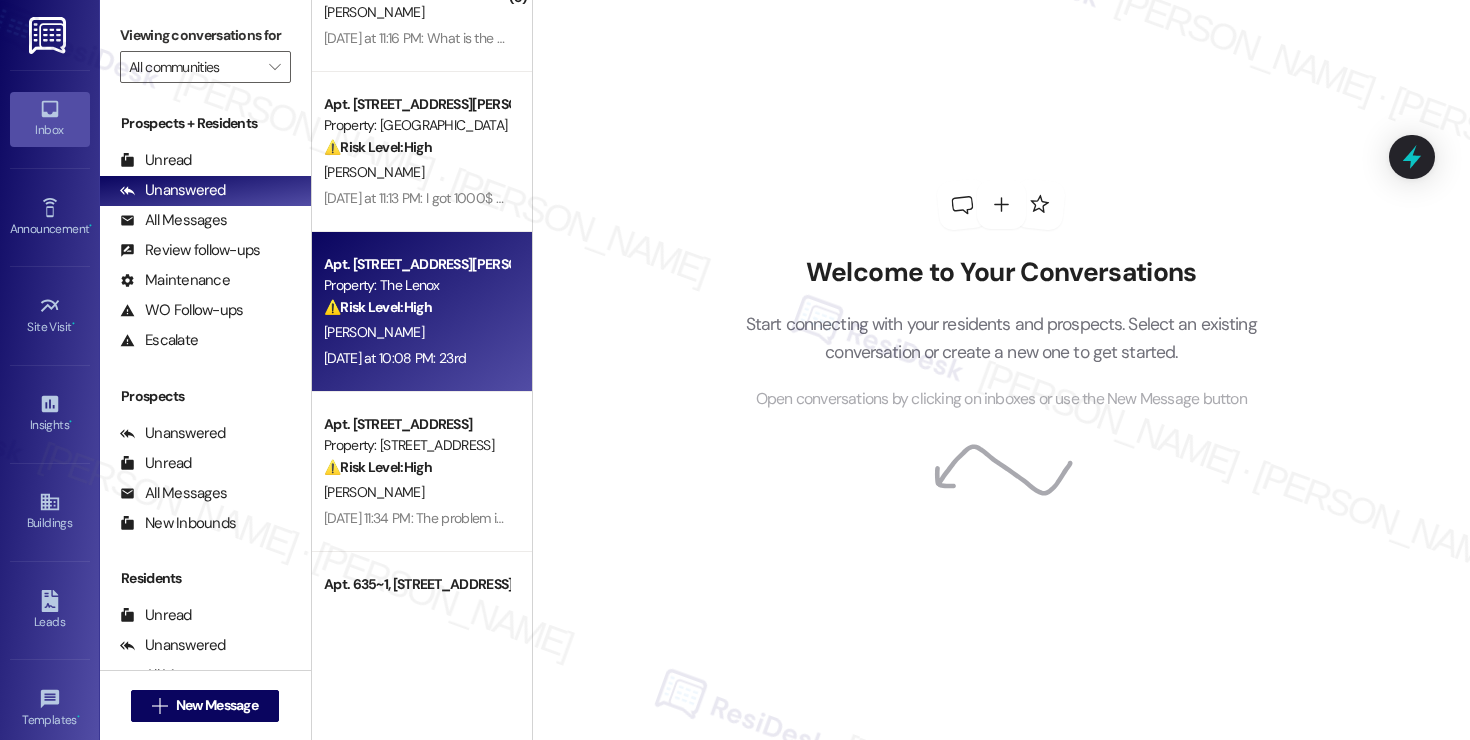 click on "[PERSON_NAME]" at bounding box center [416, 332] 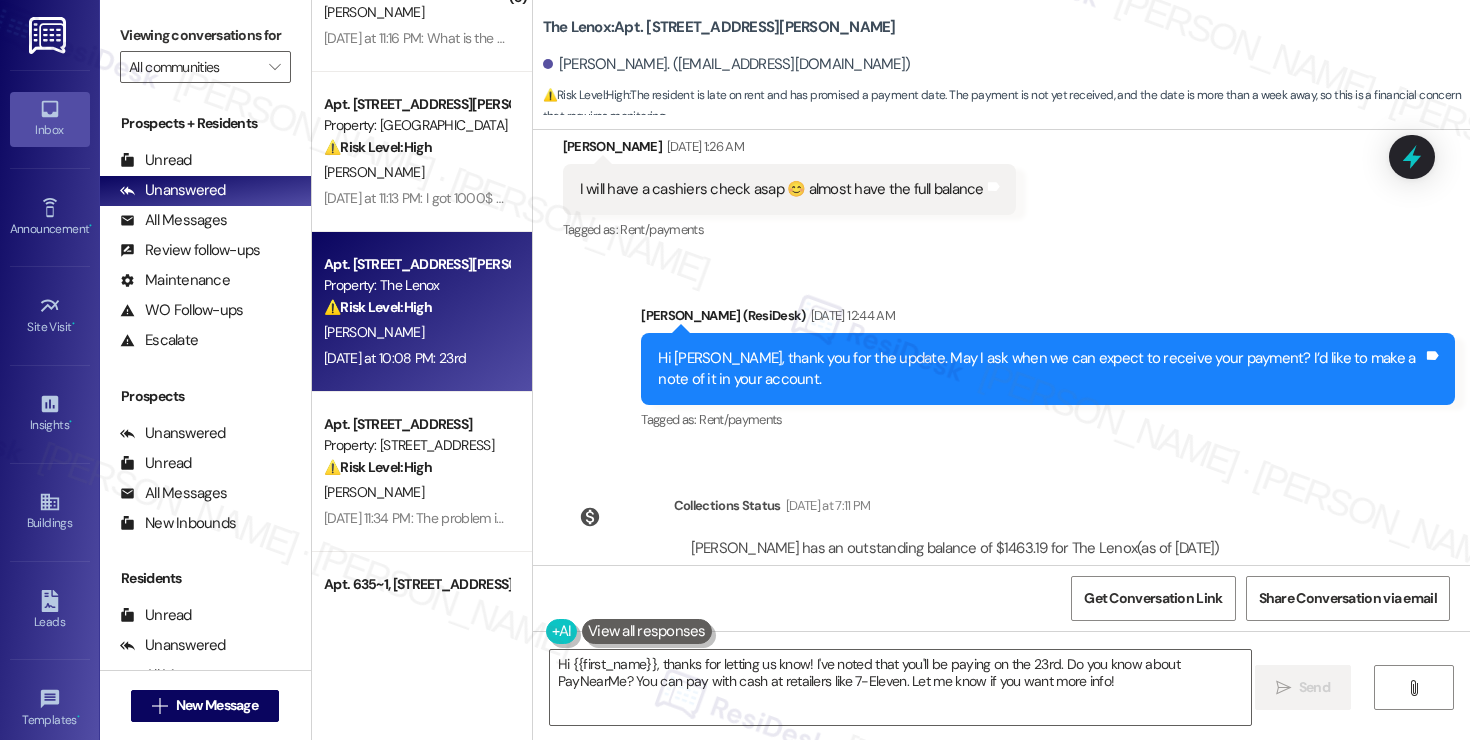 scroll, scrollTop: 4493, scrollLeft: 0, axis: vertical 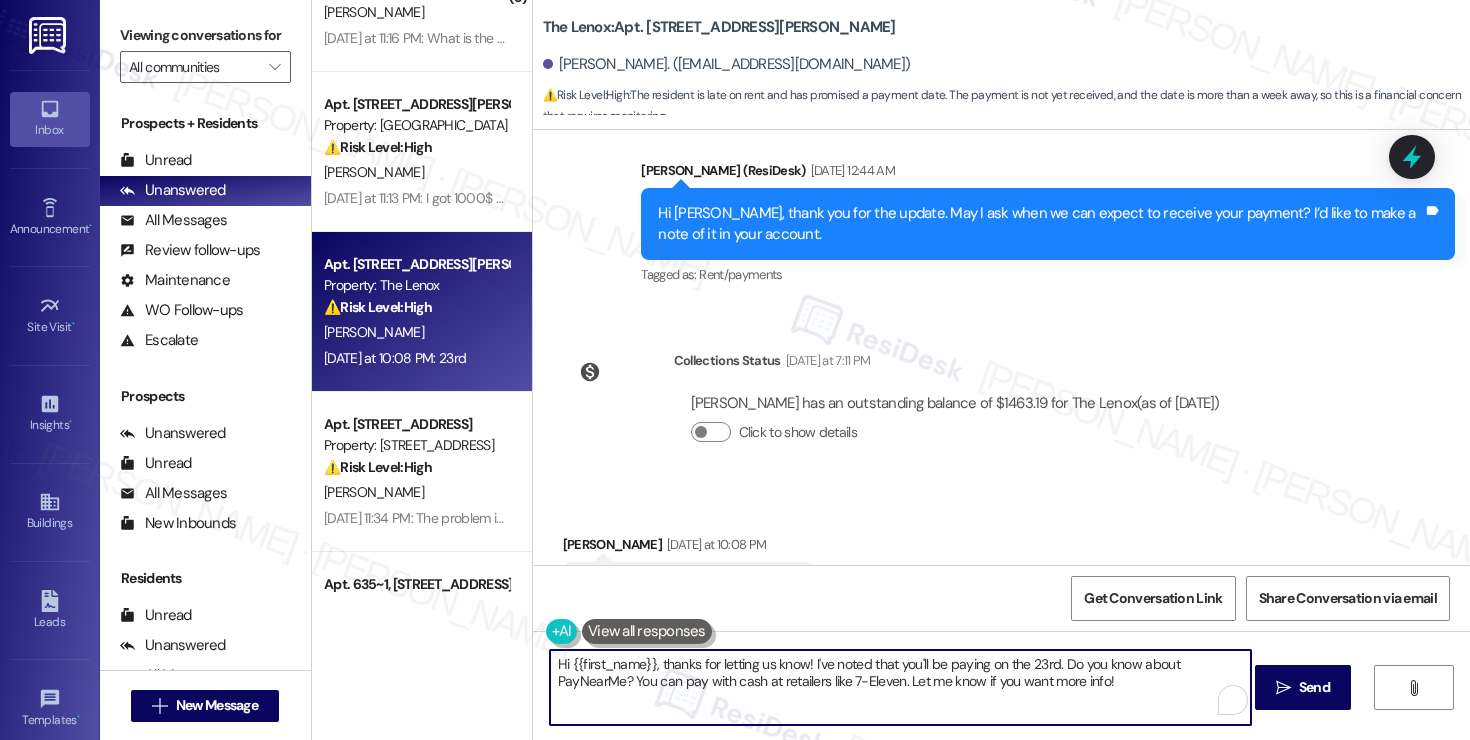 drag, startPoint x: 800, startPoint y: 663, endPoint x: 776, endPoint y: 665, distance: 24.083189 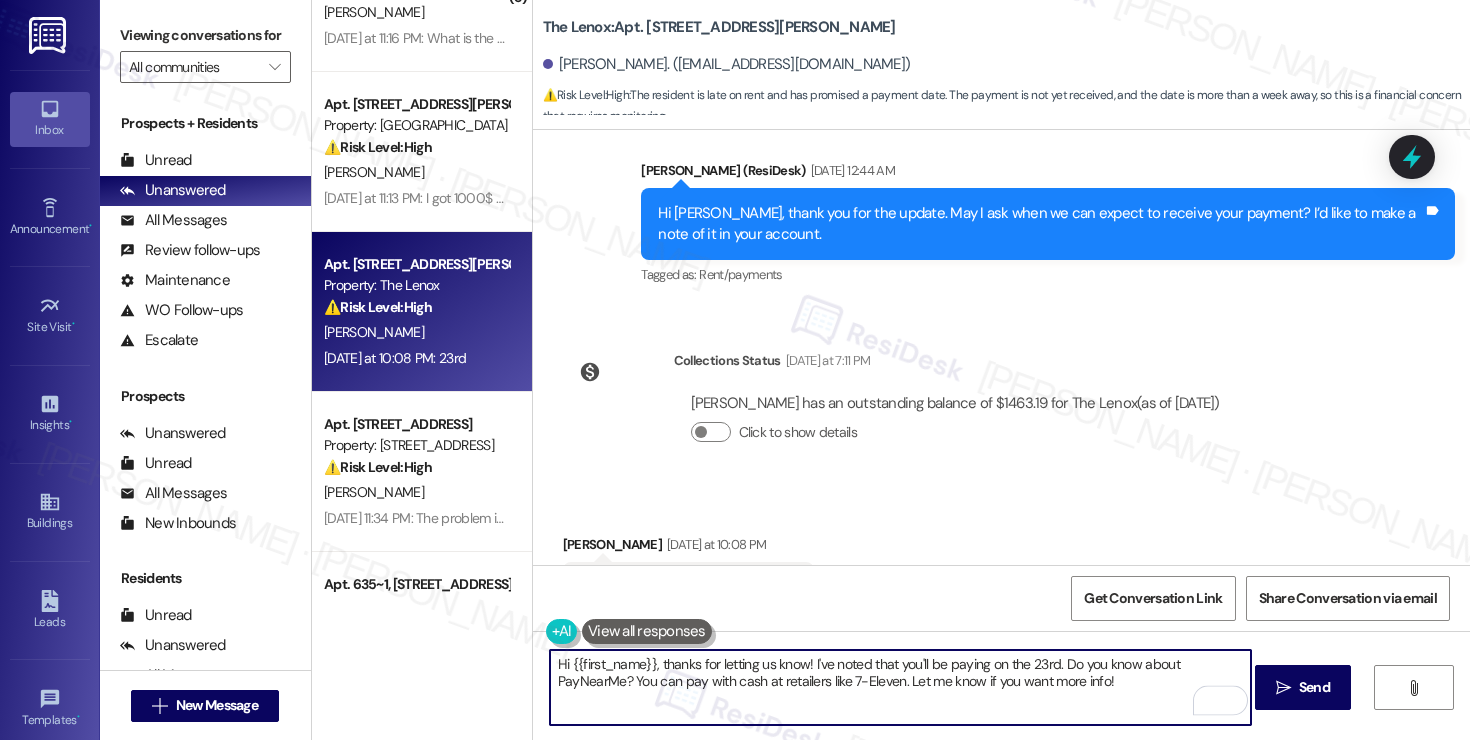 click on "Hi {{first_name}}, thanks for letting us know! I've noted that you'll be paying on the 23rd. Do you know about PayNearMe? You can pay with cash at retailers like 7-Eleven. Let me know if you want more info!" at bounding box center [900, 687] 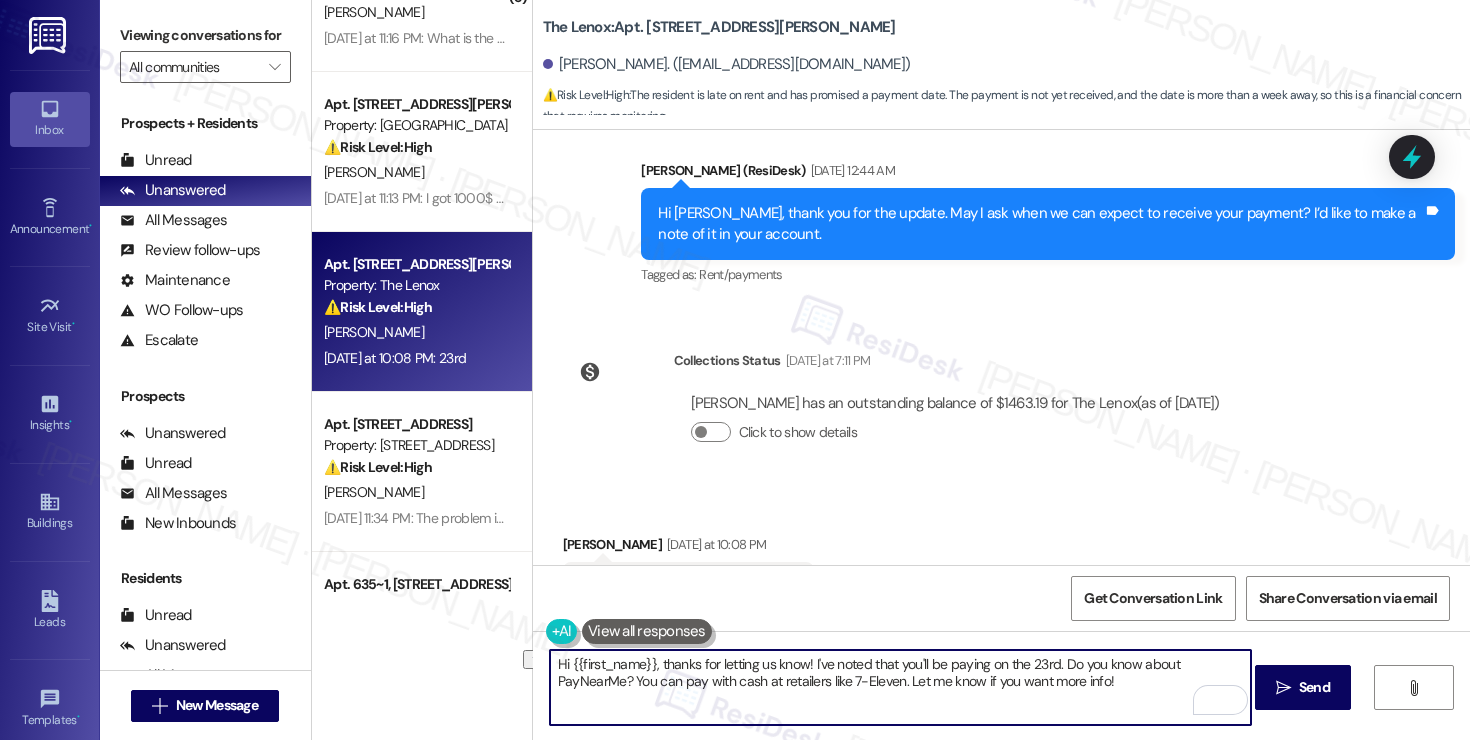 drag, startPoint x: 802, startPoint y: 666, endPoint x: 538, endPoint y: 651, distance: 264.42578 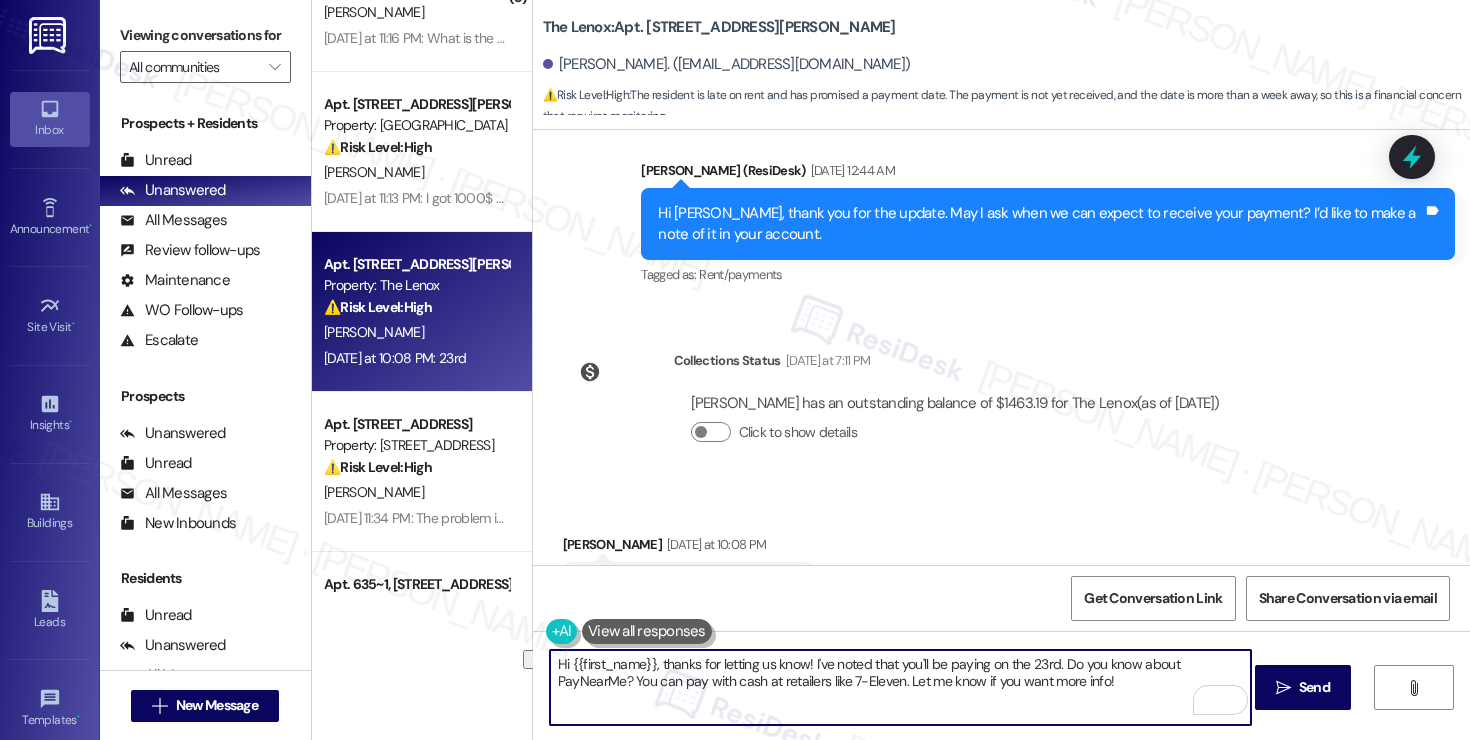 click on "Hi {{first_name}}, thanks for letting us know! I've noted that you'll be paying on the 23rd. Do you know about PayNearMe? You can pay with cash at retailers like 7-Eleven. Let me know if you want more info!" at bounding box center (900, 687) 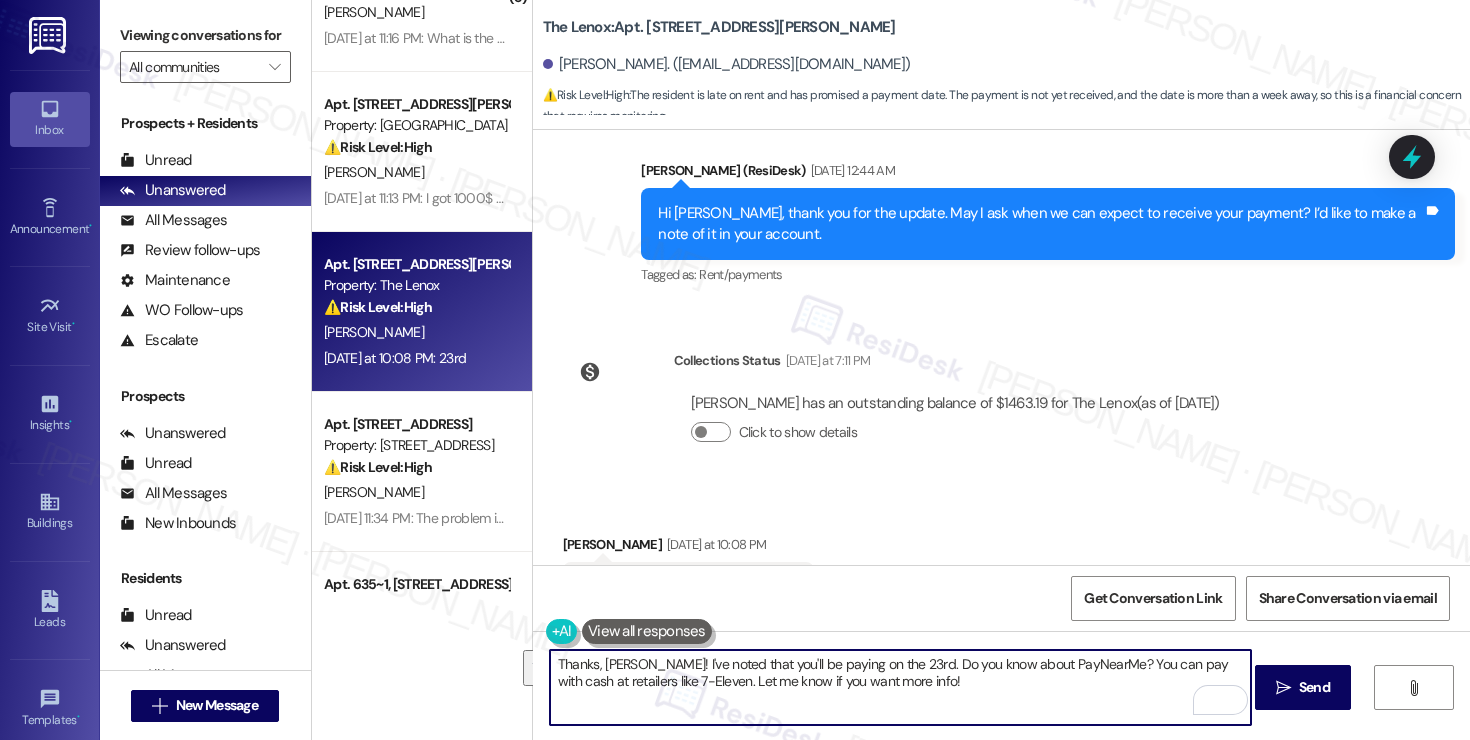 drag, startPoint x: 891, startPoint y: 664, endPoint x: 904, endPoint y: 684, distance: 23.853722 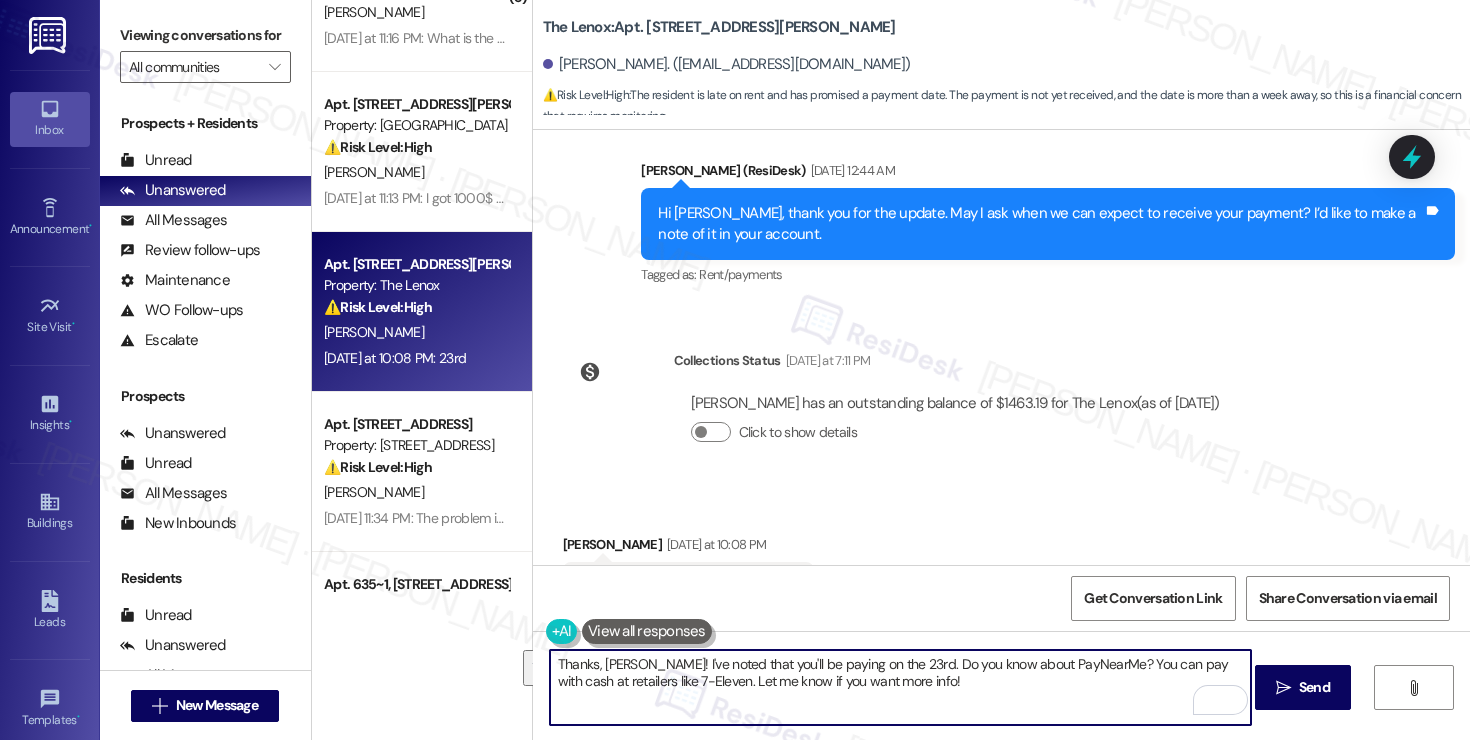 paste on "Anything else I can help you with, let me know." 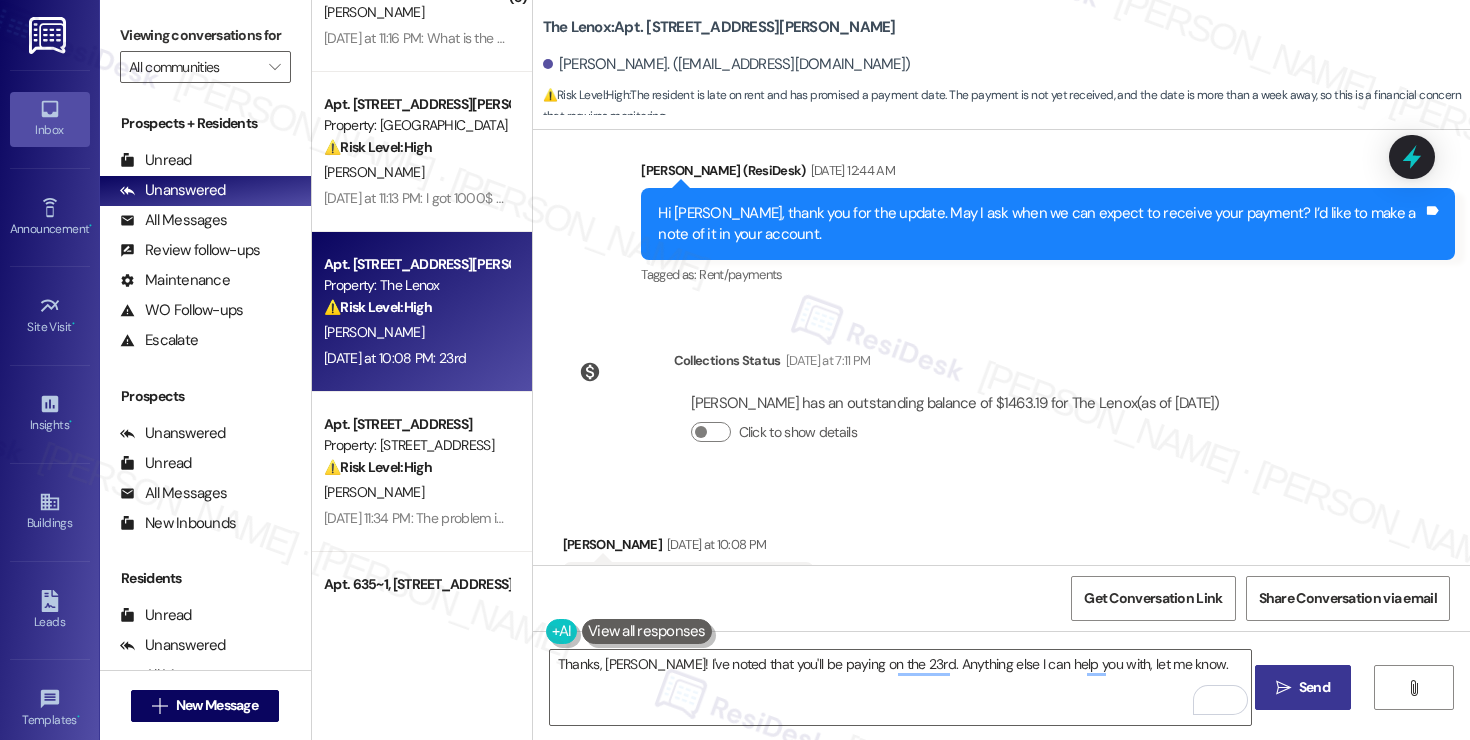 click on "Send" at bounding box center [1314, 687] 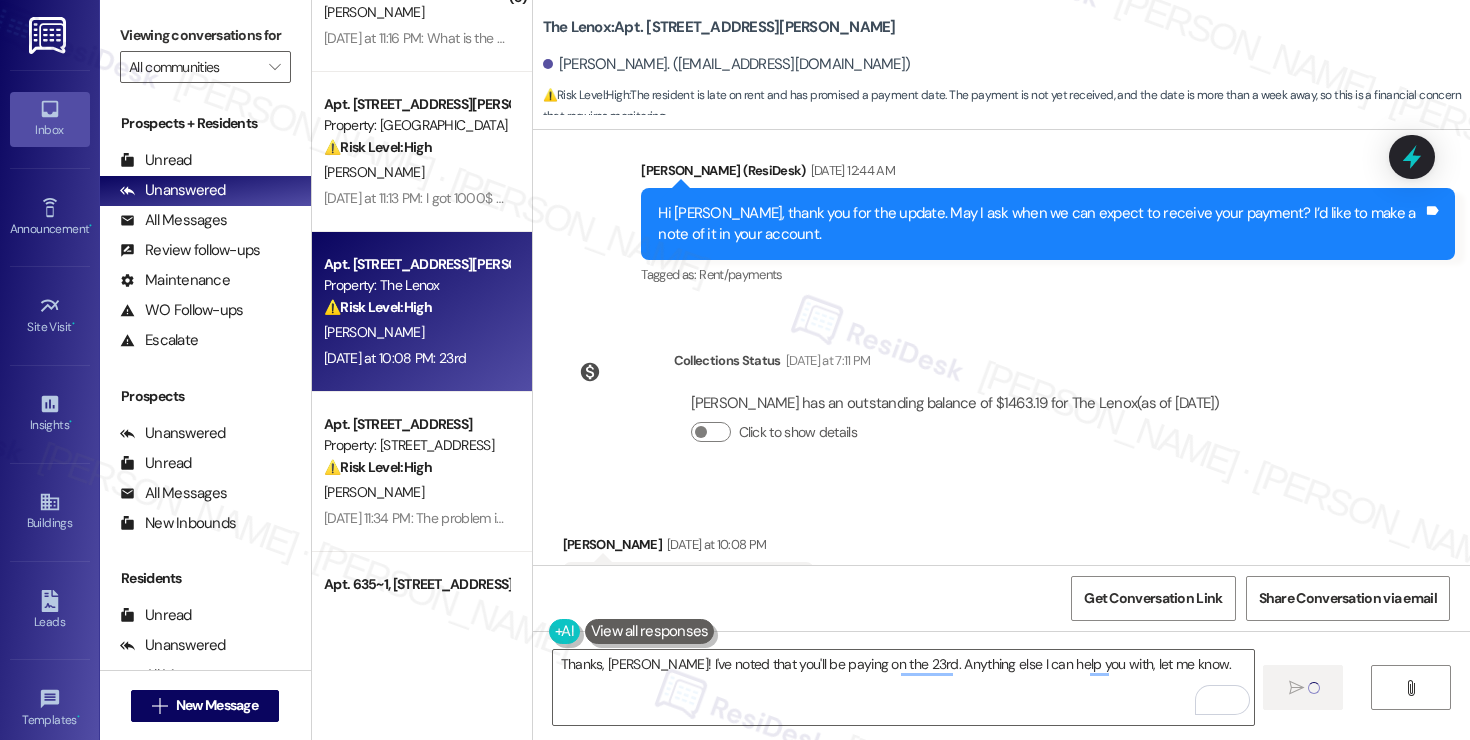 type on "Fetching suggested responses. Please feel free to read through the conversation in the meantime." 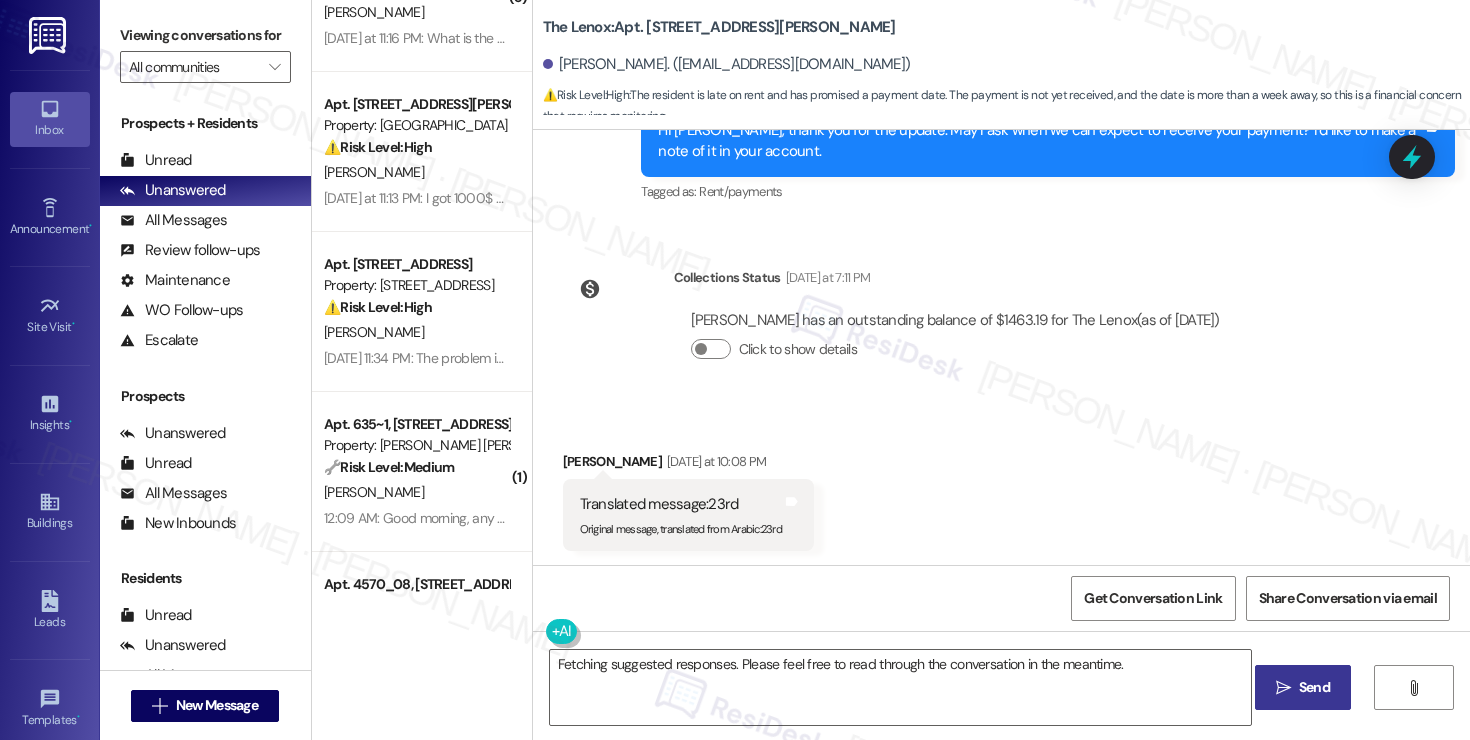 scroll, scrollTop: 4633, scrollLeft: 0, axis: vertical 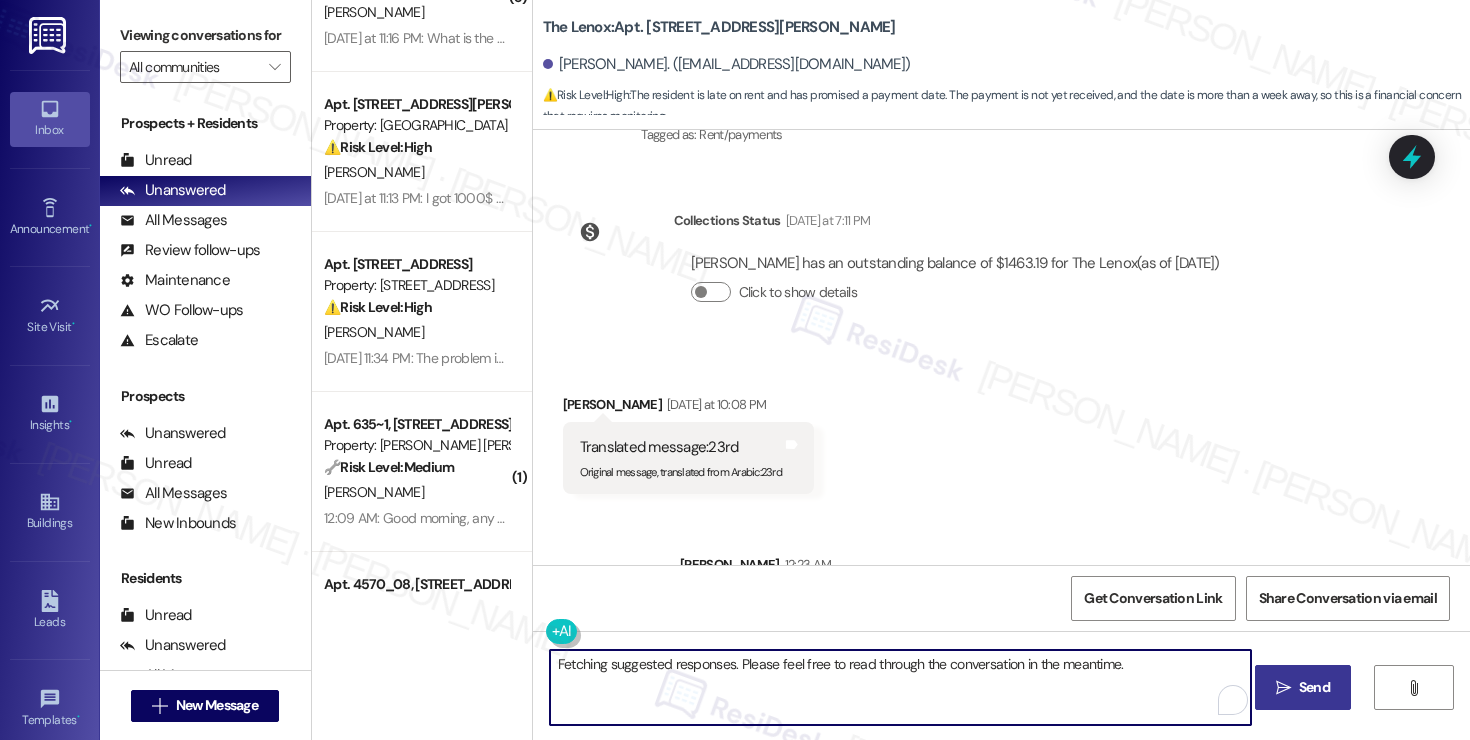 click on "Fetching suggested responses. Please feel free to read through the conversation in the meantime." at bounding box center [900, 687] 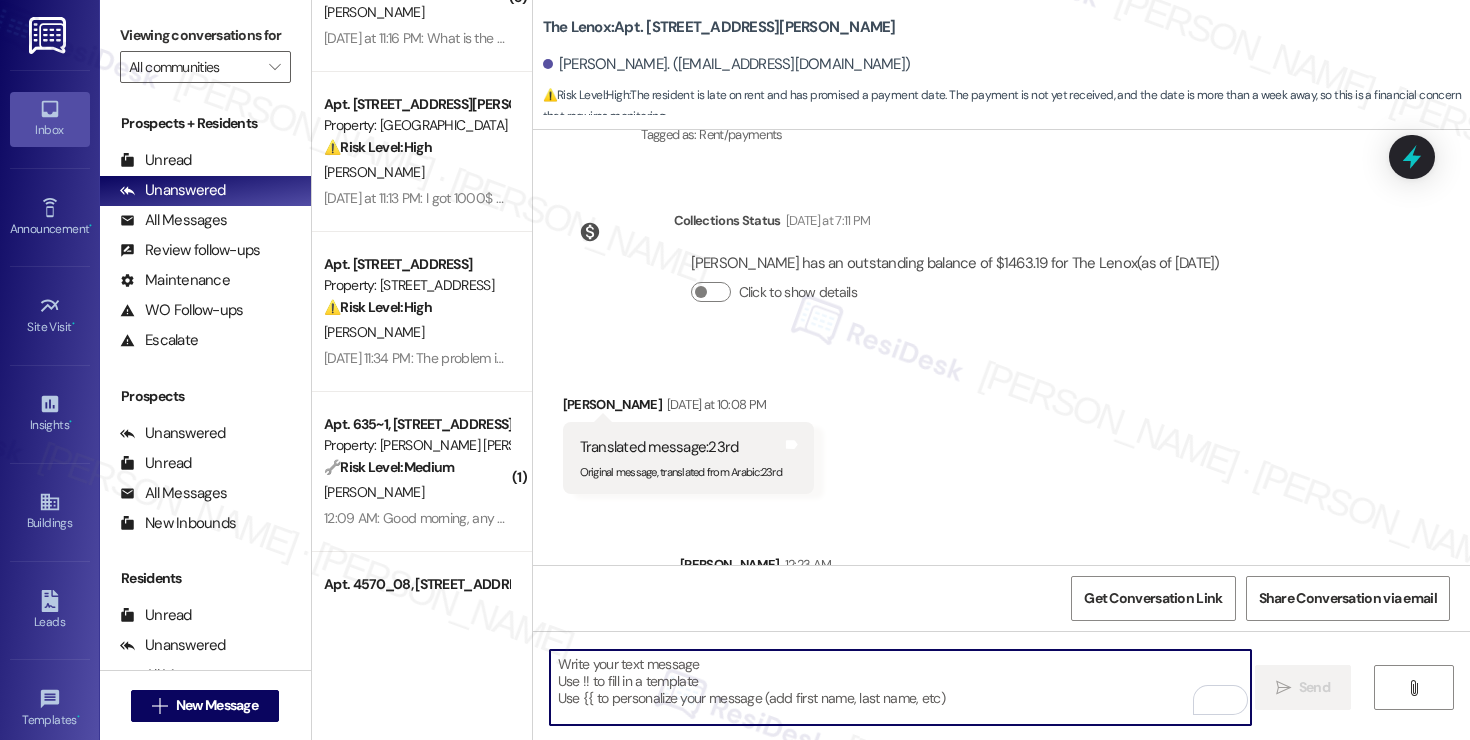 type 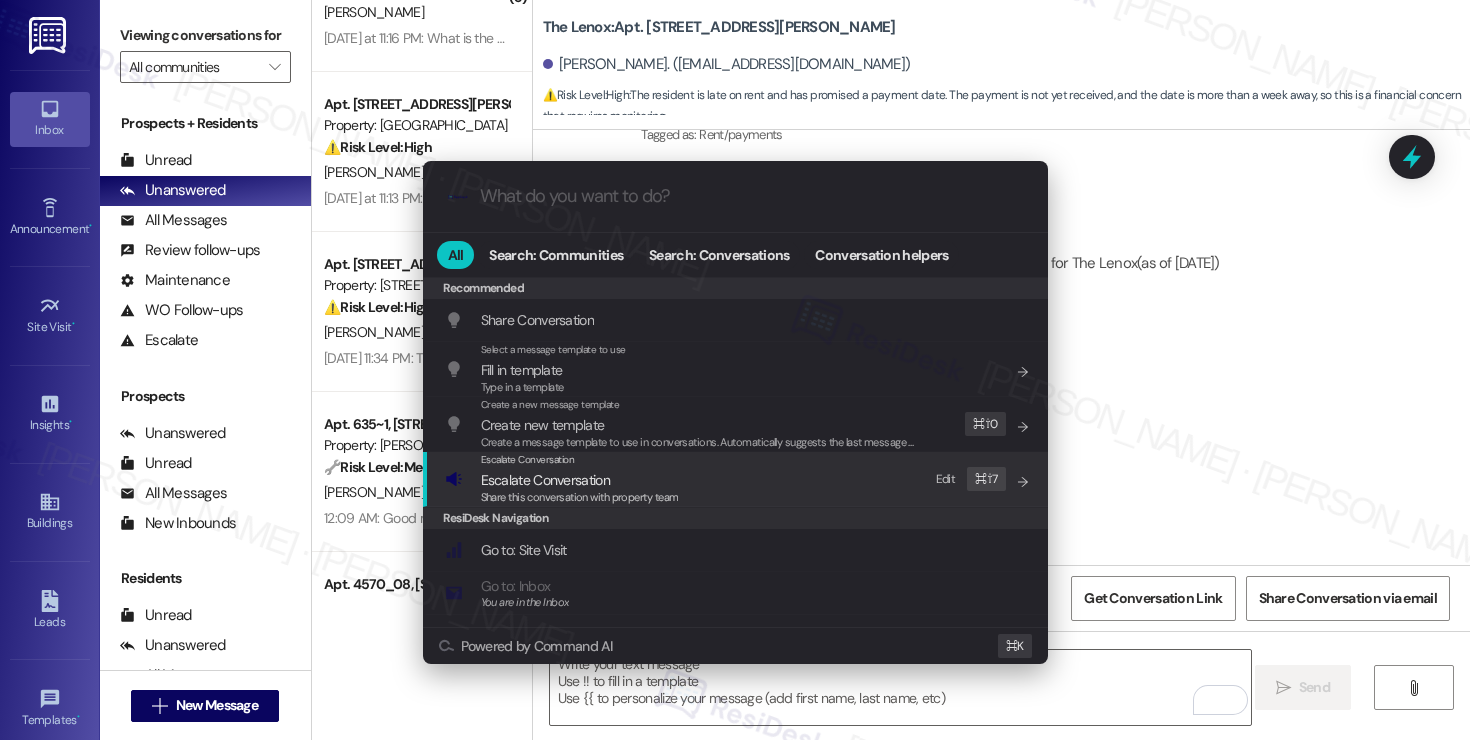 click on "Escalate Conversation" at bounding box center [580, 480] 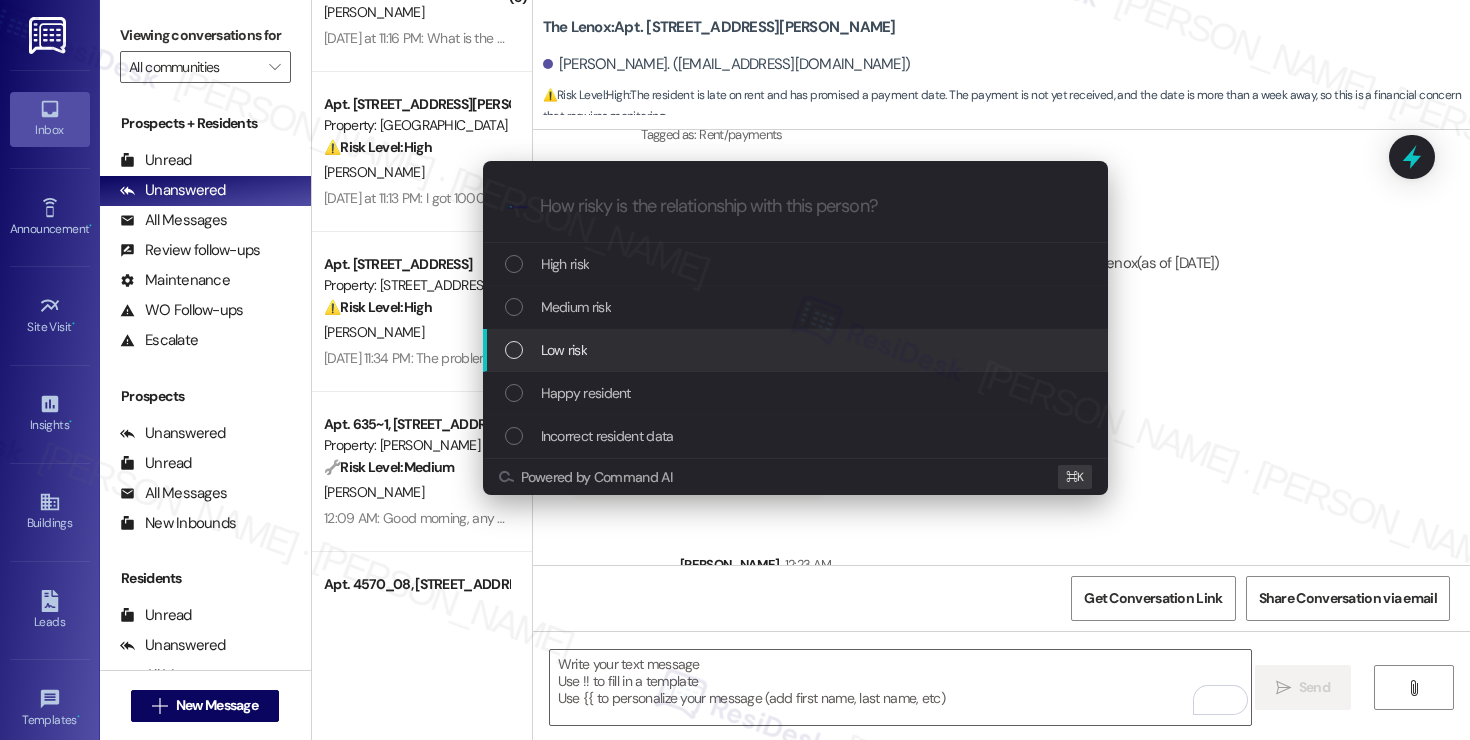 click on "Low risk" at bounding box center (797, 350) 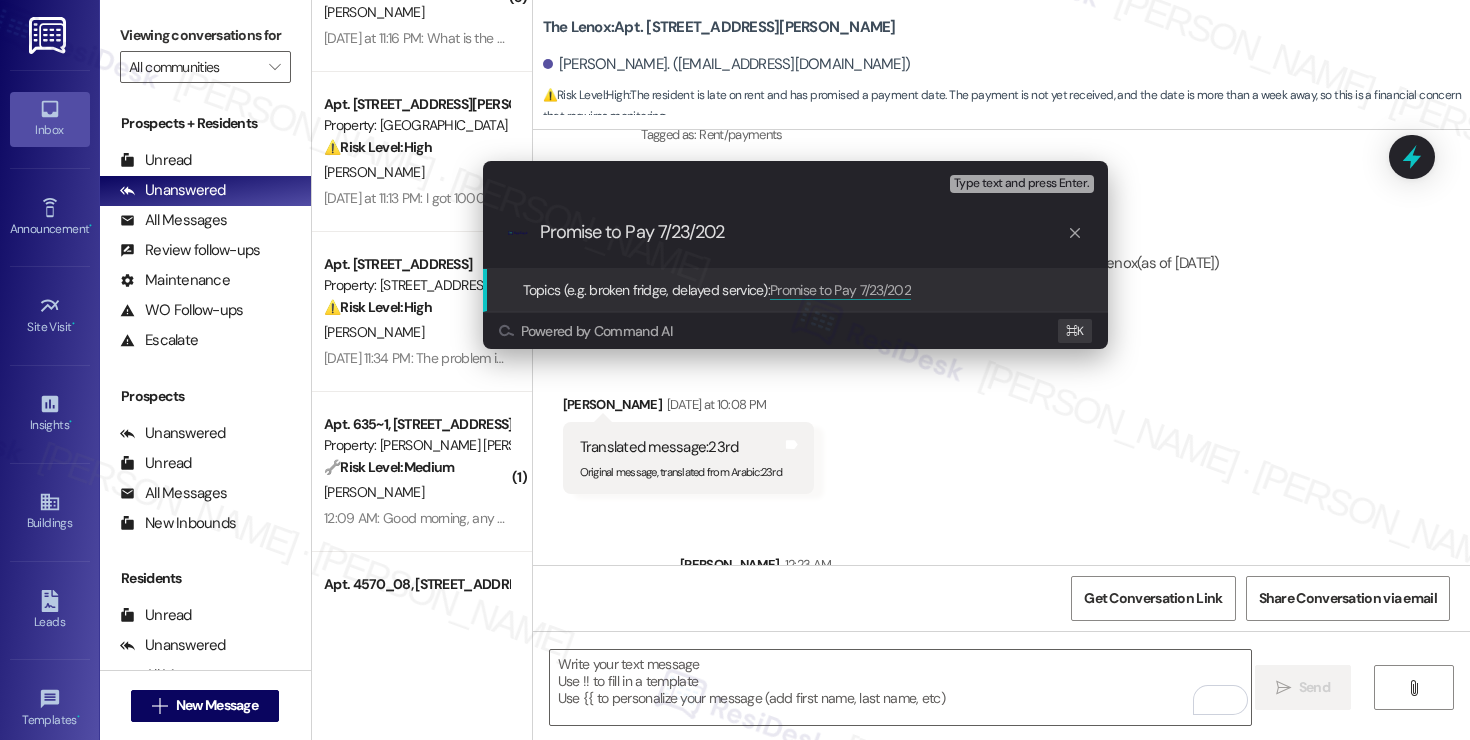 type on "Promise to Pay [DATE]" 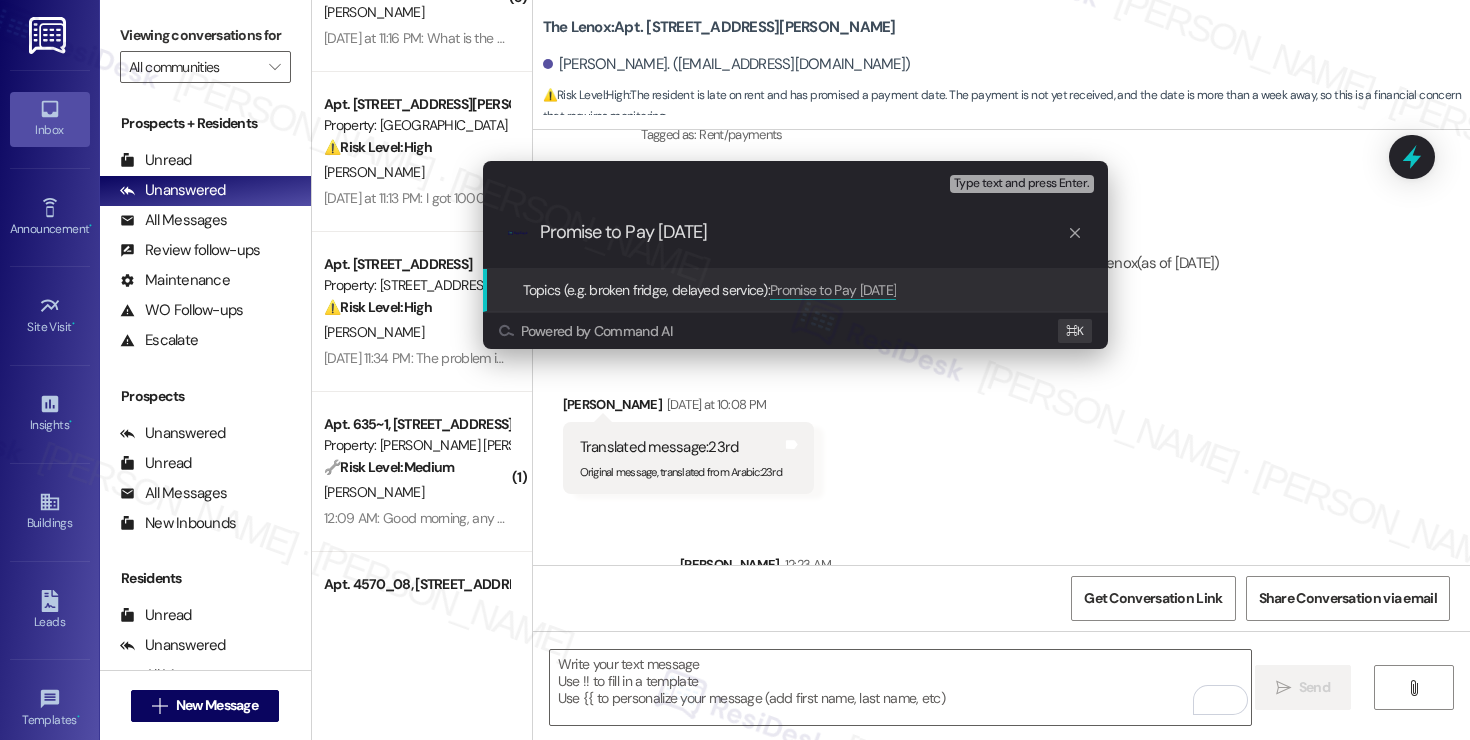 click on "Promise to Pay [DATE]" at bounding box center [803, 232] 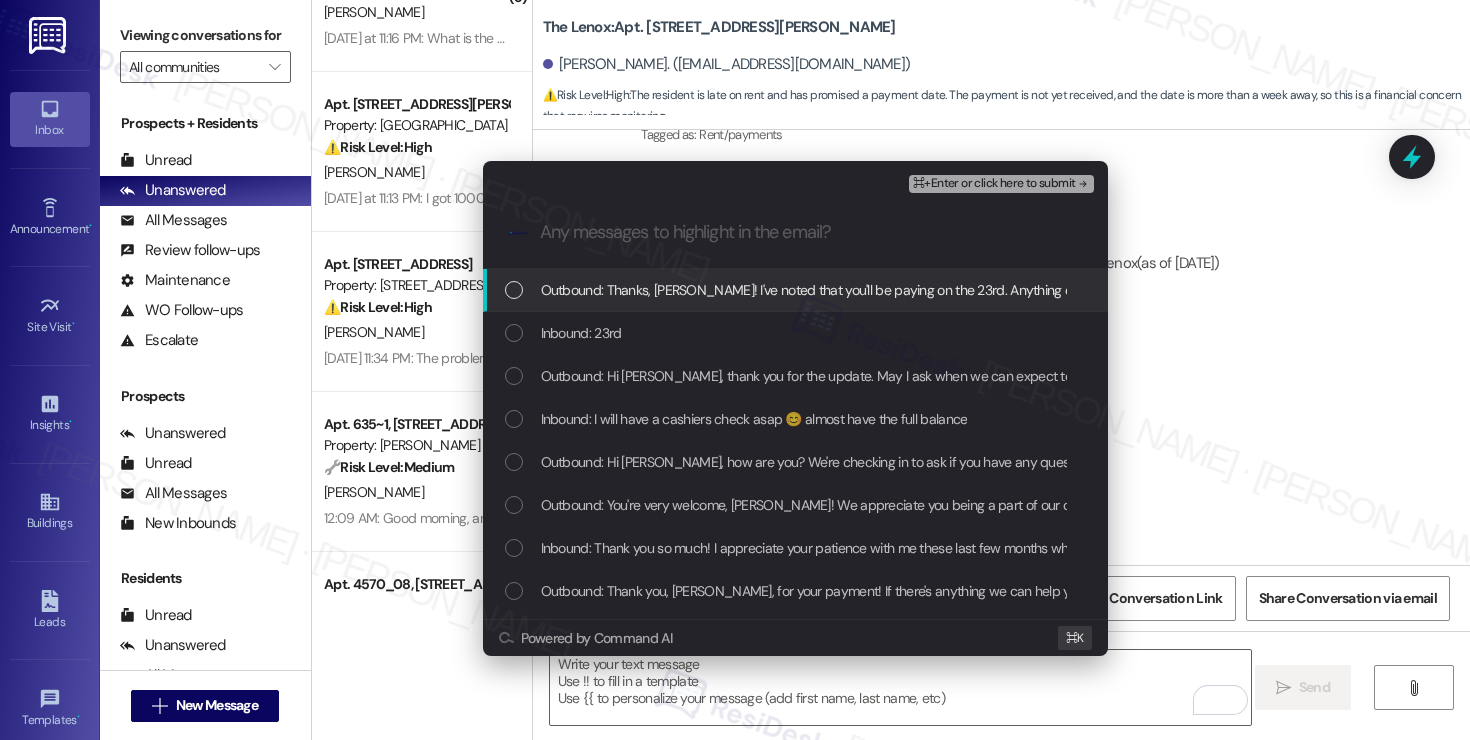 click on "Outbound: Thanks, [PERSON_NAME]! I've noted that you'll be paying on the 23rd. Anything else I can help you with, let me know." at bounding box center (909, 290) 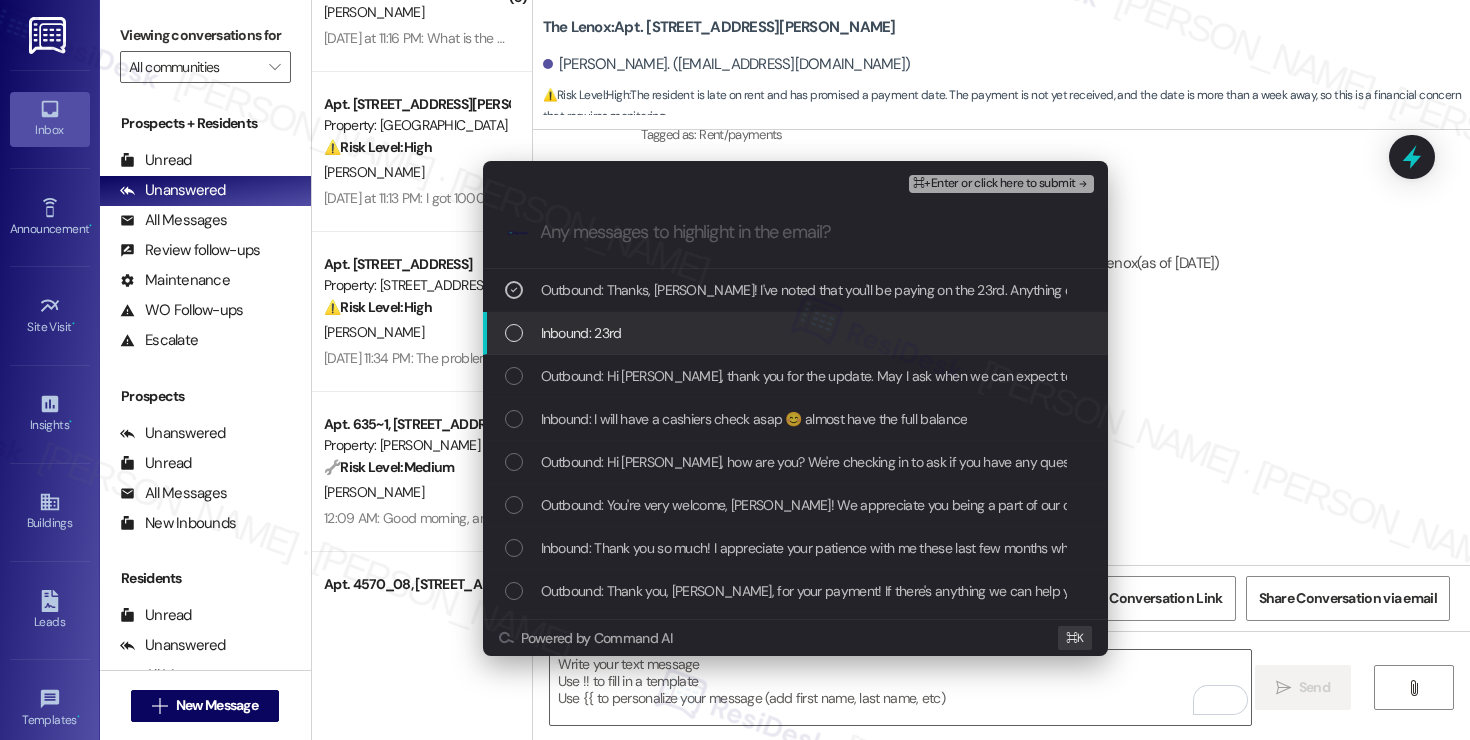 click on "Inbound: 23rd" at bounding box center (797, 333) 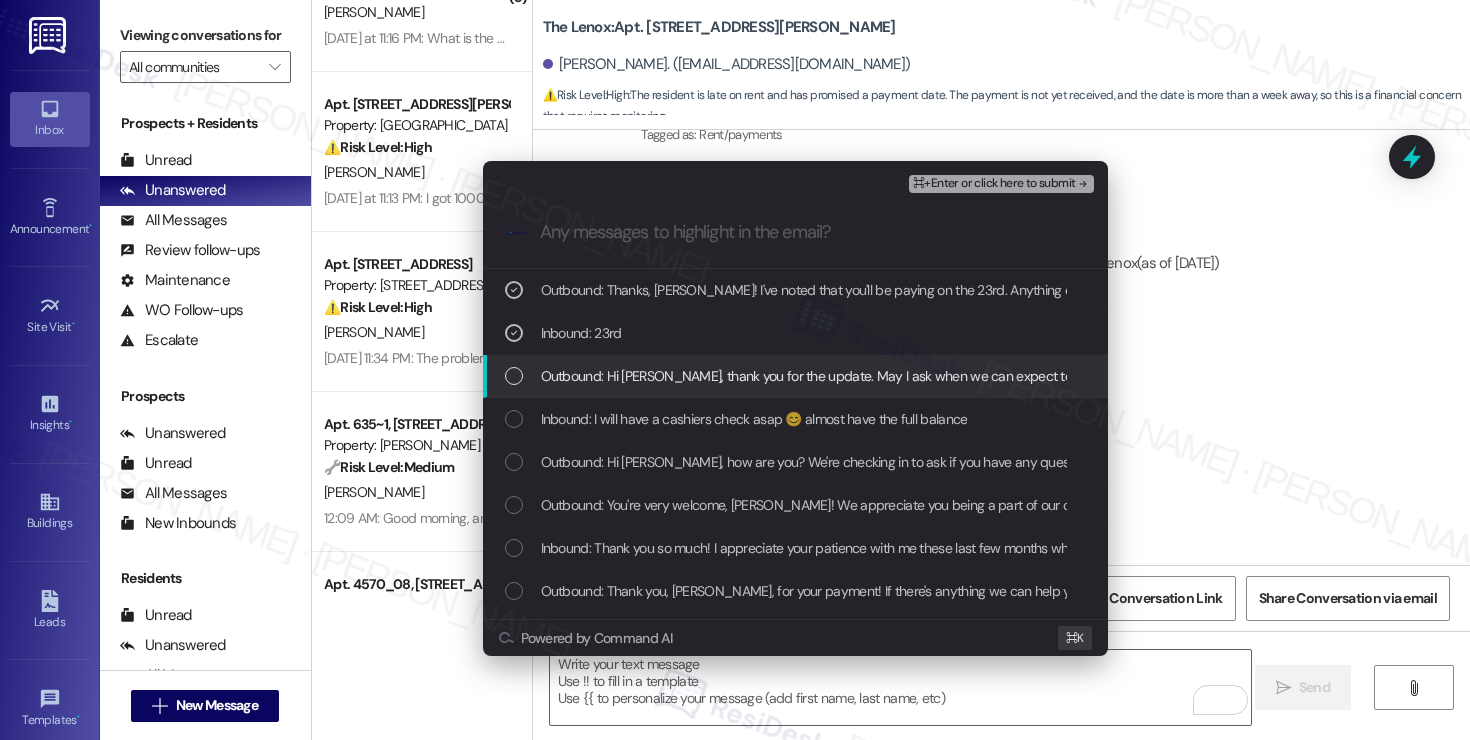 click on "Outbound: Hi [PERSON_NAME], thank you for the update. May I ask when we can expect to receive your payment? I’d like to make a note of it in your account." at bounding box center (998, 376) 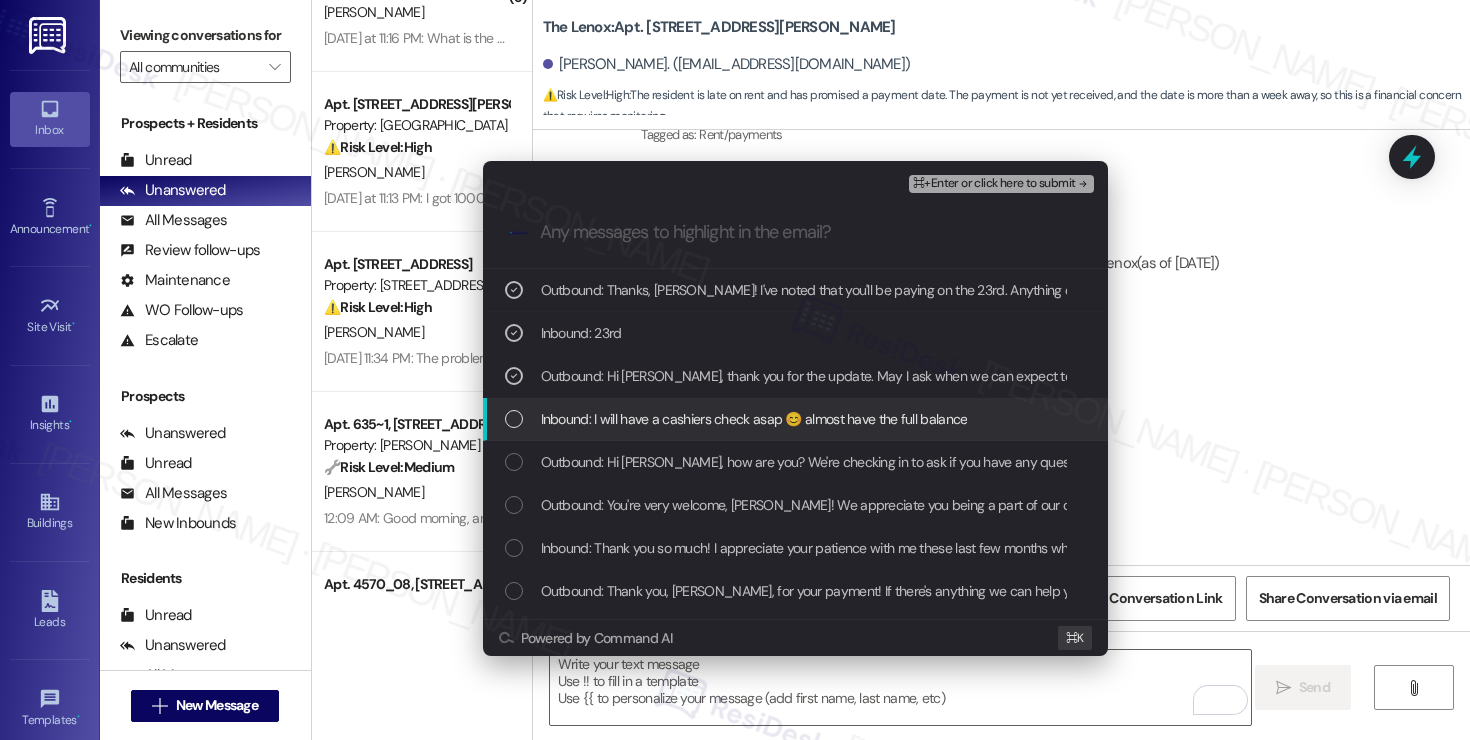 click on "Inbound: I will have a cashiers check asap 😊 almost have the full balance" at bounding box center (754, 419) 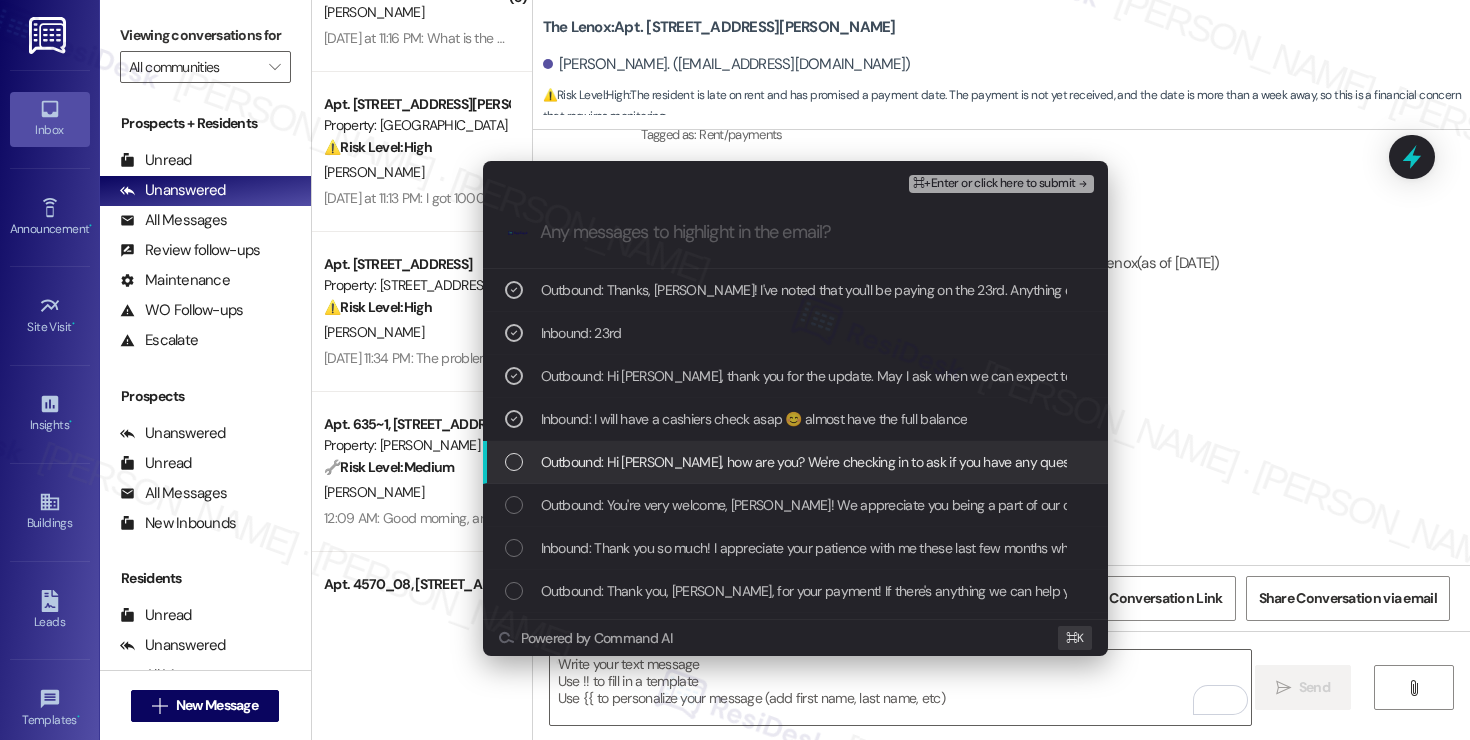 click on "Outbound: Hi [PERSON_NAME], how are you? We're checking in to ask if you have any questions about rent payment. We're here to answer questions. Your current balance is $1463.19 . If you've already paid, thank you for your patience!" at bounding box center (1218, 462) 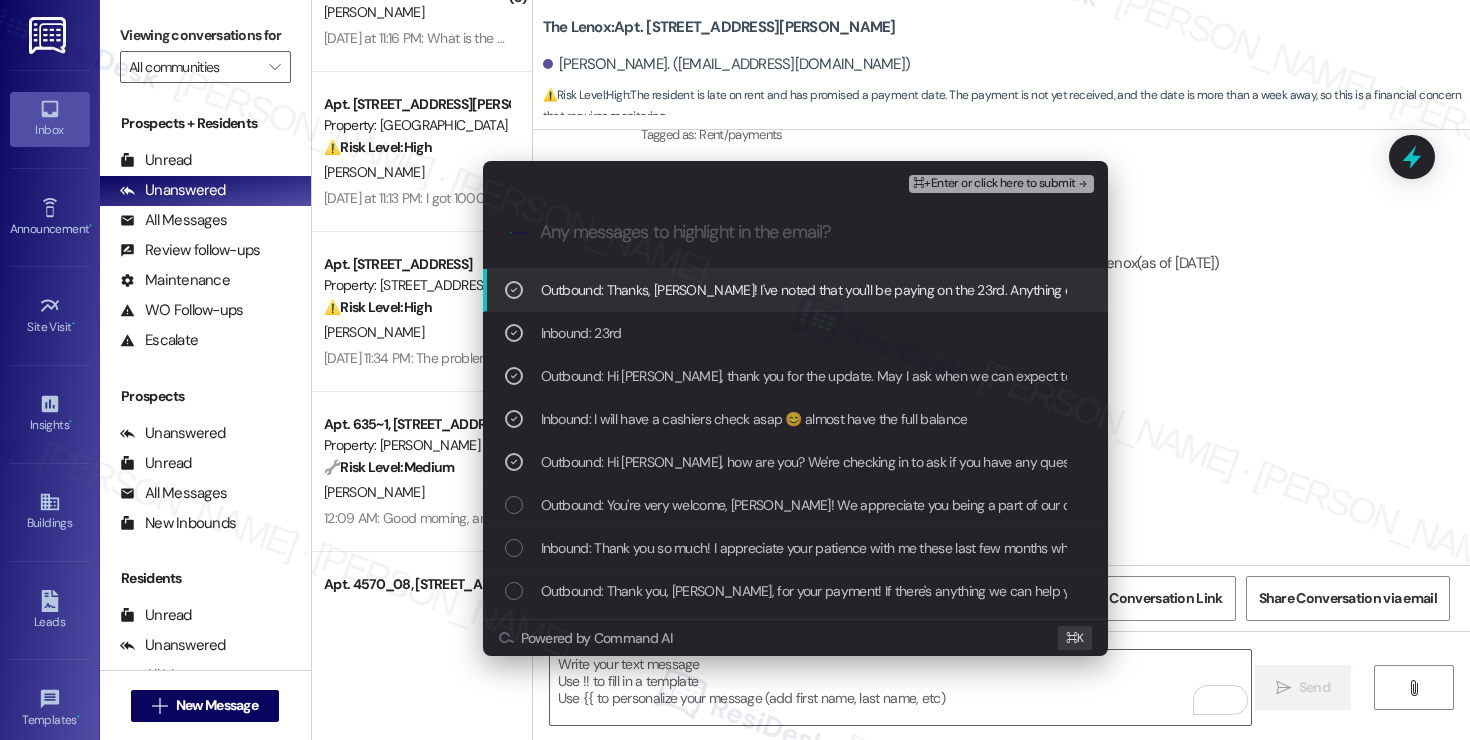 click on "⌘+Enter or click here to submit" at bounding box center [994, 184] 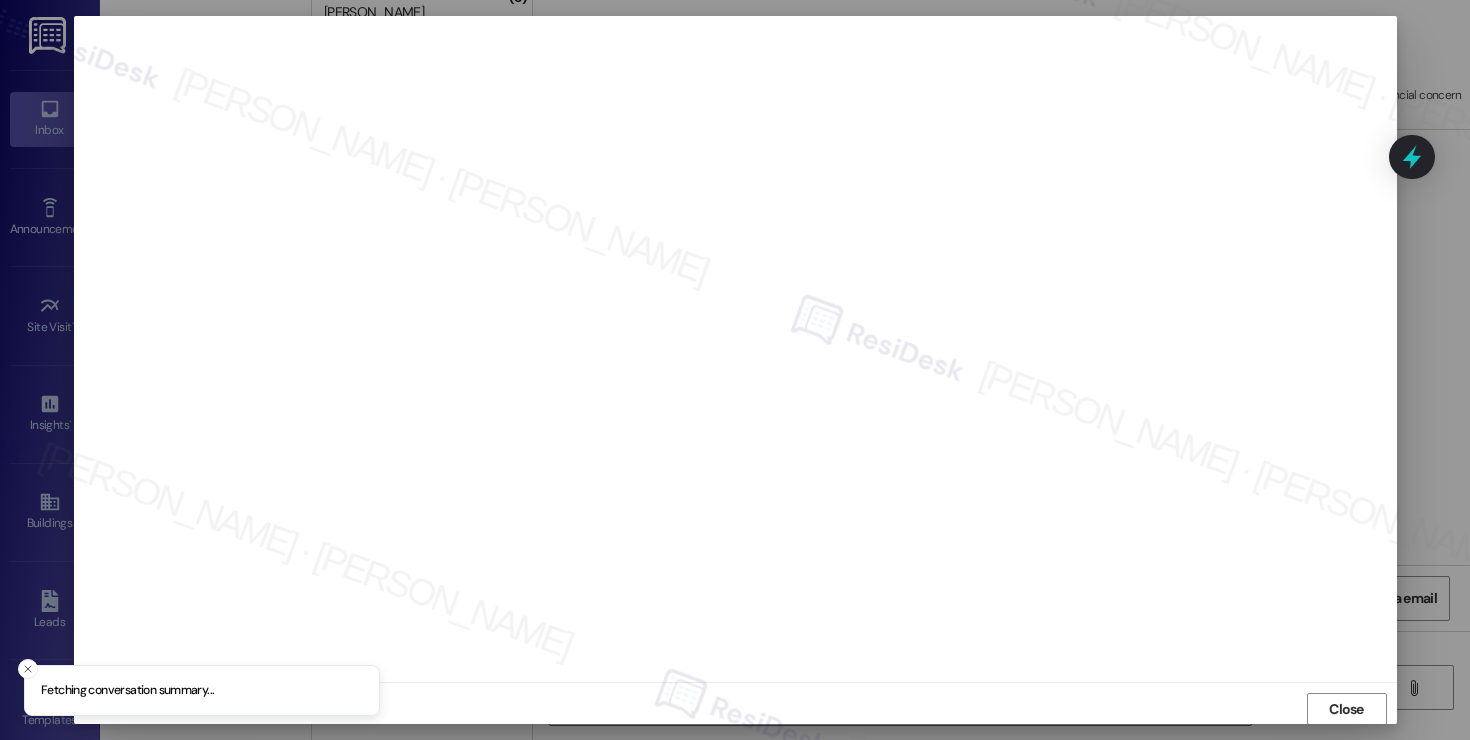 scroll, scrollTop: 1, scrollLeft: 0, axis: vertical 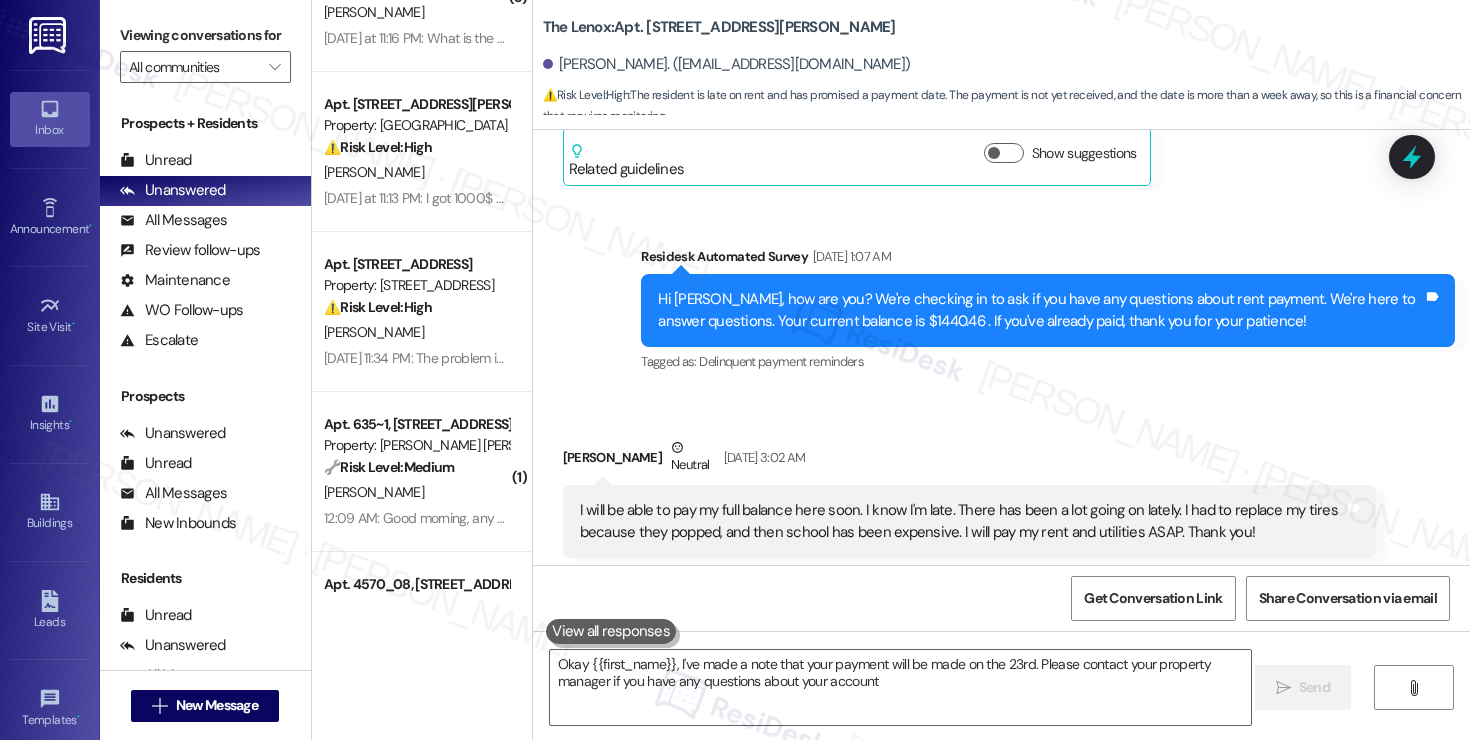 type on "Okay {{first_name}}, I've made a note that your payment will be made on the 23rd. Please contact your property manager if you have any questions about your account." 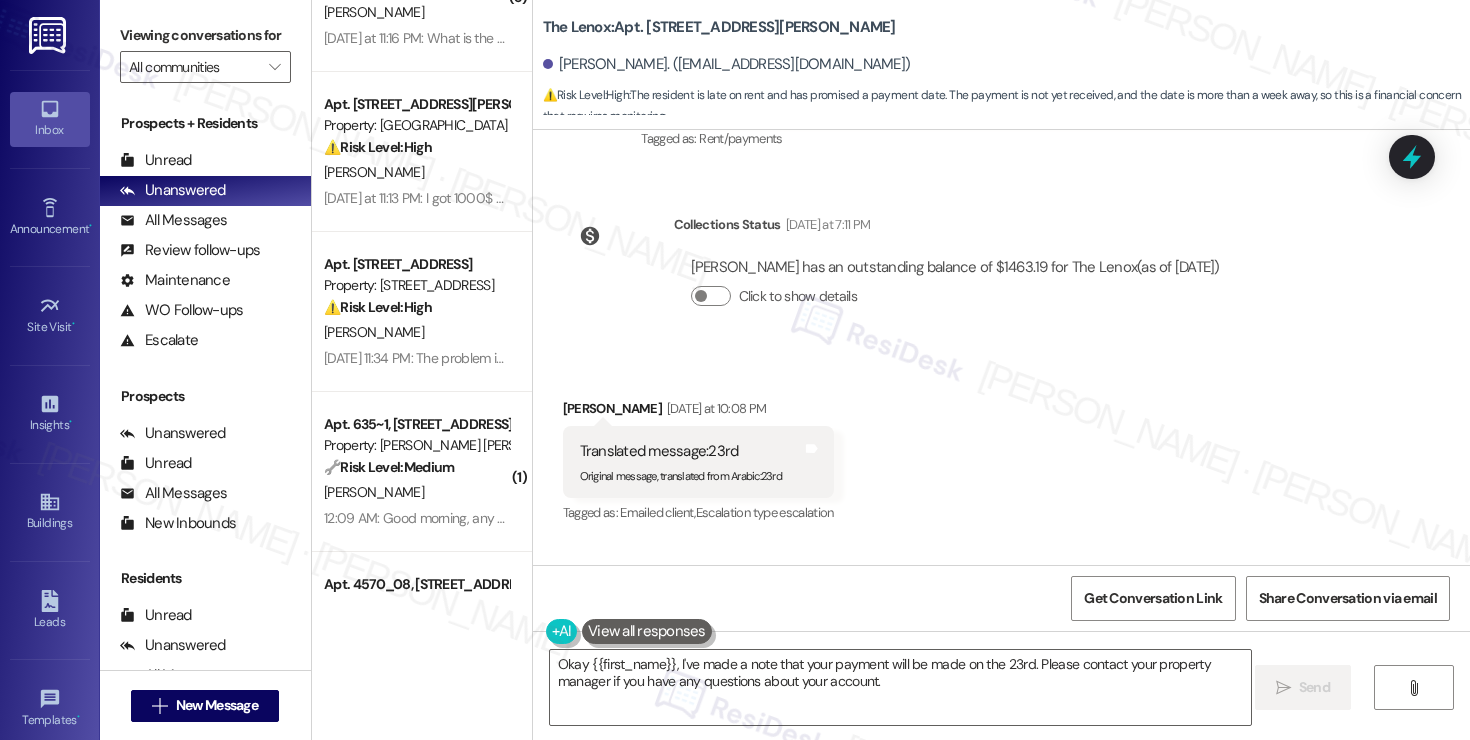 scroll, scrollTop: 4691, scrollLeft: 0, axis: vertical 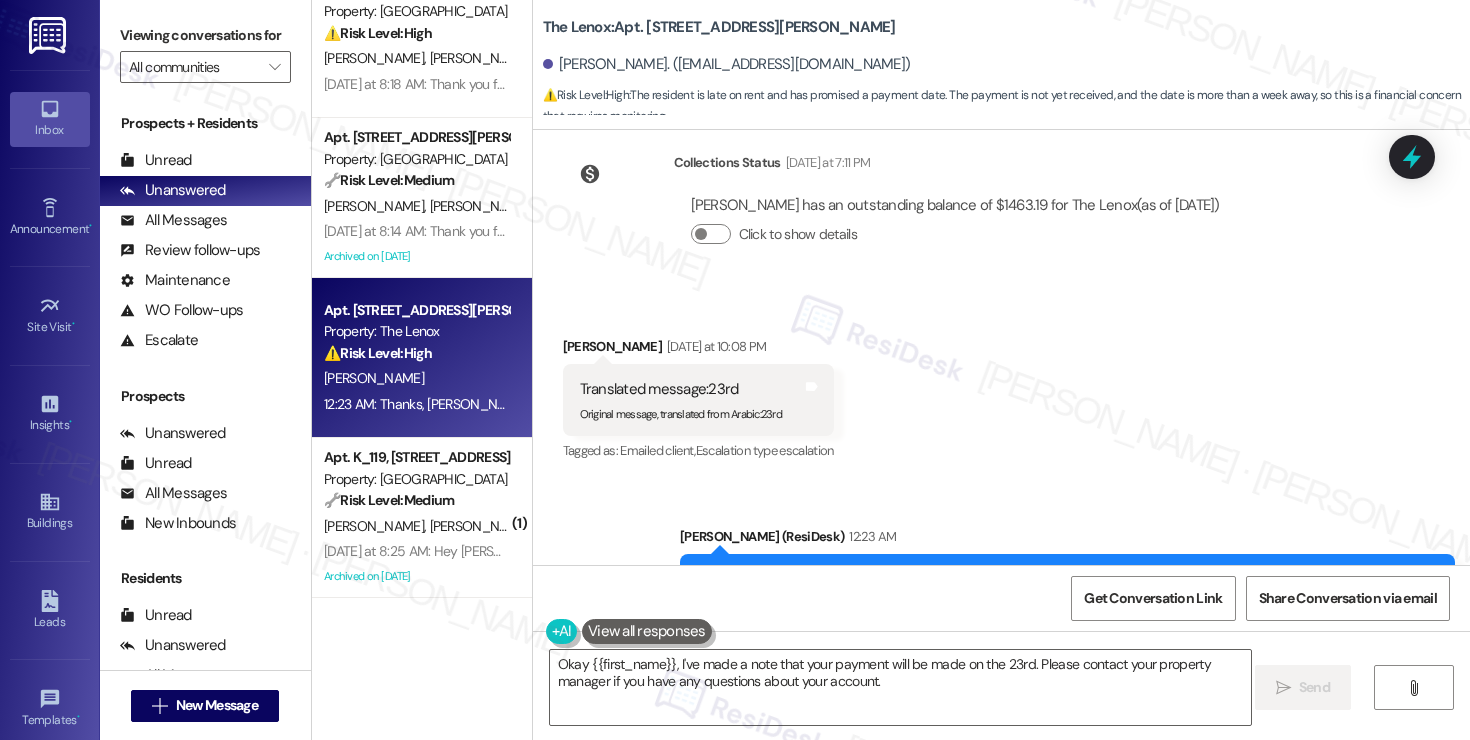 click on "[PERSON_NAME]" at bounding box center [416, 378] 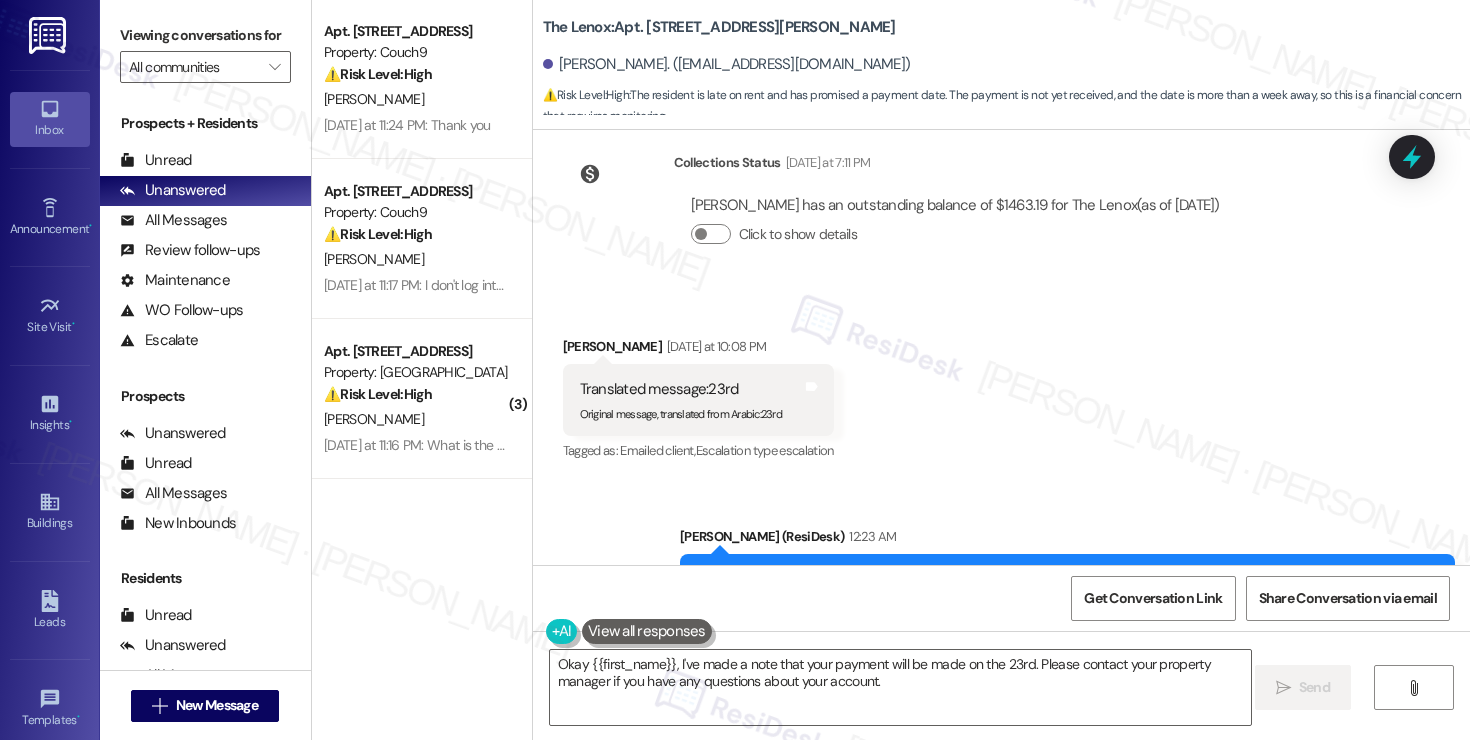 scroll, scrollTop: 0, scrollLeft: 0, axis: both 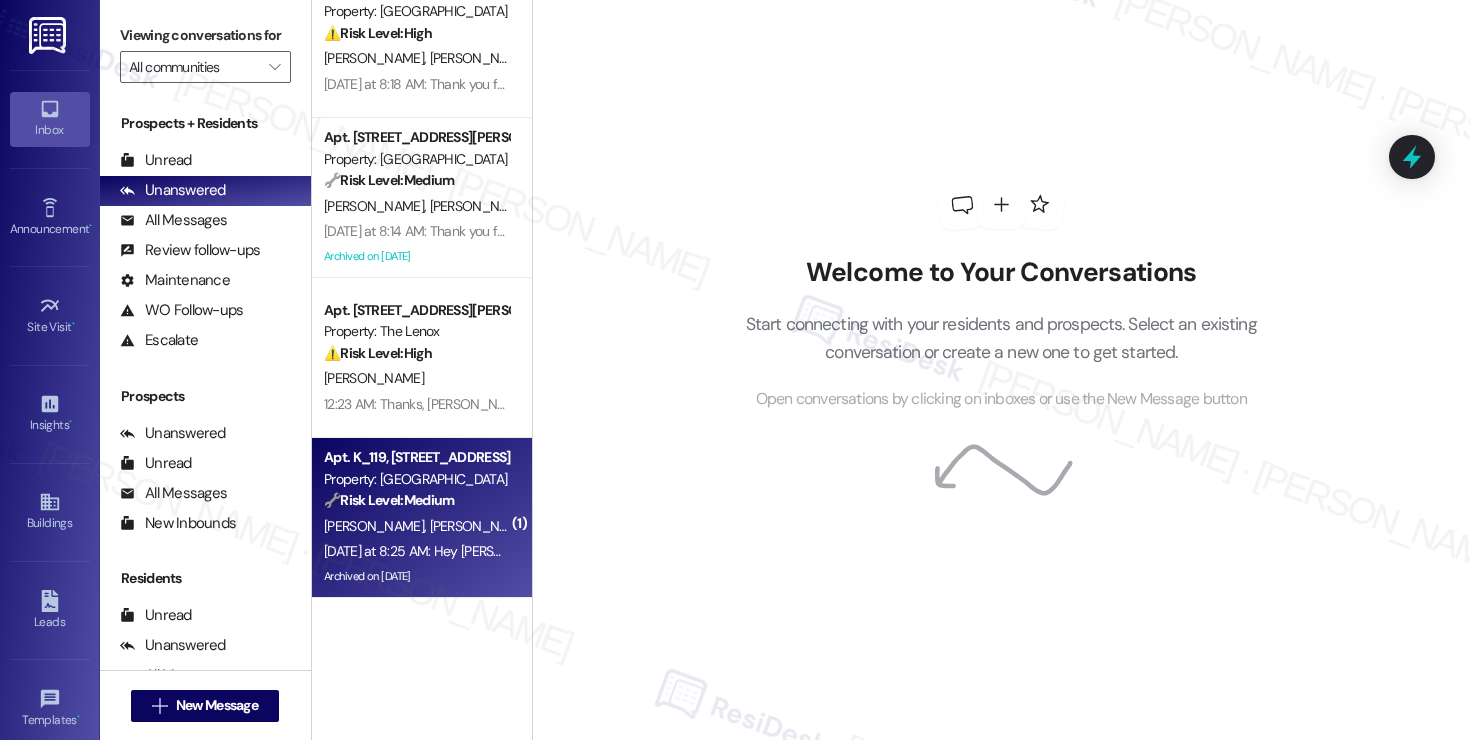 click on "🔧  Risk Level:  Medium The resident initially inquired about a potential late fee despite having paid on time. The team followed up, and the resident confirmed the fee was removed. The issue is resolved, and no further action is needed." at bounding box center (416, 500) 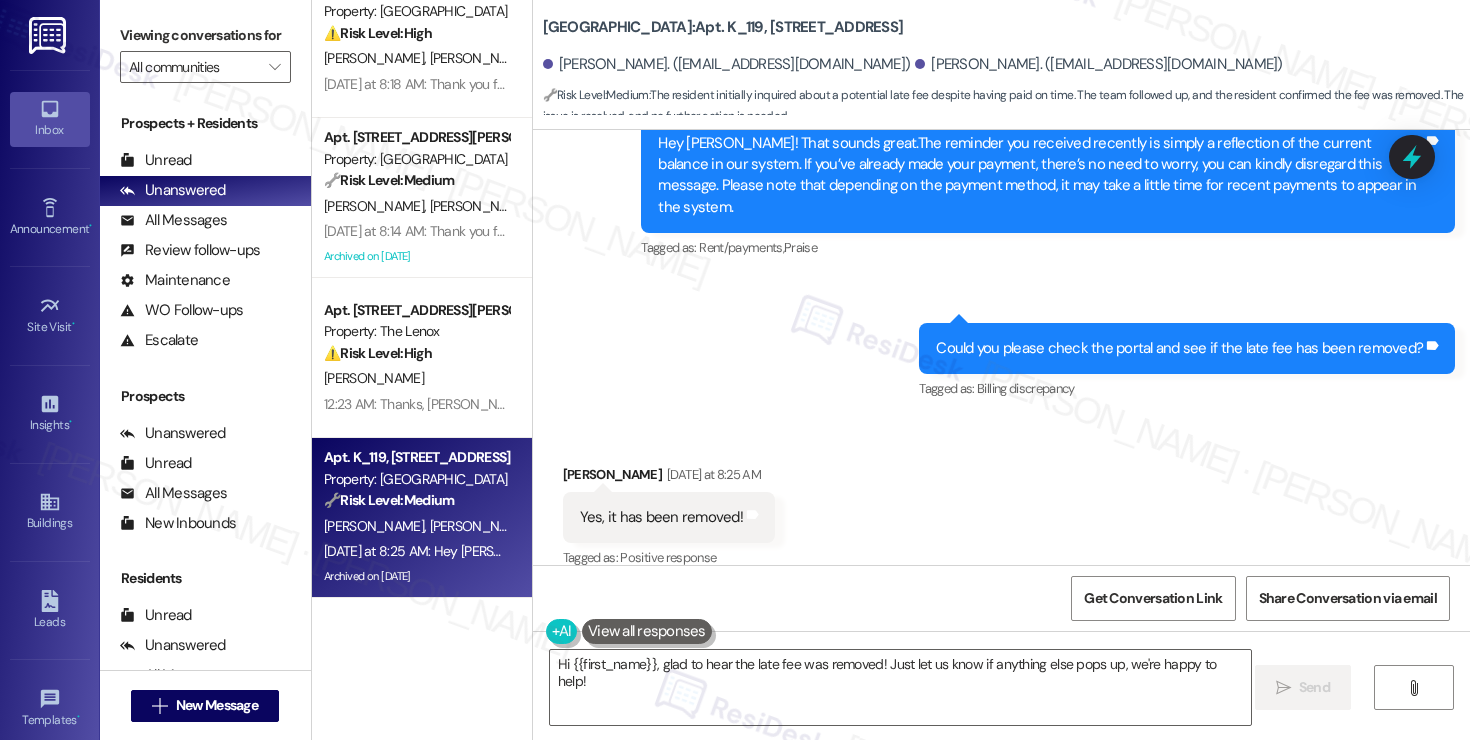 scroll, scrollTop: 7501, scrollLeft: 0, axis: vertical 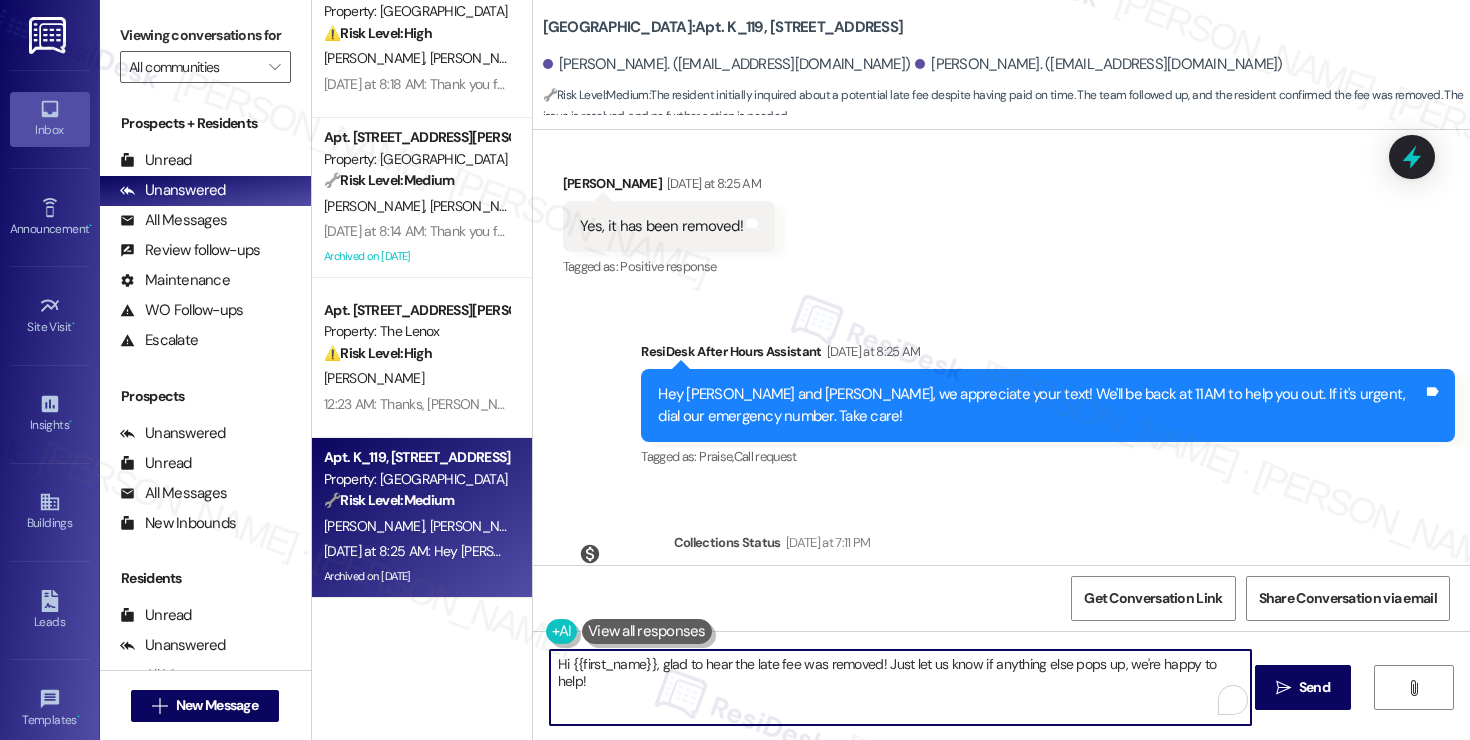 click on "Hi {{first_name}}, glad to hear the late fee was removed! Just let us know if anything else pops up, we're happy to help!" at bounding box center (900, 687) 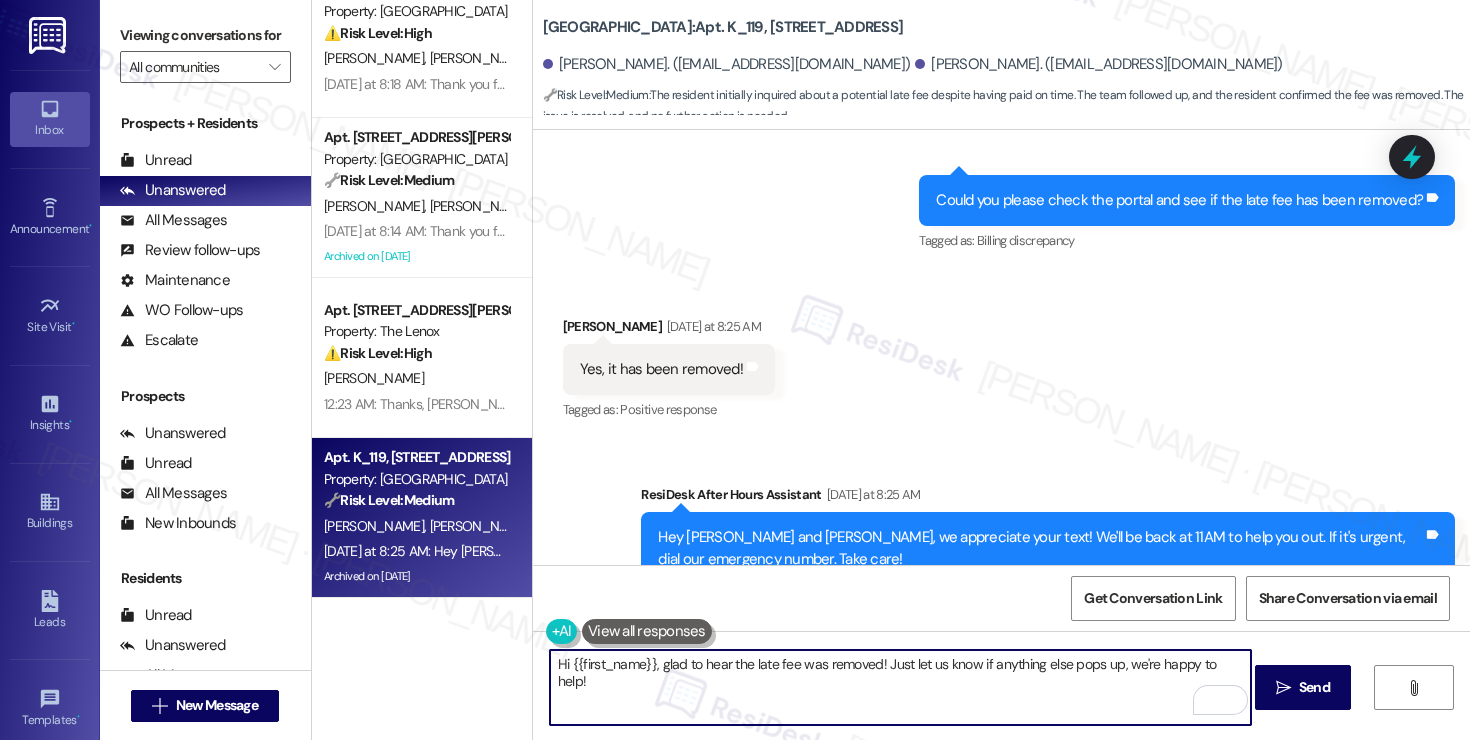 scroll, scrollTop: 7358, scrollLeft: 0, axis: vertical 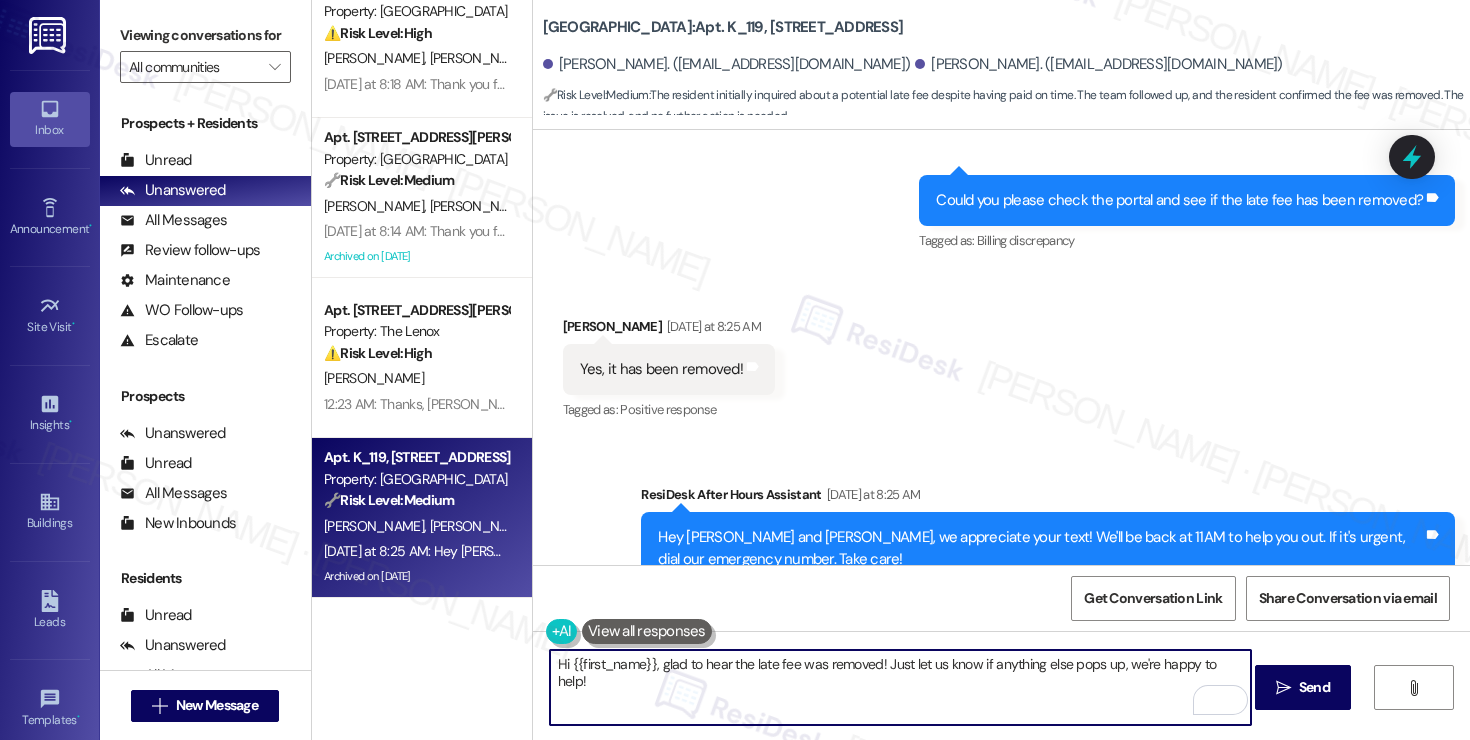 click on "Shelby Shepard Yesterday at 8:25 AM" at bounding box center (669, 330) 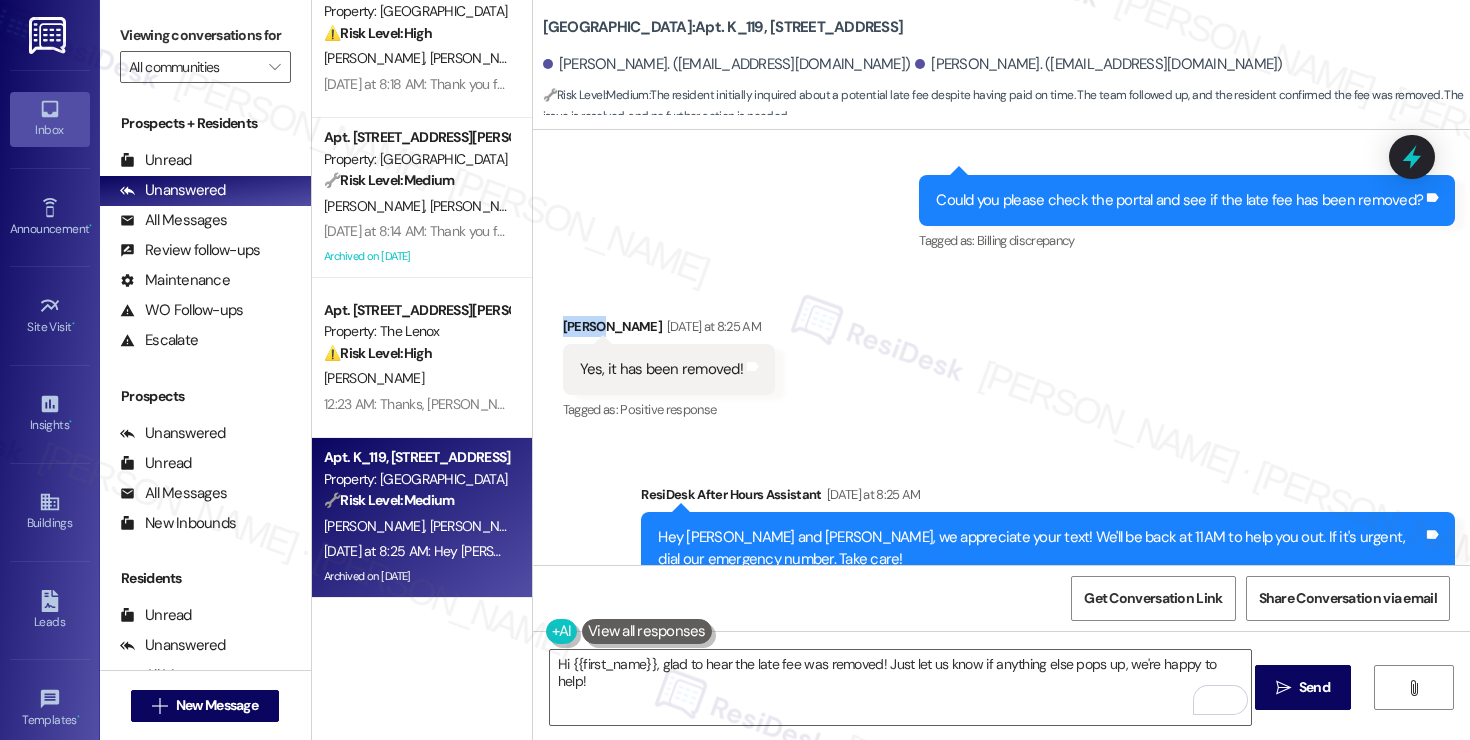 click on "Shelby Shepard Yesterday at 8:25 AM" at bounding box center (669, 330) 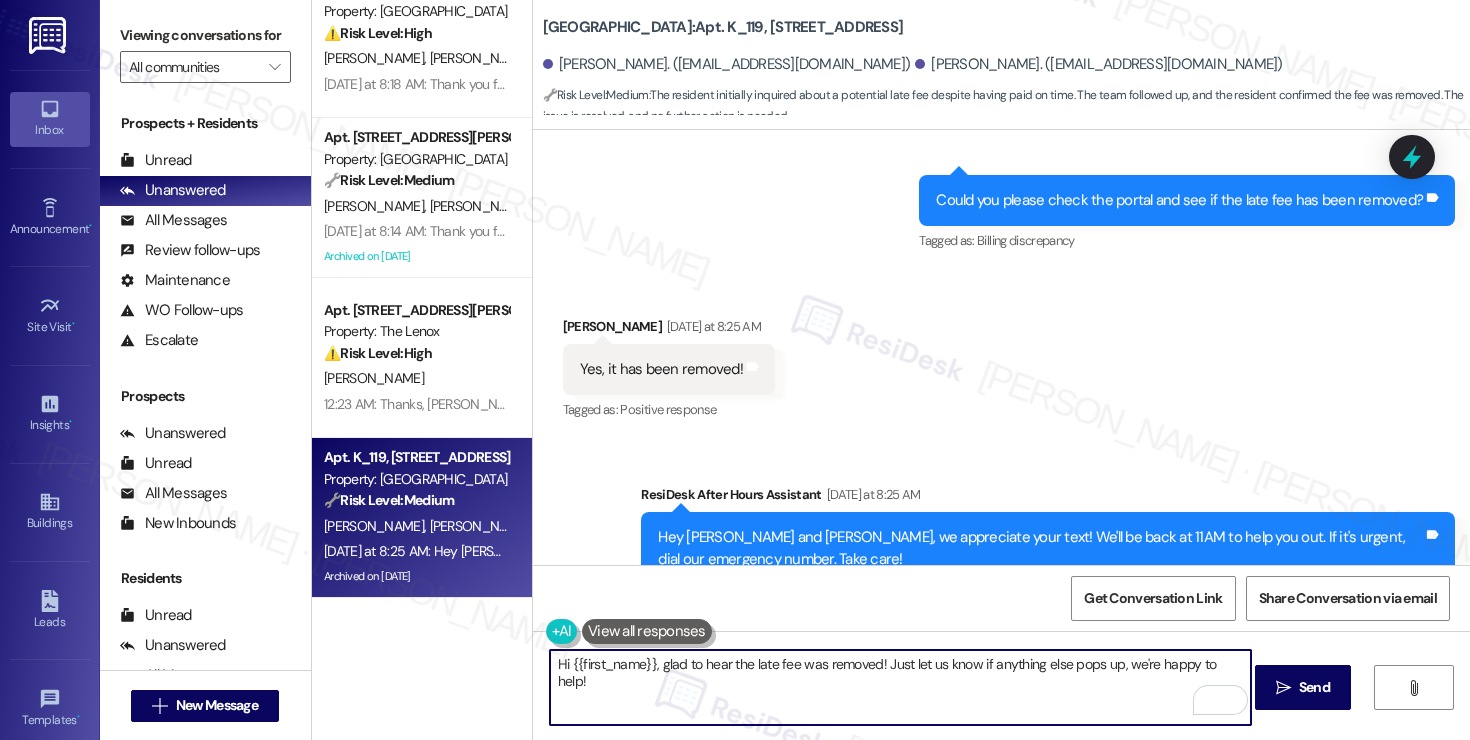 drag, startPoint x: 562, startPoint y: 665, endPoint x: 645, endPoint y: 663, distance: 83.02409 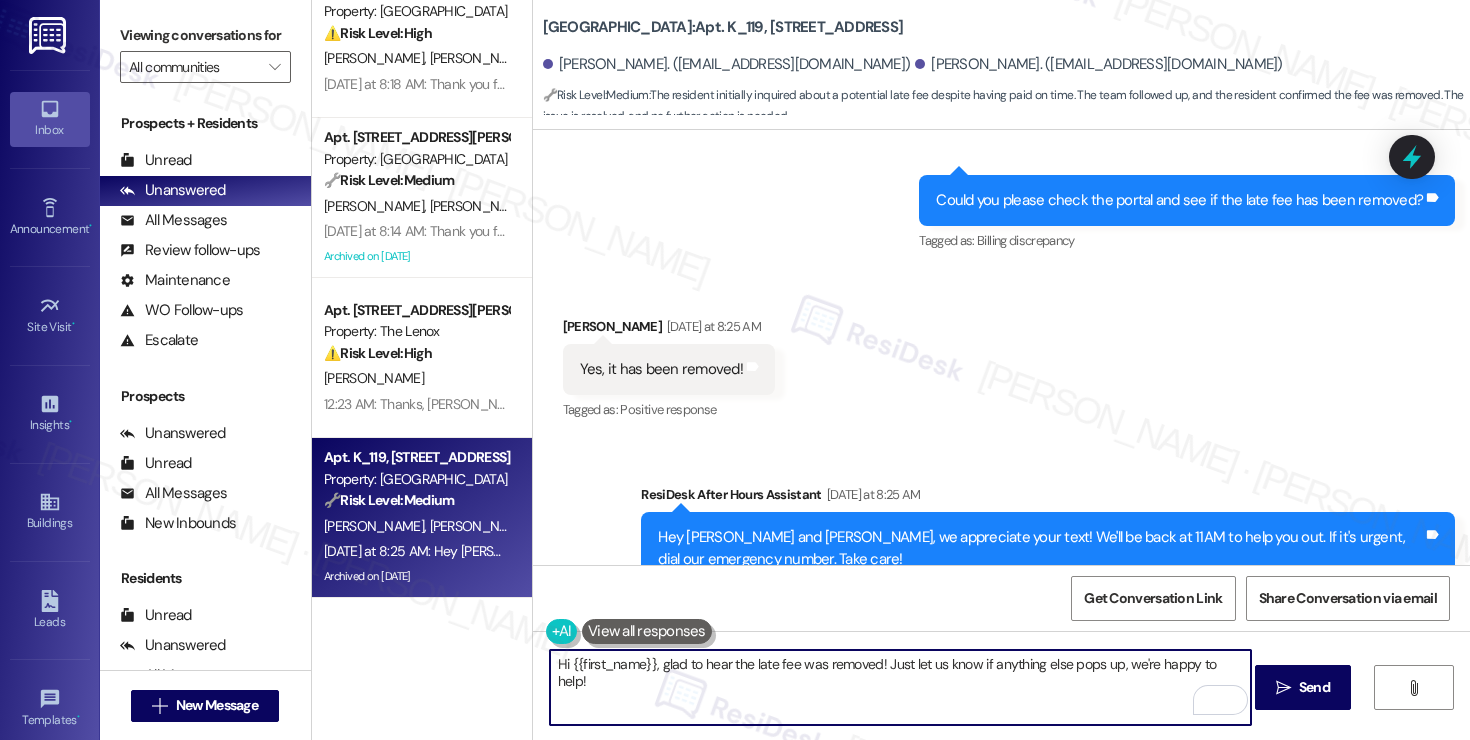 click on "Hi {{first_name}}, glad to hear the late fee was removed! Just let us know if anything else pops up, we're happy to help!" at bounding box center [900, 687] 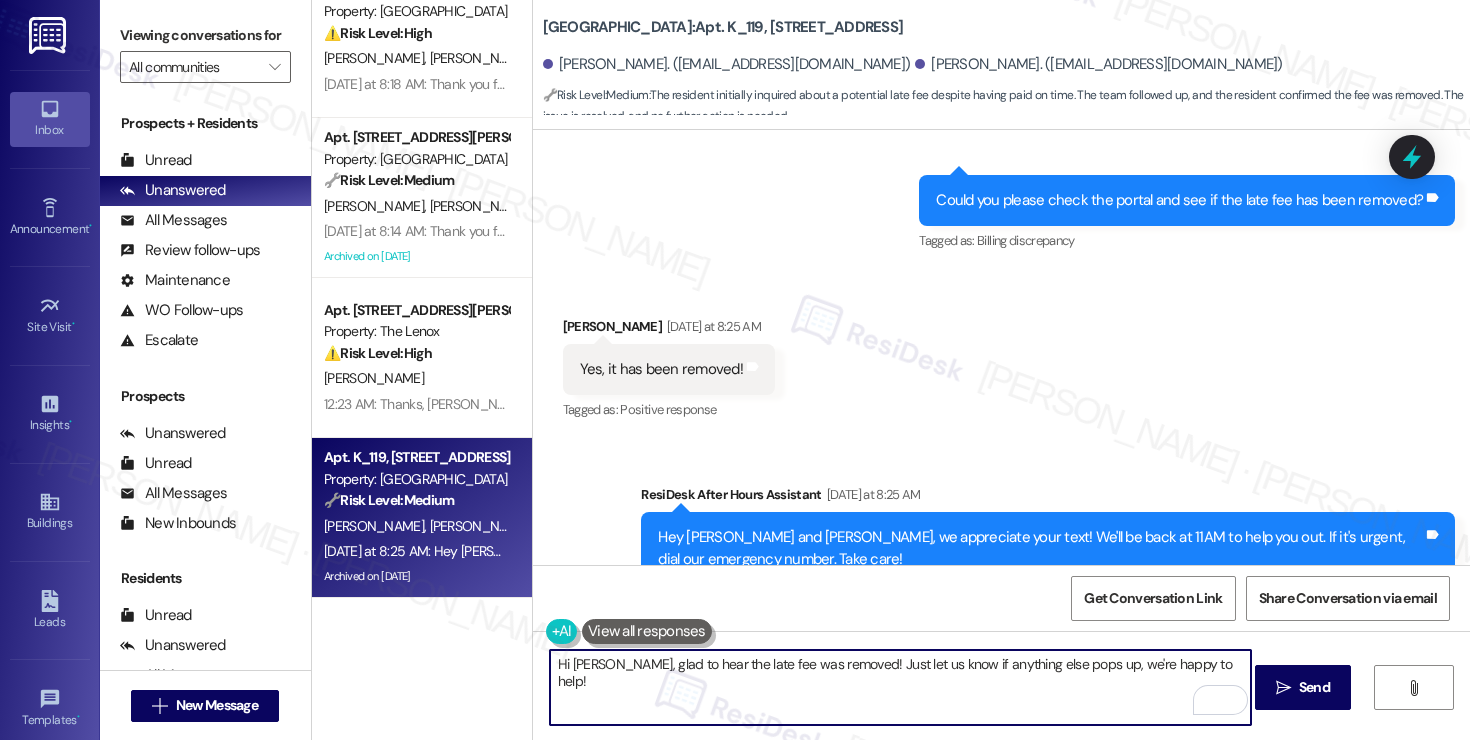 click on "Hi Shelby, glad to hear the late fee was removed! Just let us know if anything else pops up, we're happy to help!" at bounding box center [900, 687] 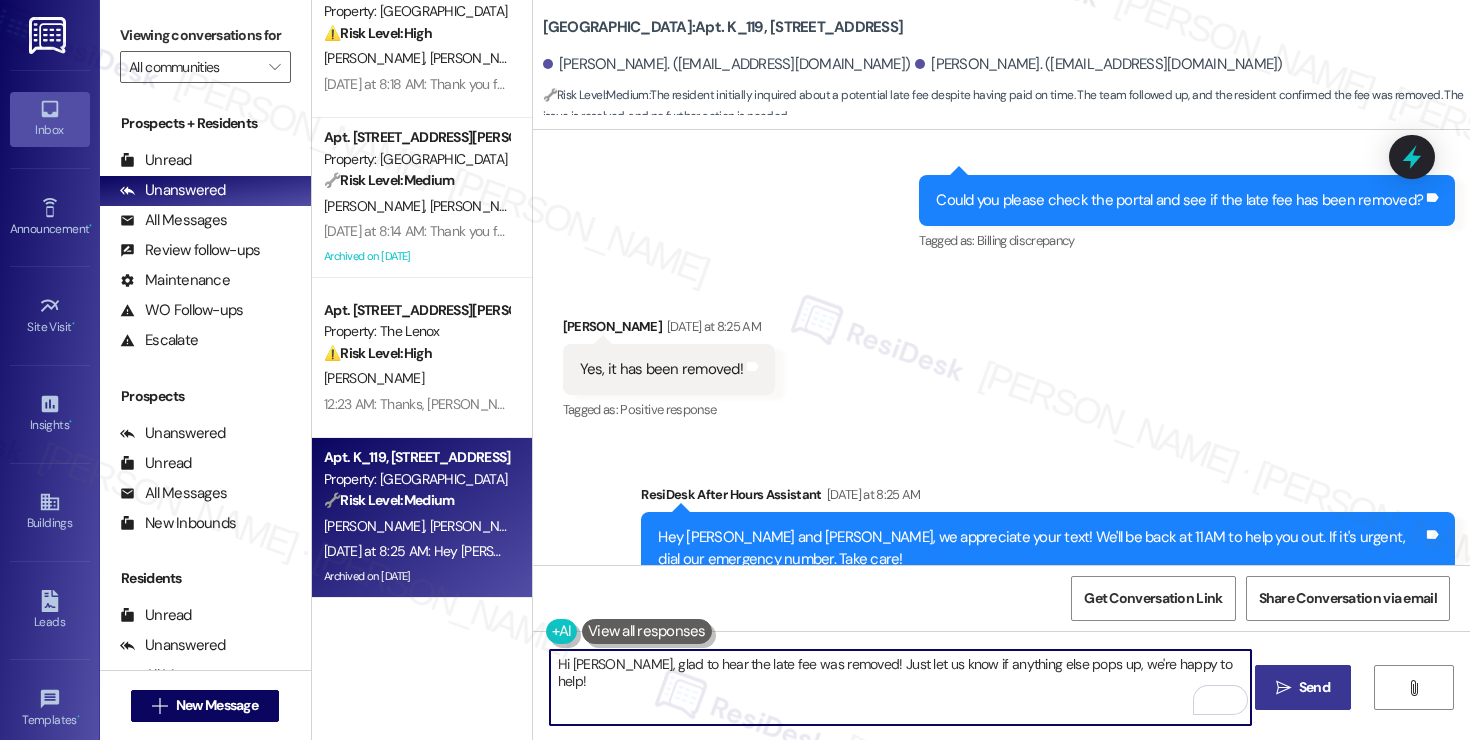 type on "Hi Shelby, glad to hear the late fee was removed! Just let us know if anything else pops up, we're happy to help!" 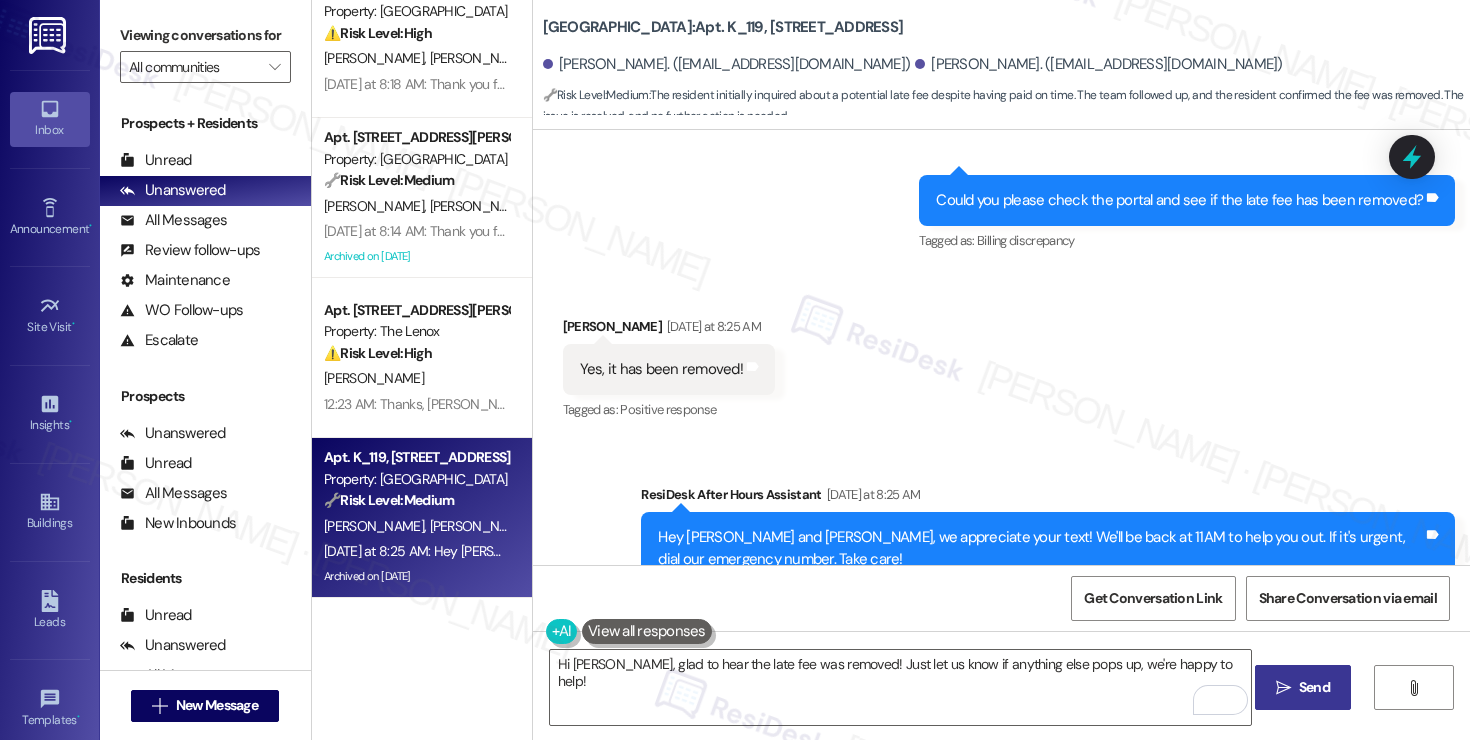click on "Send" at bounding box center [1314, 687] 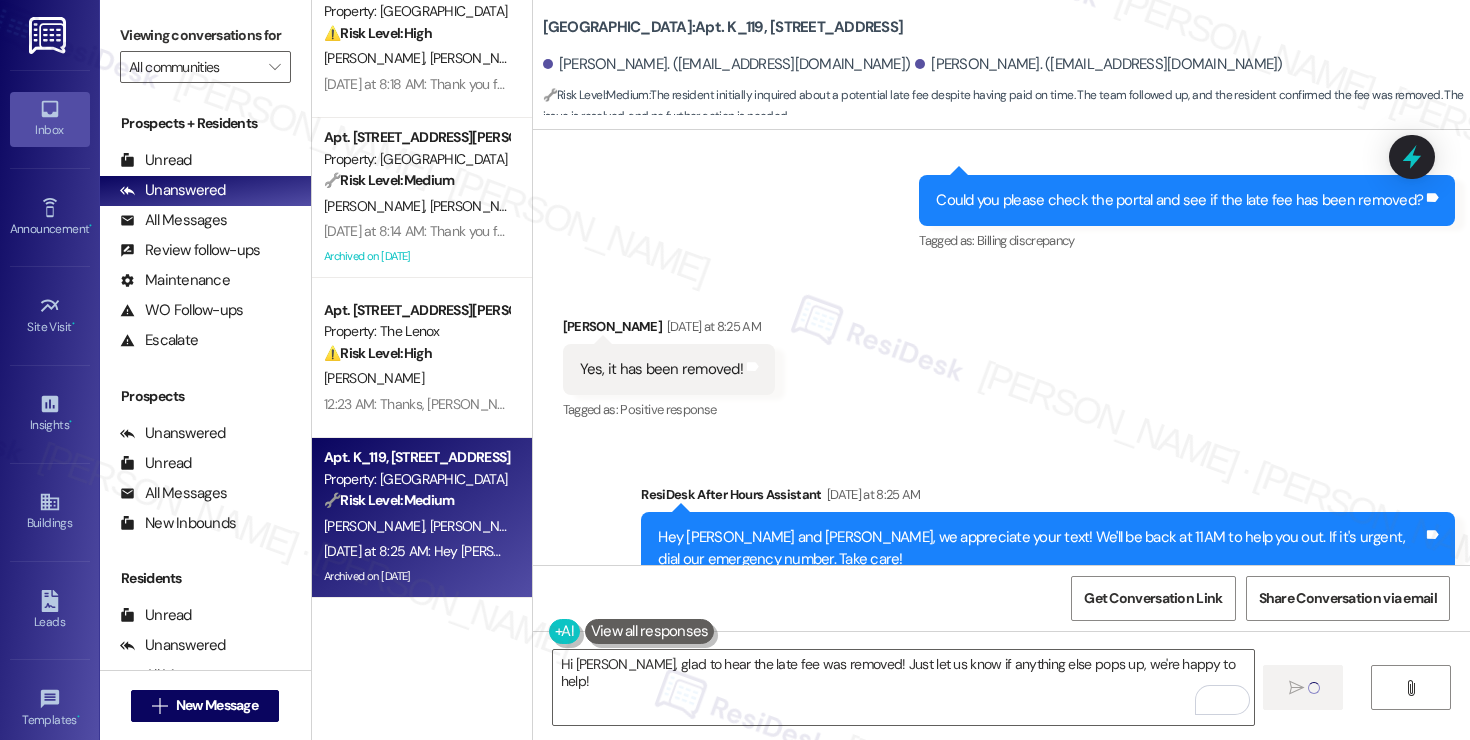 type 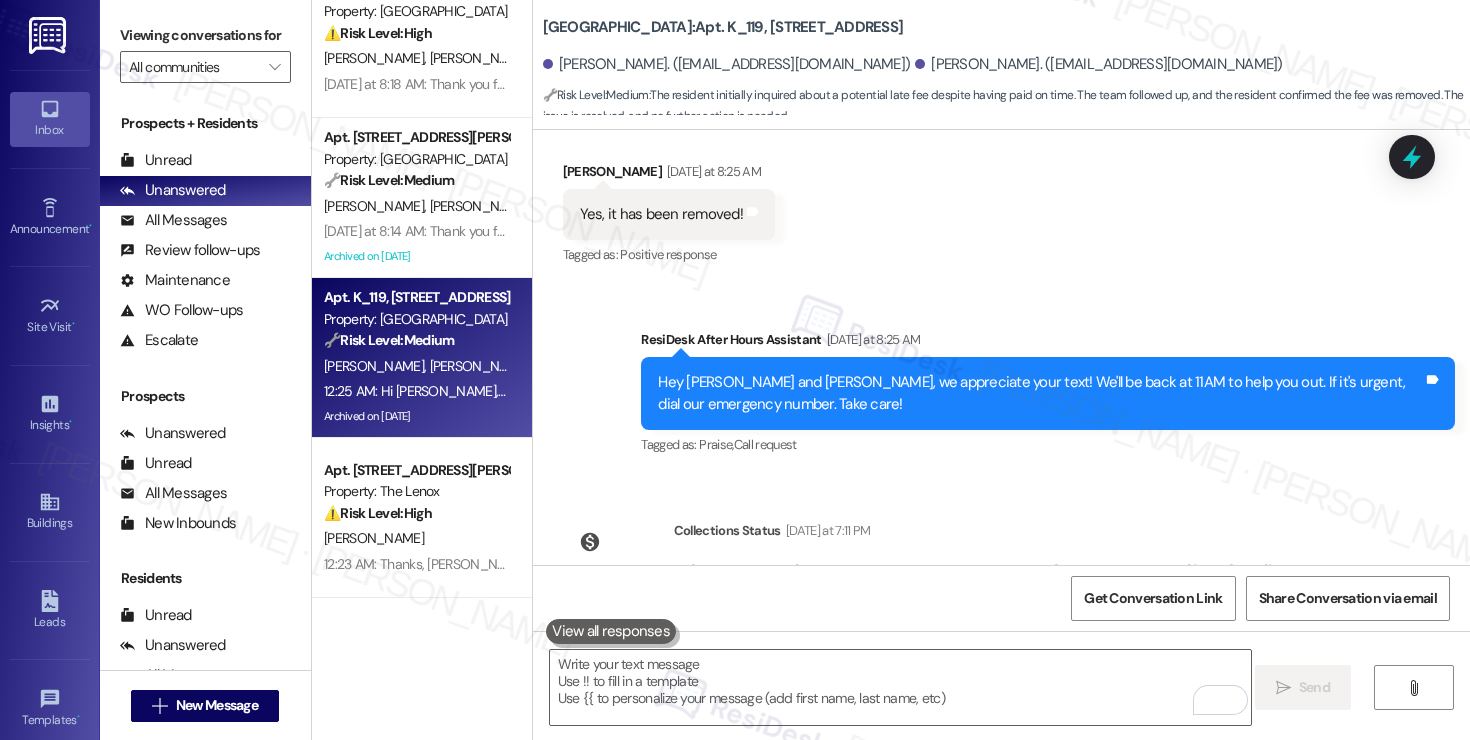scroll, scrollTop: 7514, scrollLeft: 0, axis: vertical 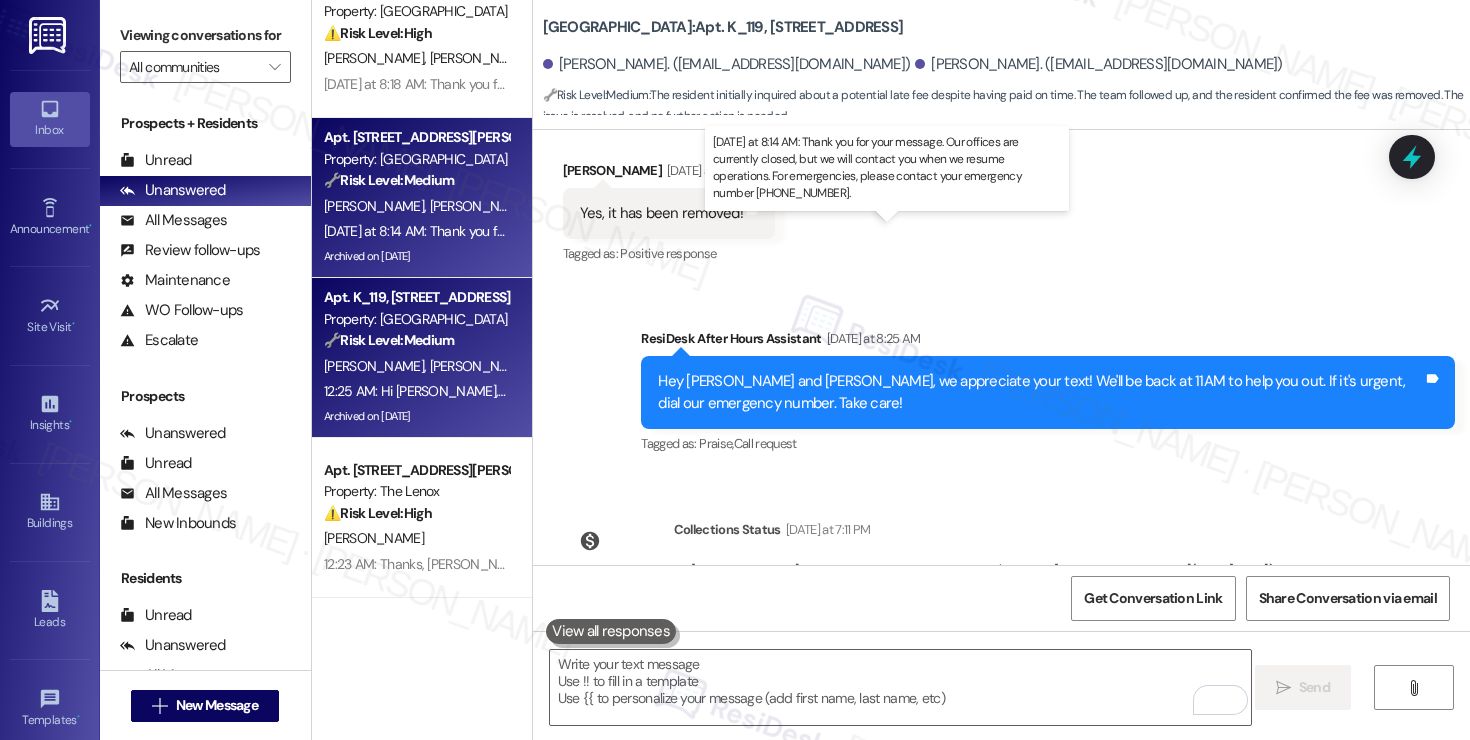 click on "Yesterday at 8:14 AM: Thank you for your message. Our offices are currently closed, but we will contact you when we resume operations. For emergencies, please contact your emergency number 1-833-459-1506. Yesterday at 8:14 AM: Thank you for your message. Our offices are currently closed, but we will contact you when we resume operations. For emergencies, please contact your emergency number 1-833-459-1506." at bounding box center (936, 231) 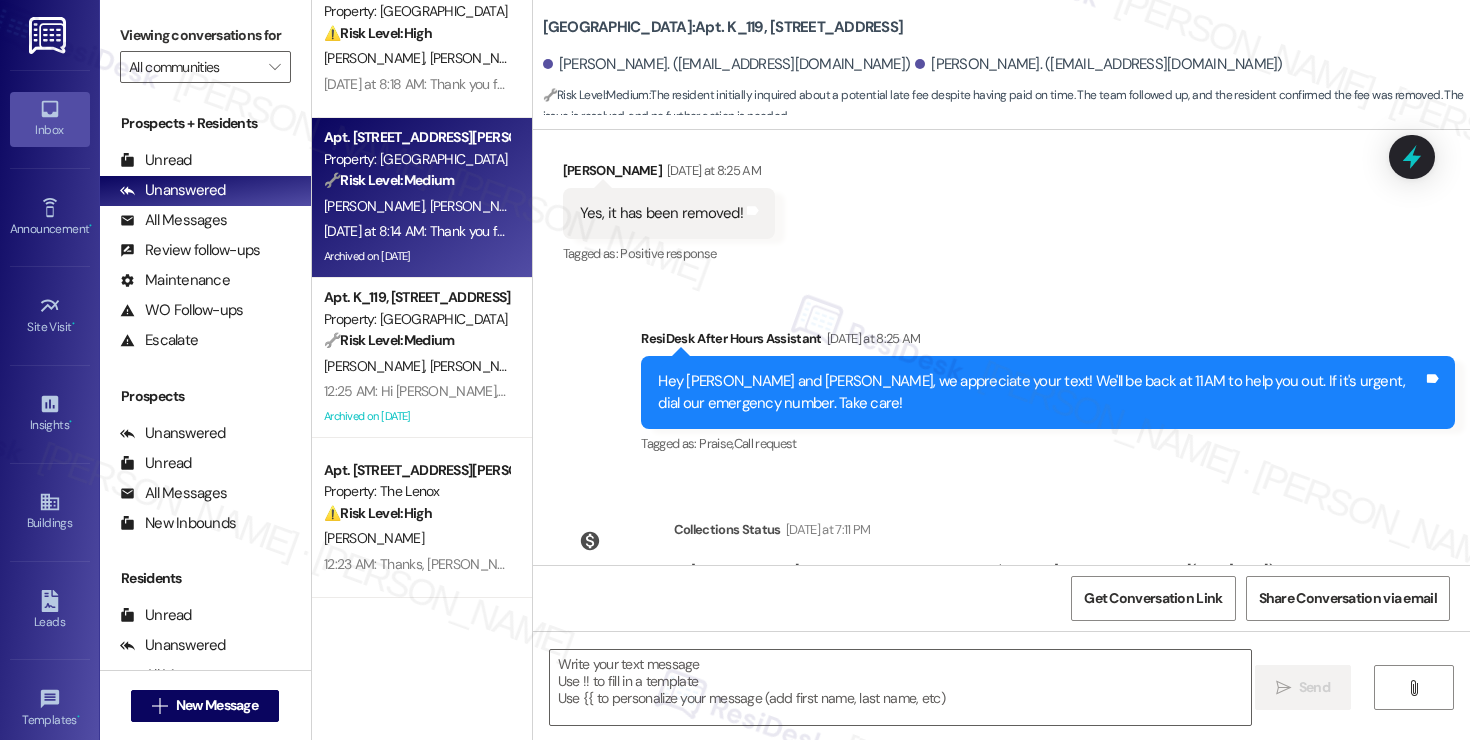 type on "Fetching suggested responses. Please feel free to read through the conversation in the meantime." 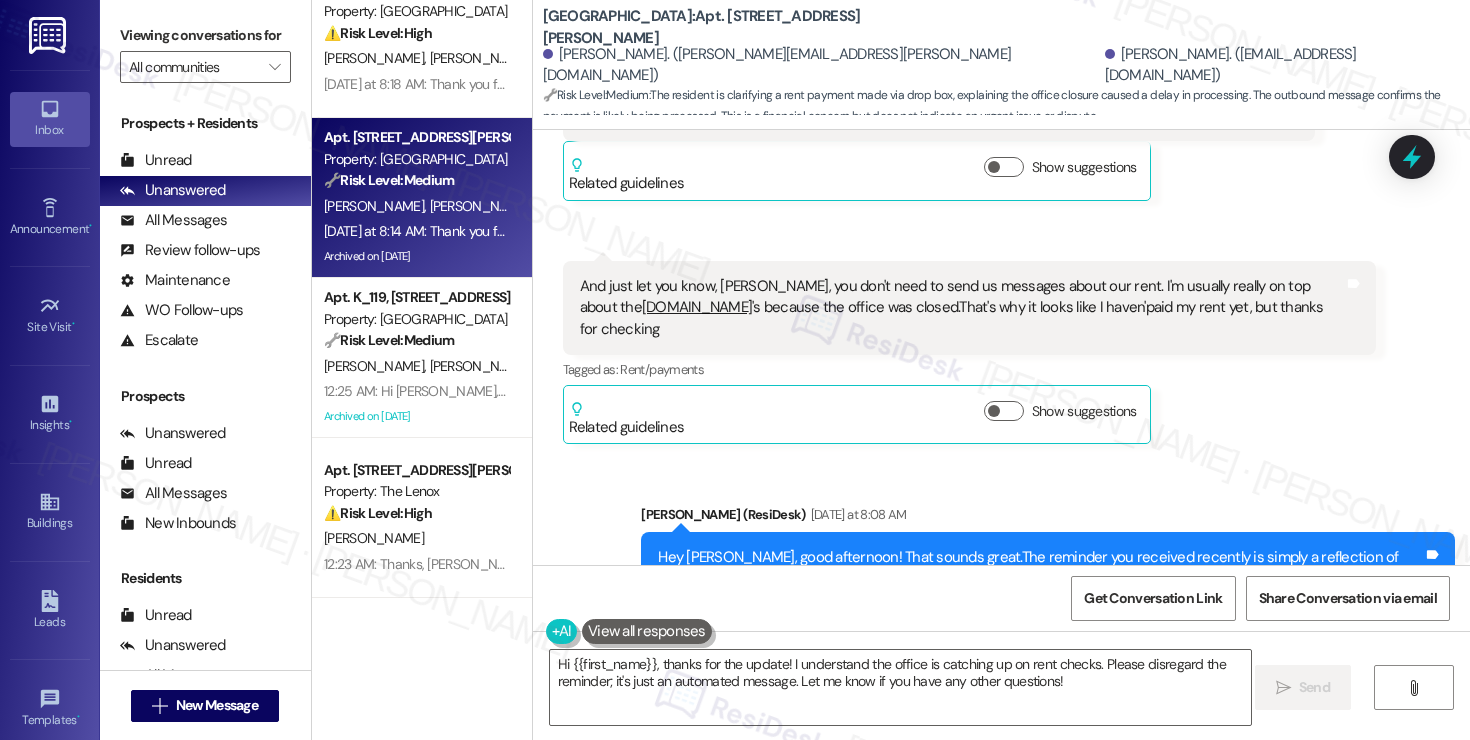 scroll, scrollTop: 20673, scrollLeft: 0, axis: vertical 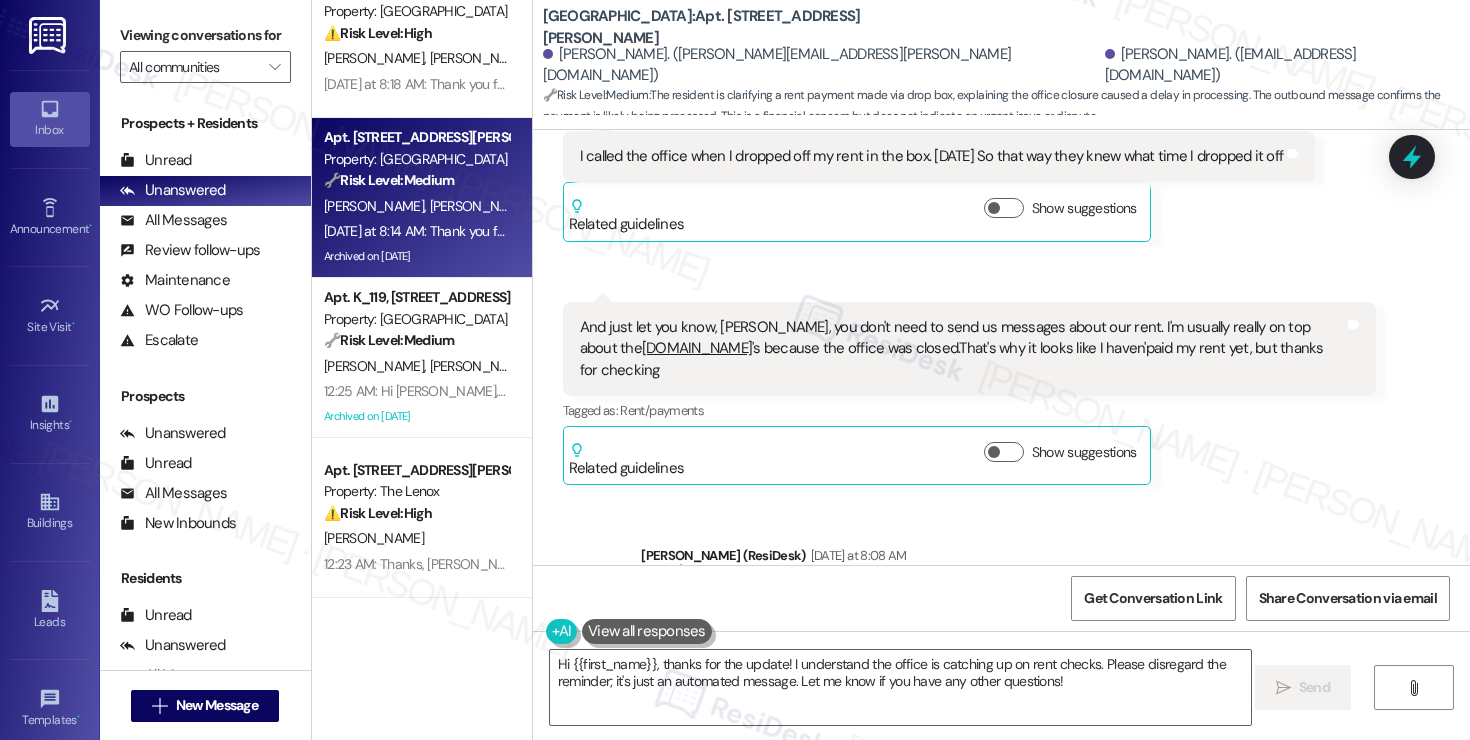 drag, startPoint x: 648, startPoint y: 454, endPoint x: 761, endPoint y: 507, distance: 124.81186 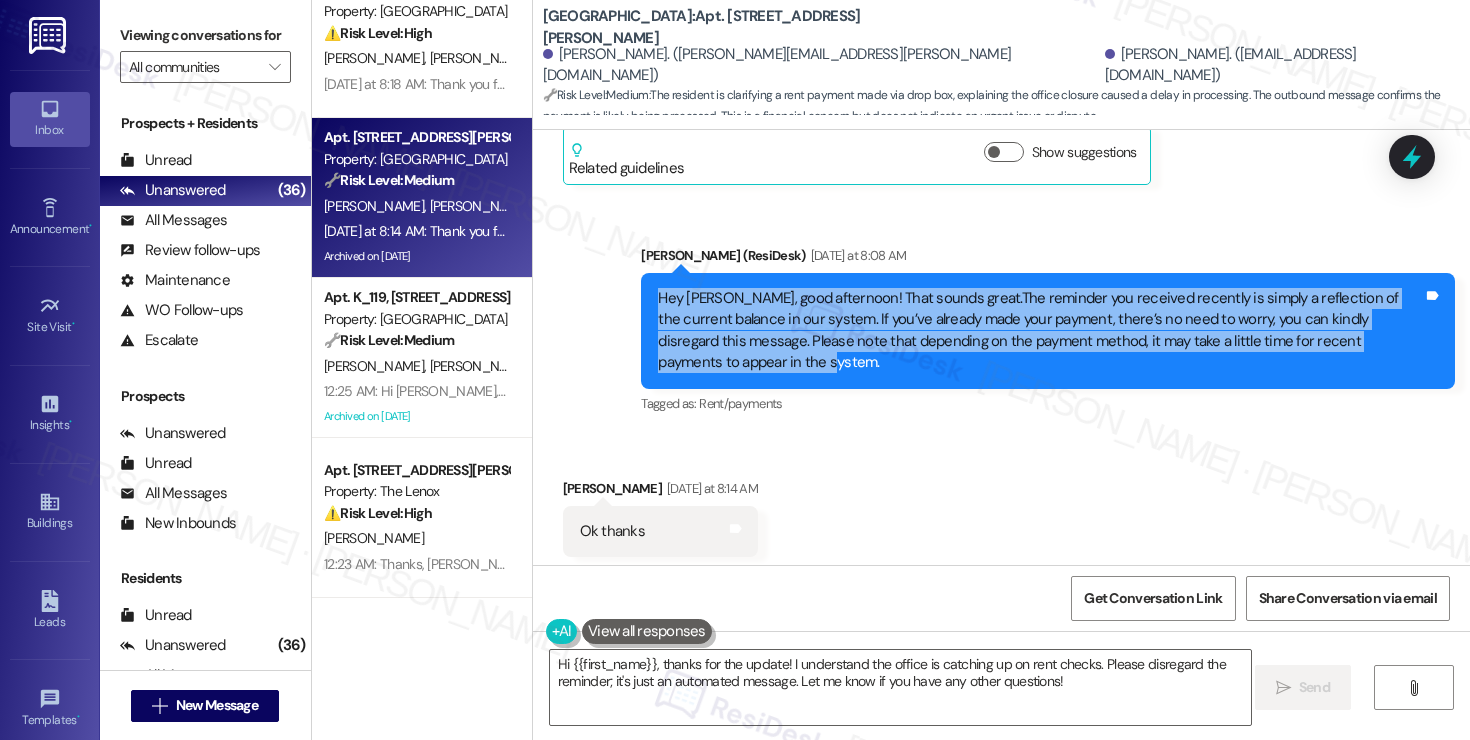 scroll, scrollTop: 21054, scrollLeft: 0, axis: vertical 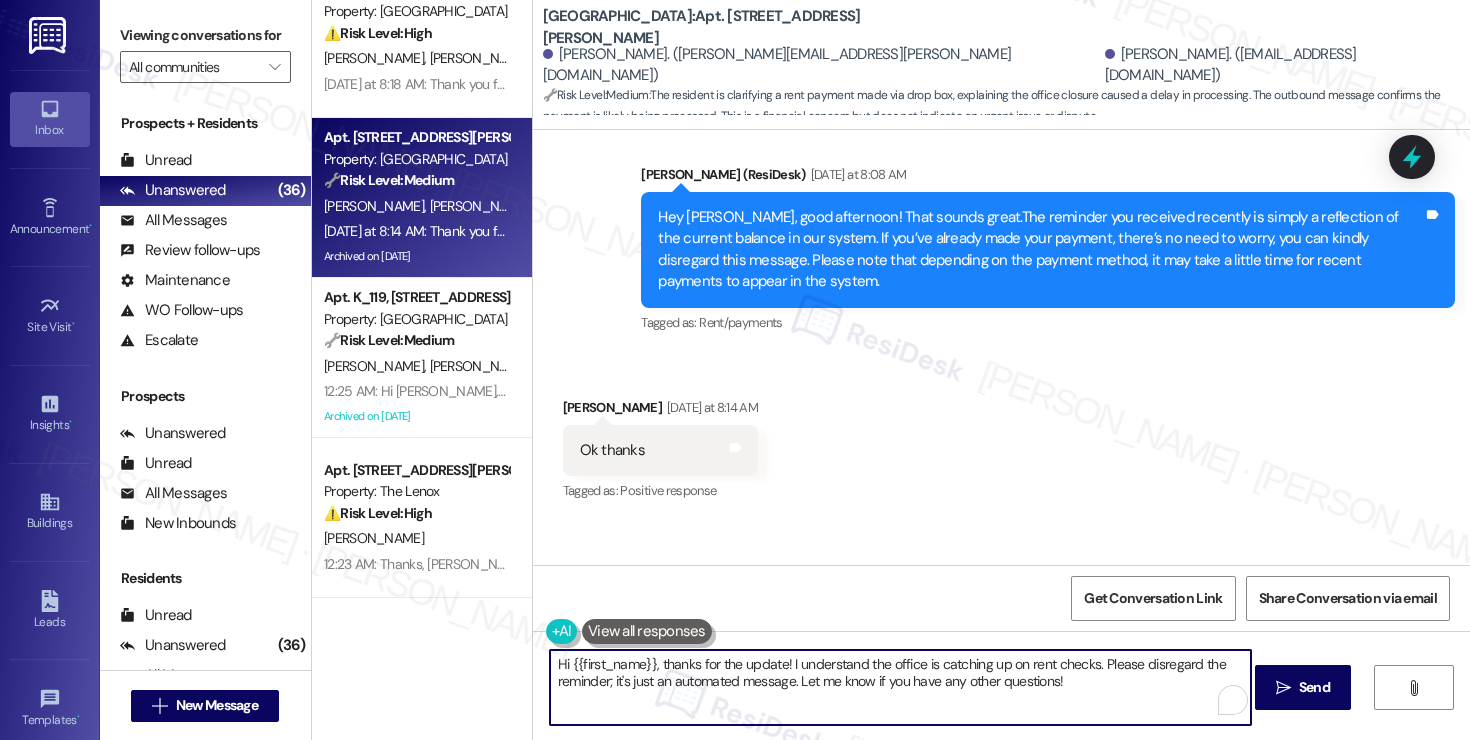 click on "Hi {{first_name}}, thanks for the update! I understand the office is catching up on rent checks. Please disregard the reminder; it's just an automated message. Let me know if you have any other questions!" at bounding box center [900, 687] 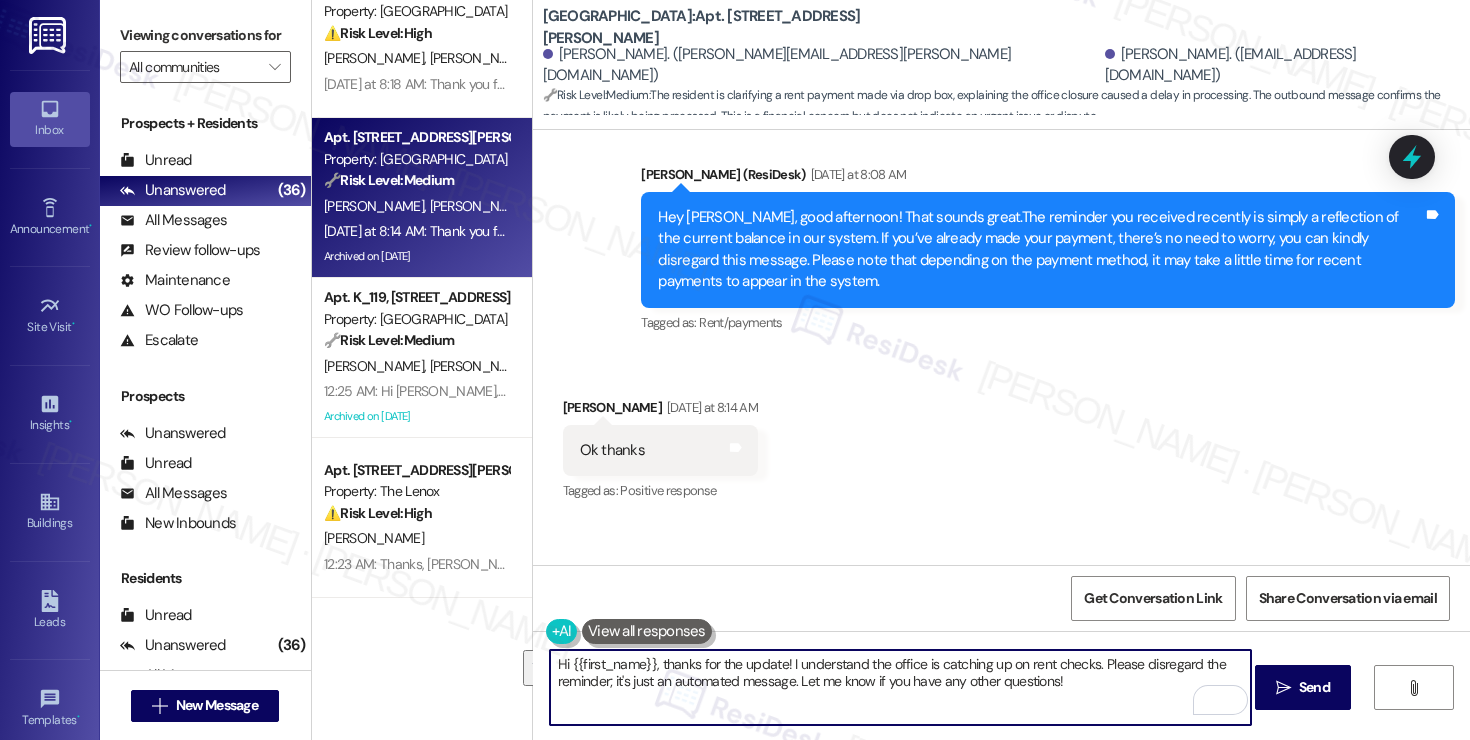 type on "H" 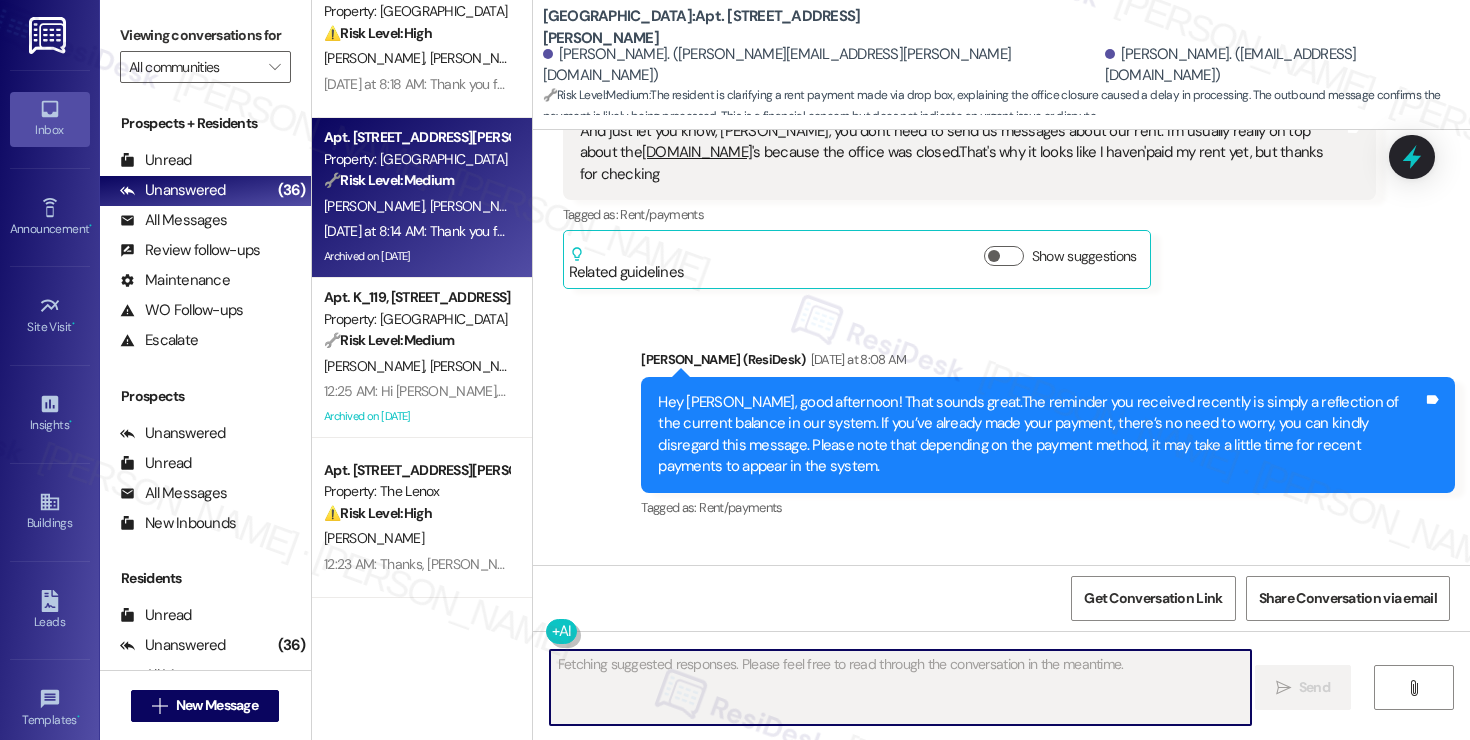 scroll, scrollTop: 20862, scrollLeft: 0, axis: vertical 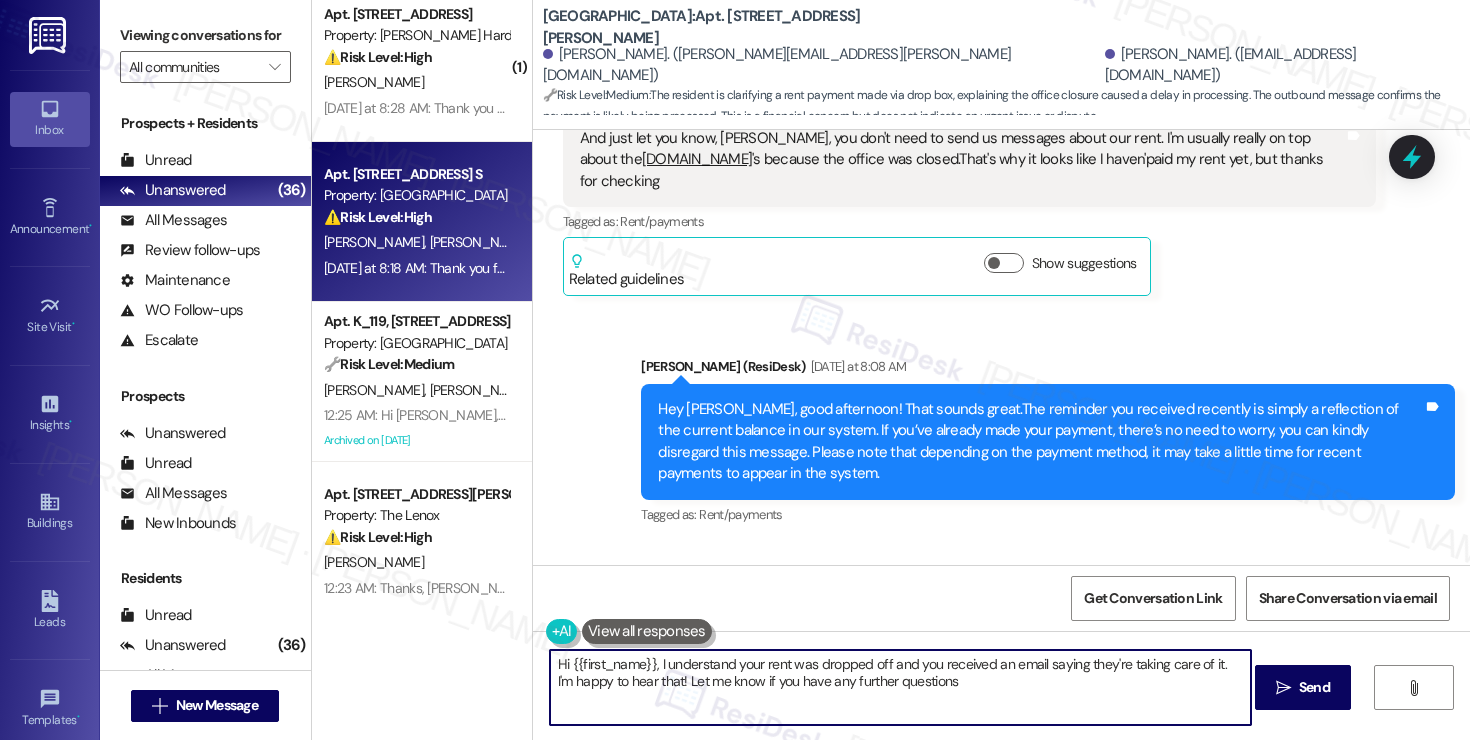 type on "Hi {{first_name}}, I understand your rent was dropped off and you received an email saying they're taking care of it. I'm happy to hear that! Let me know if you have any further questions!" 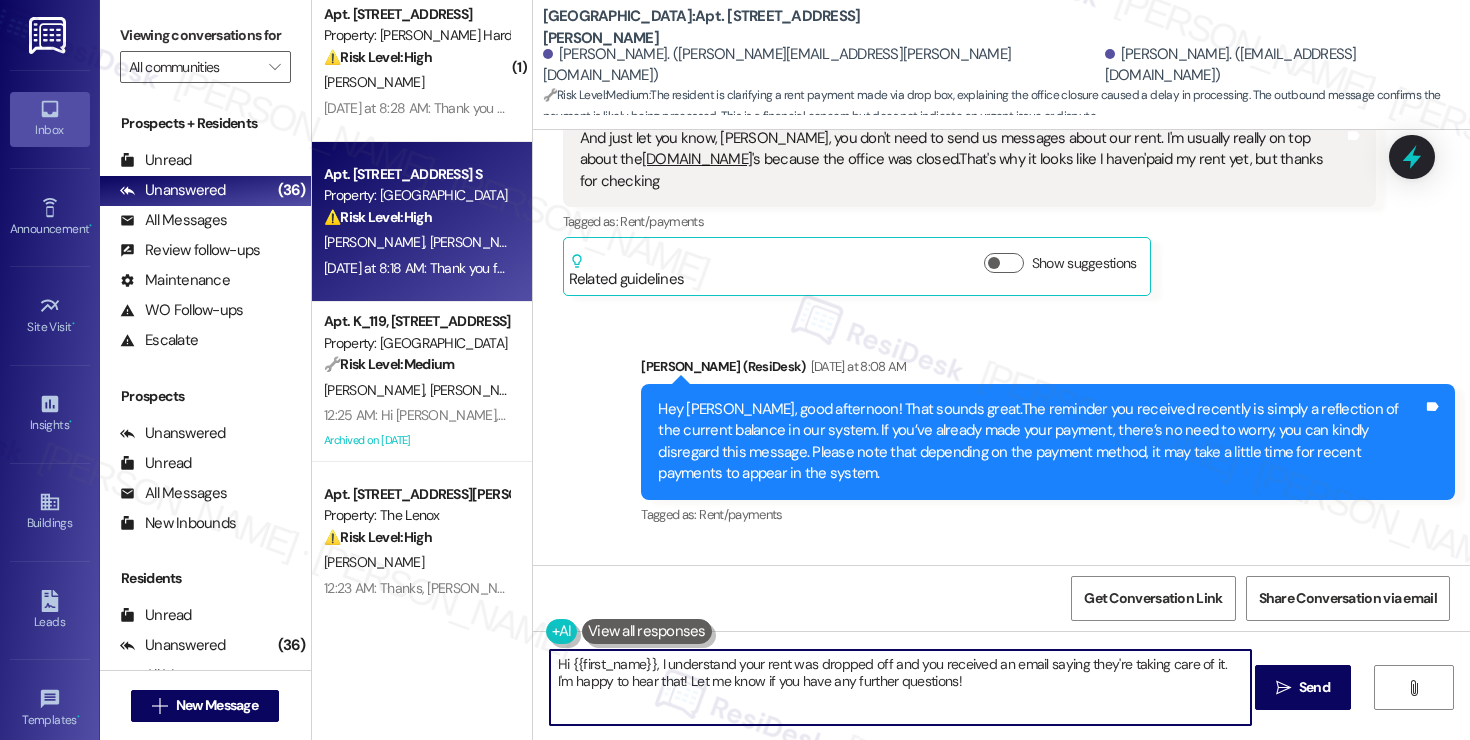 click on "[PERSON_NAME]" at bounding box center [479, 242] 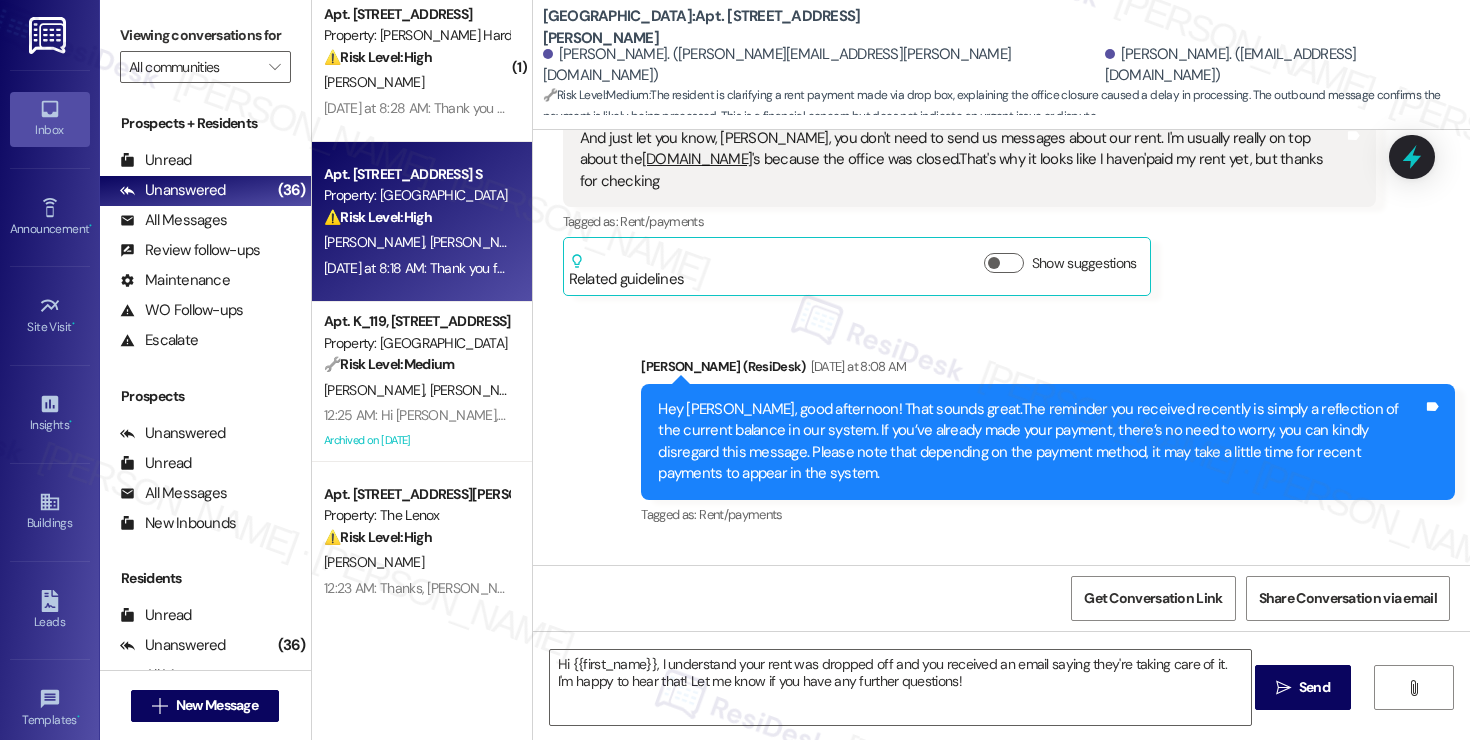 type on "Fetching suggested responses. Please feel free to read through the conversation in the meantime." 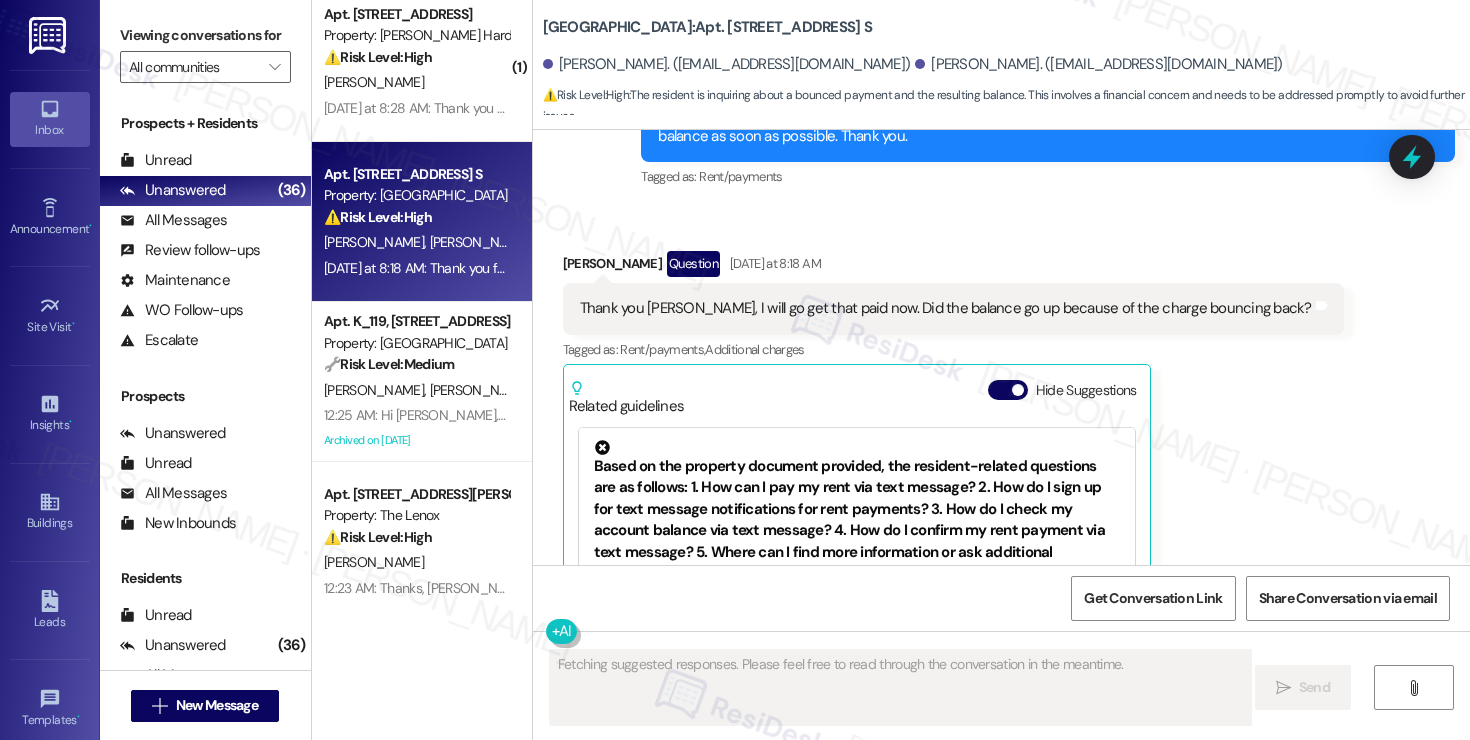 scroll, scrollTop: 29444, scrollLeft: 0, axis: vertical 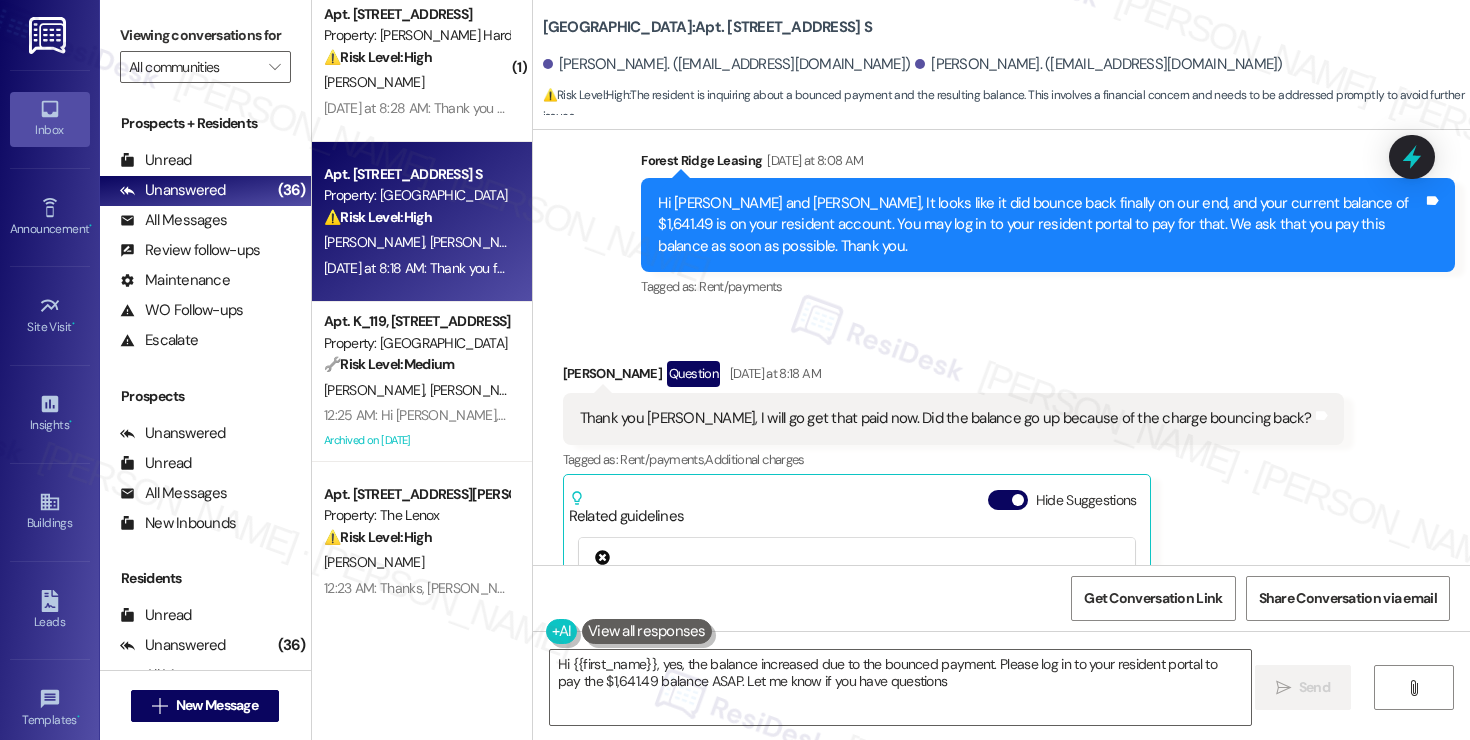 type on "Hi {{first_name}}, yes, the balance increased due to the bounced payment. Please log in to your resident portal to pay the $1,641.49 balance ASAP. Let me know if you have questions!" 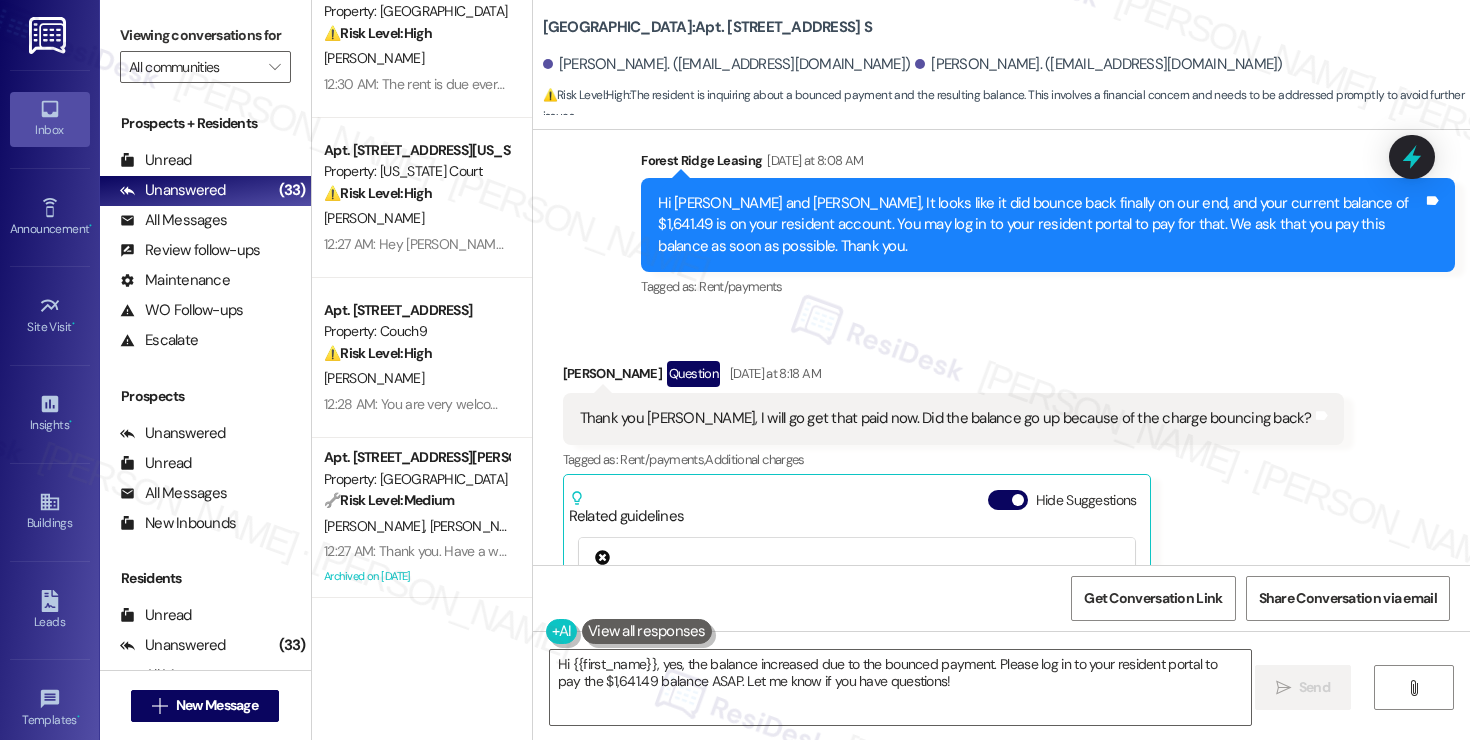 scroll, scrollTop: 4682, scrollLeft: 0, axis: vertical 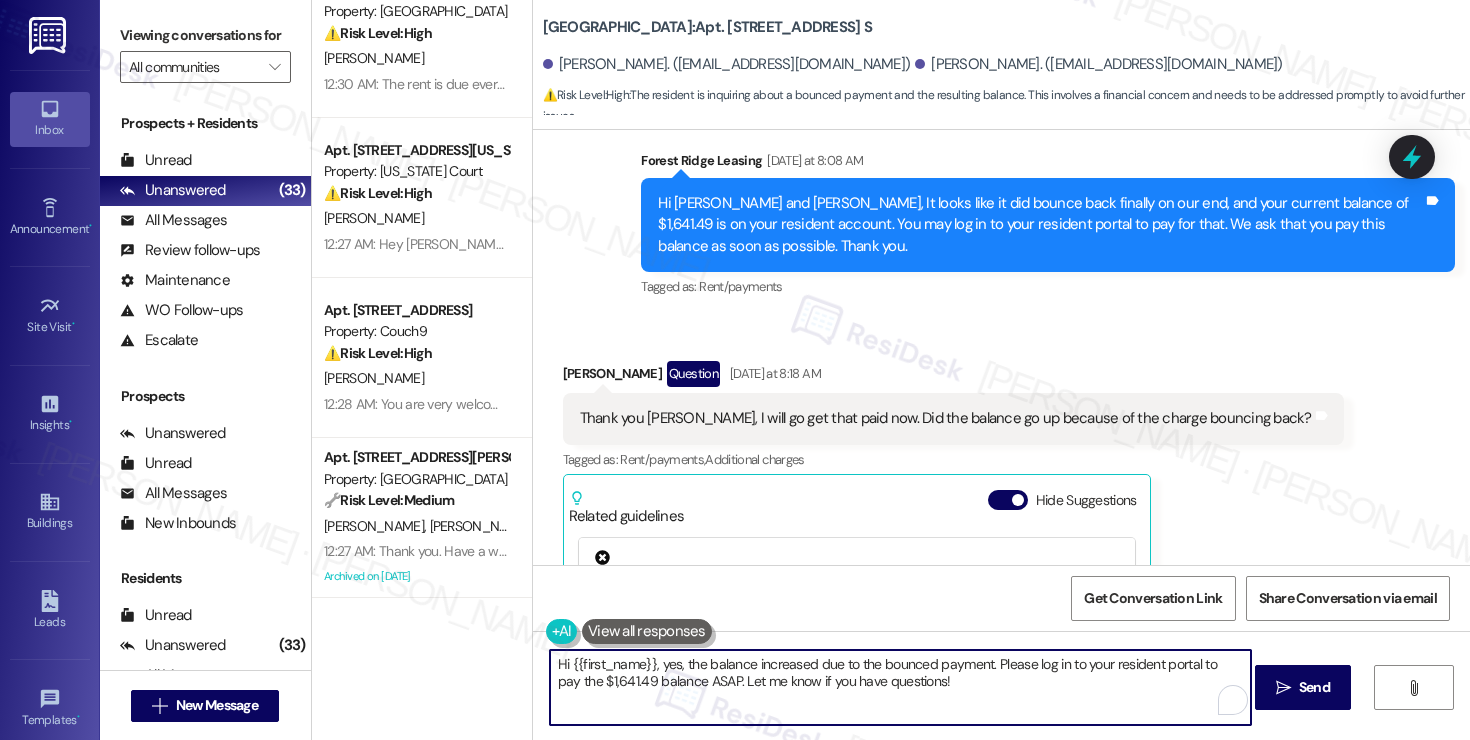 click on "Hi {{first_name}}, yes, the balance increased due to the bounced payment. Please log in to your resident portal to pay the $1,641.49 balance ASAP. Let me know if you have questions!" at bounding box center [900, 687] 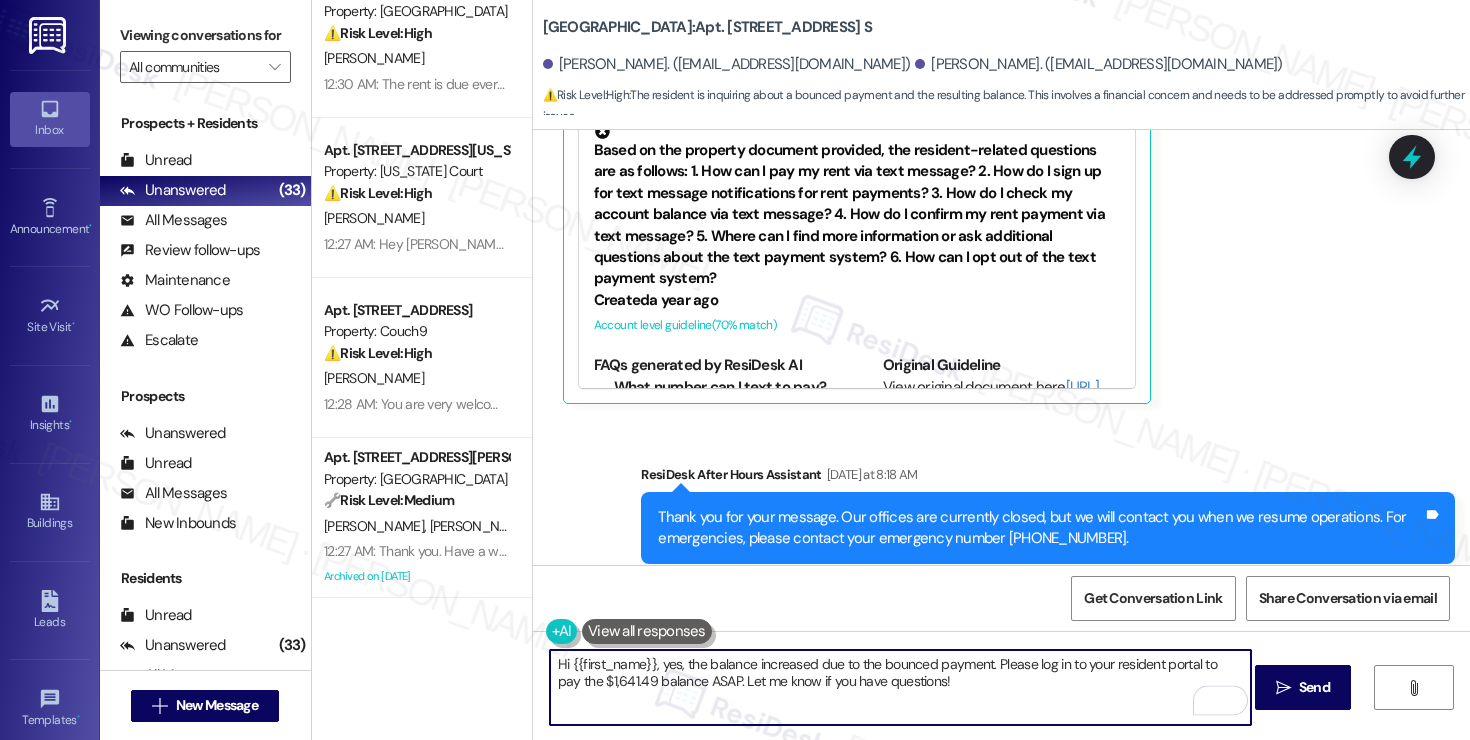 scroll, scrollTop: 29947, scrollLeft: 0, axis: vertical 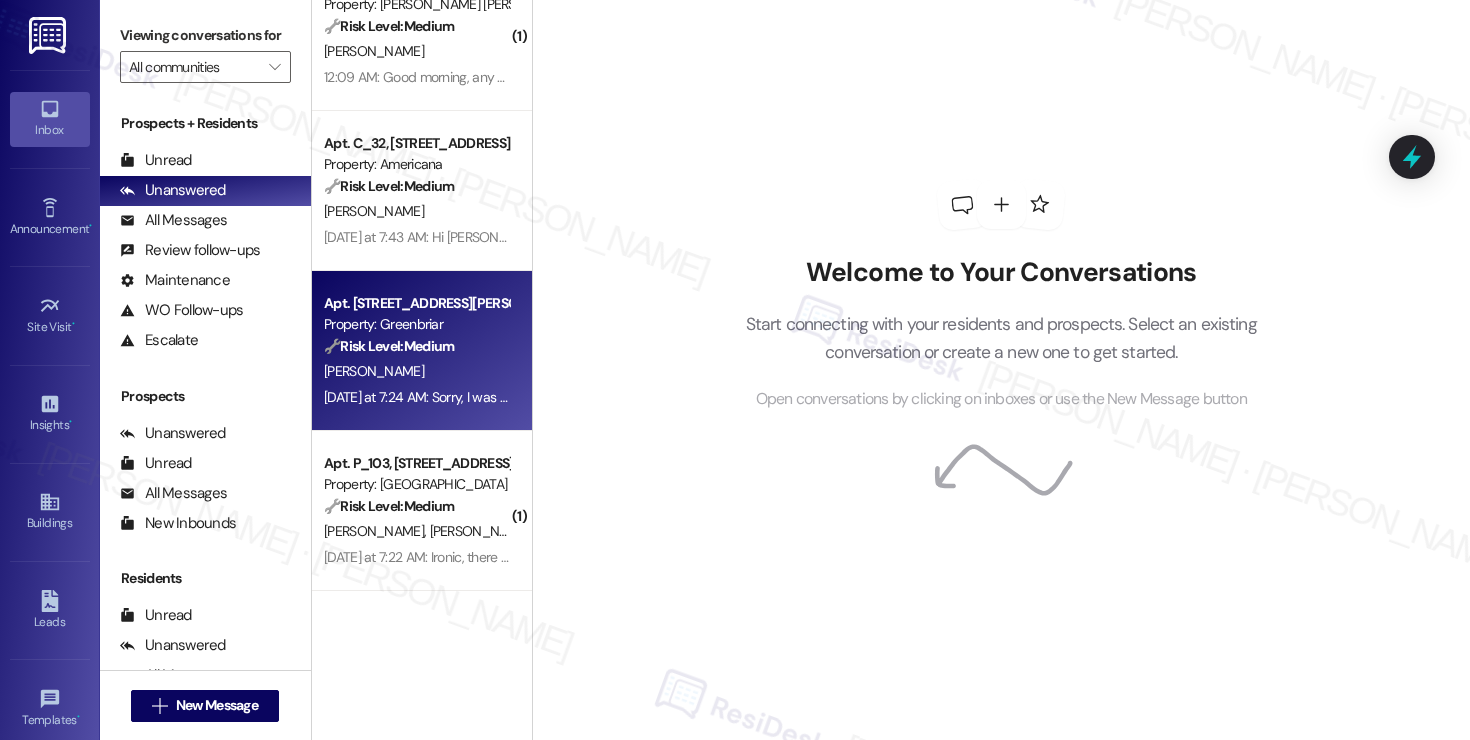 click on "🔧  Risk Level:  Medium" at bounding box center (389, 346) 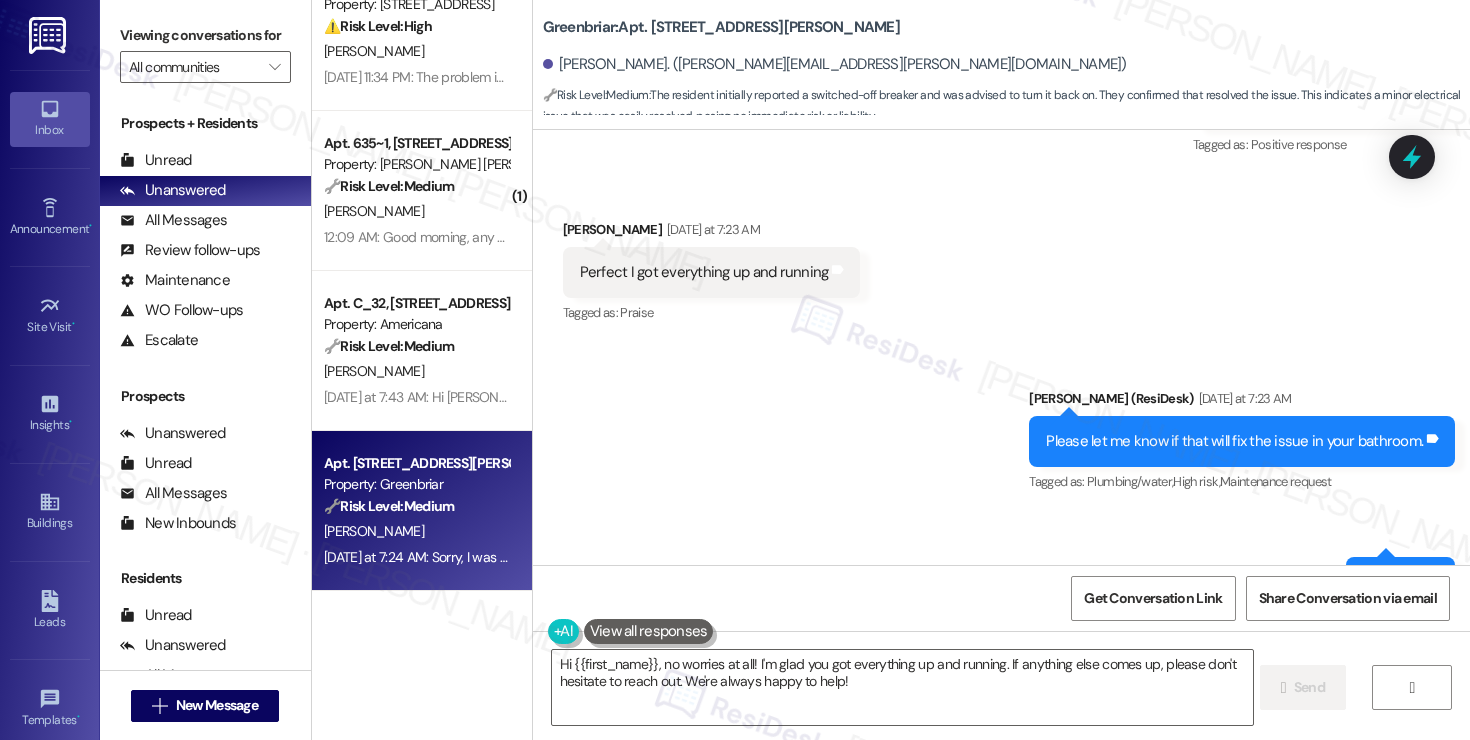 scroll, scrollTop: 3717, scrollLeft: 0, axis: vertical 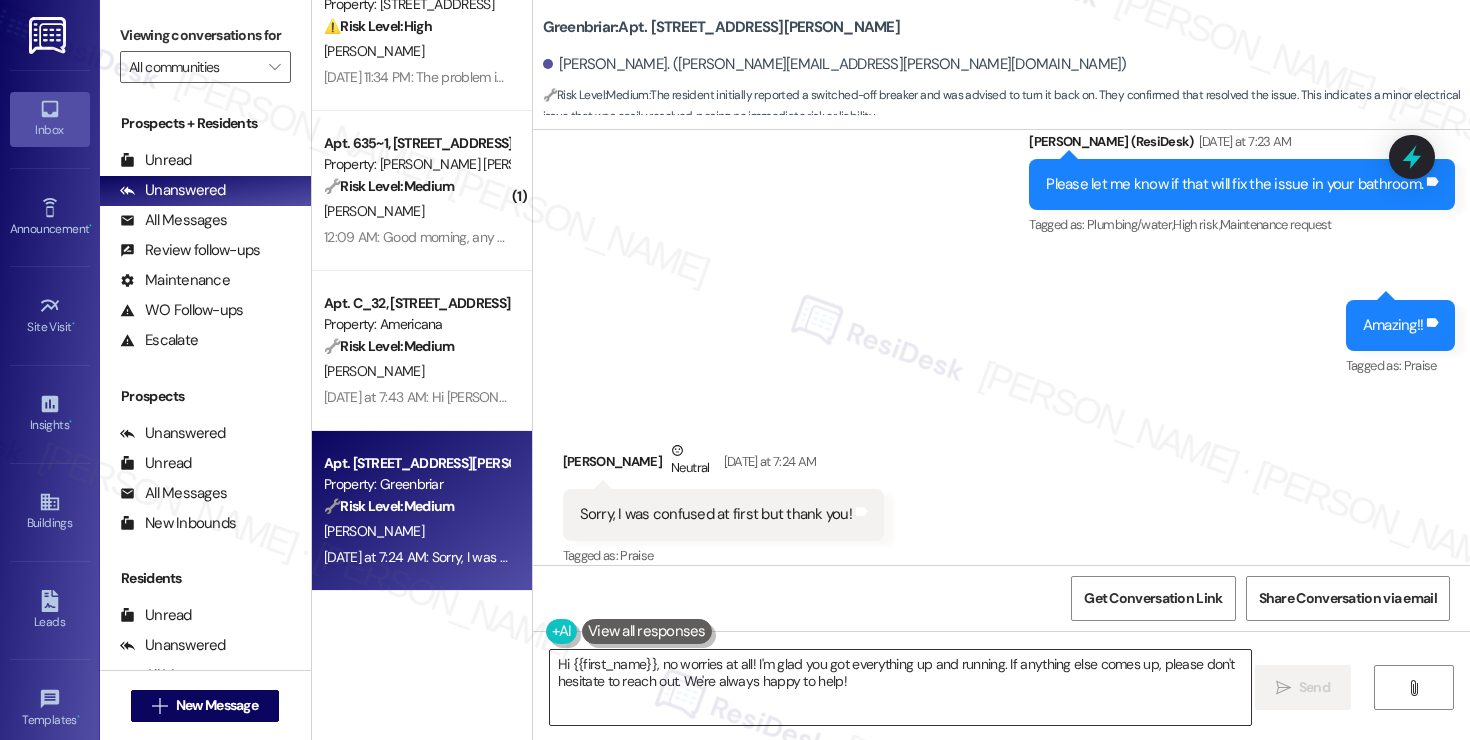 click on "Hi {{first_name}}, no worries at all! I'm glad you got everything up and running. If anything else comes up, please don't hesitate to reach out. We're always happy to help!" at bounding box center (900, 687) 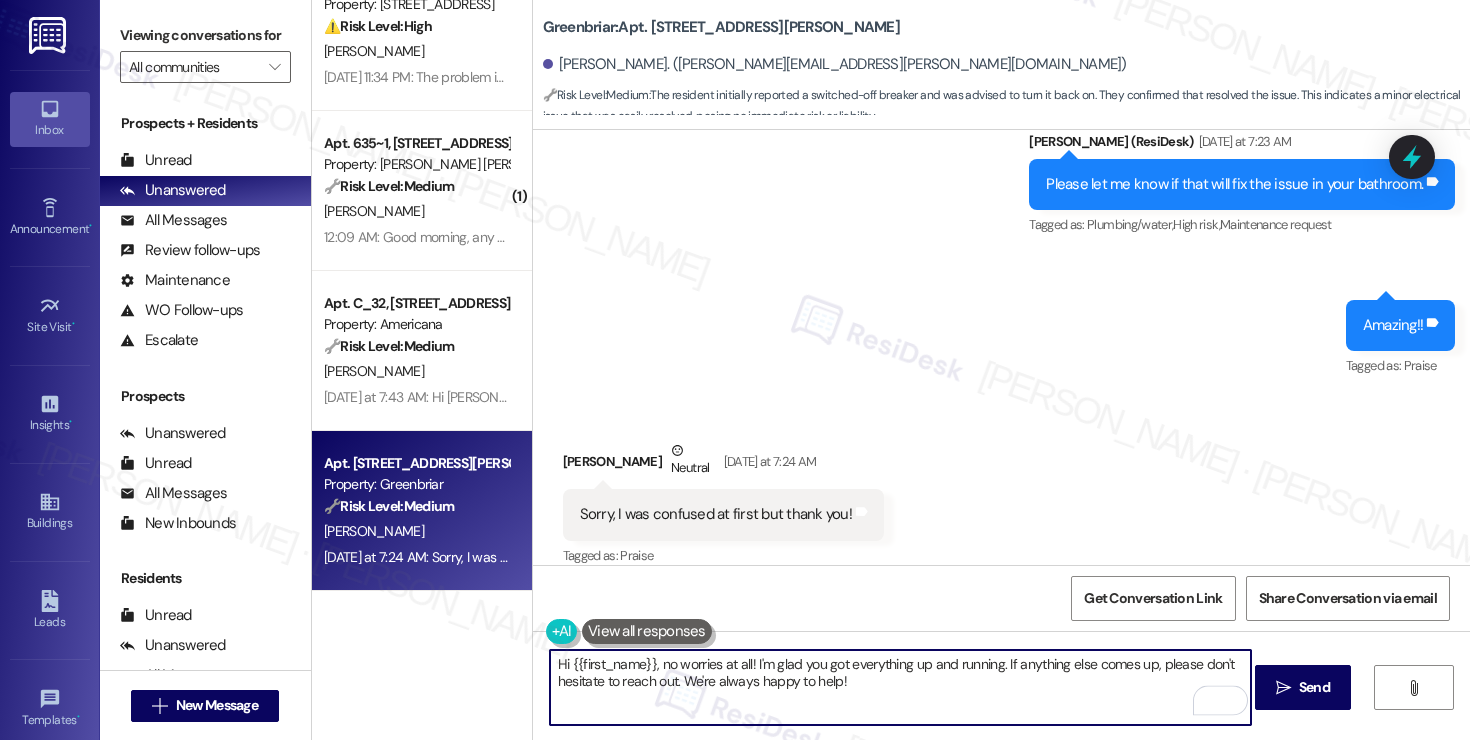 drag, startPoint x: 659, startPoint y: 661, endPoint x: 469, endPoint y: 663, distance: 190.01053 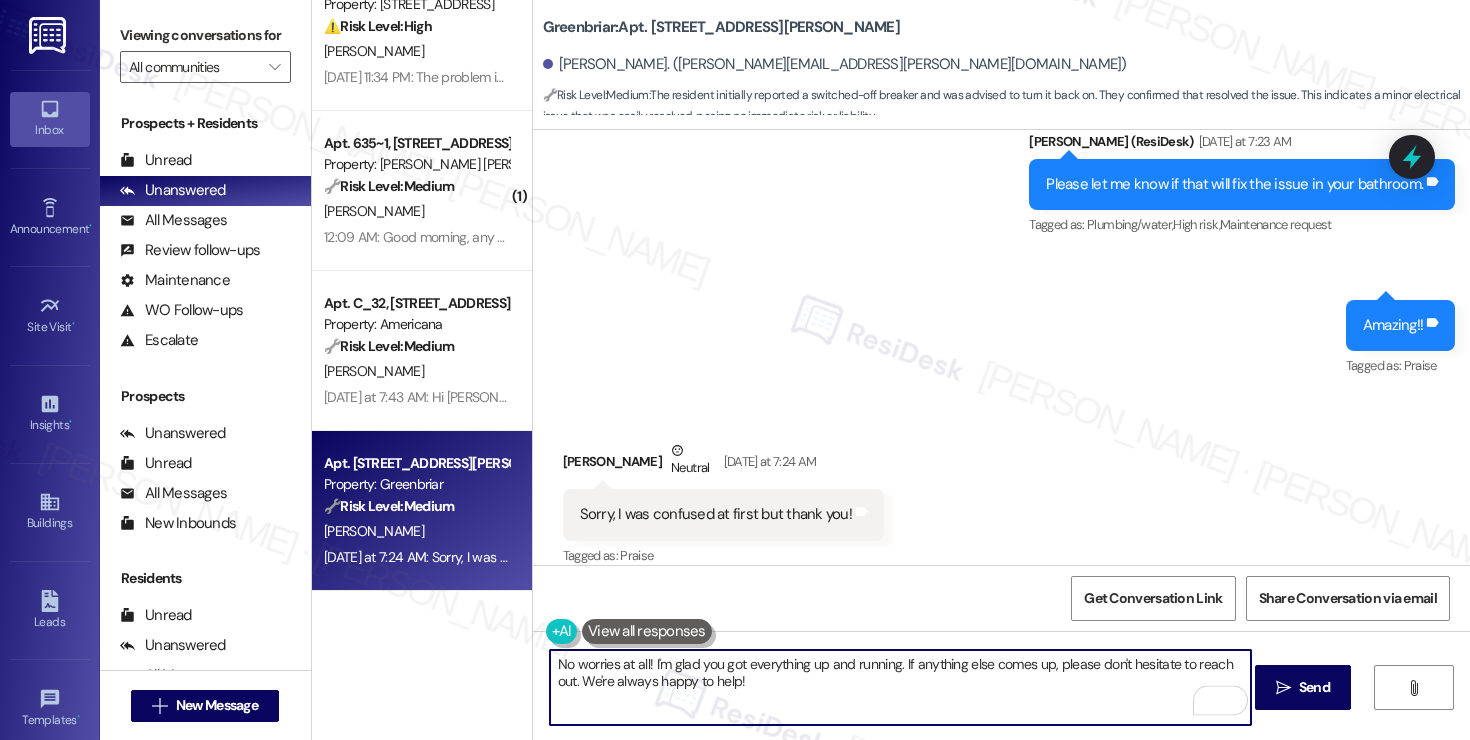 click on "No worries at all! I'm glad you got everything up and running. If anything else comes up, please don't hesitate to reach out. We're always happy to help!" at bounding box center (900, 687) 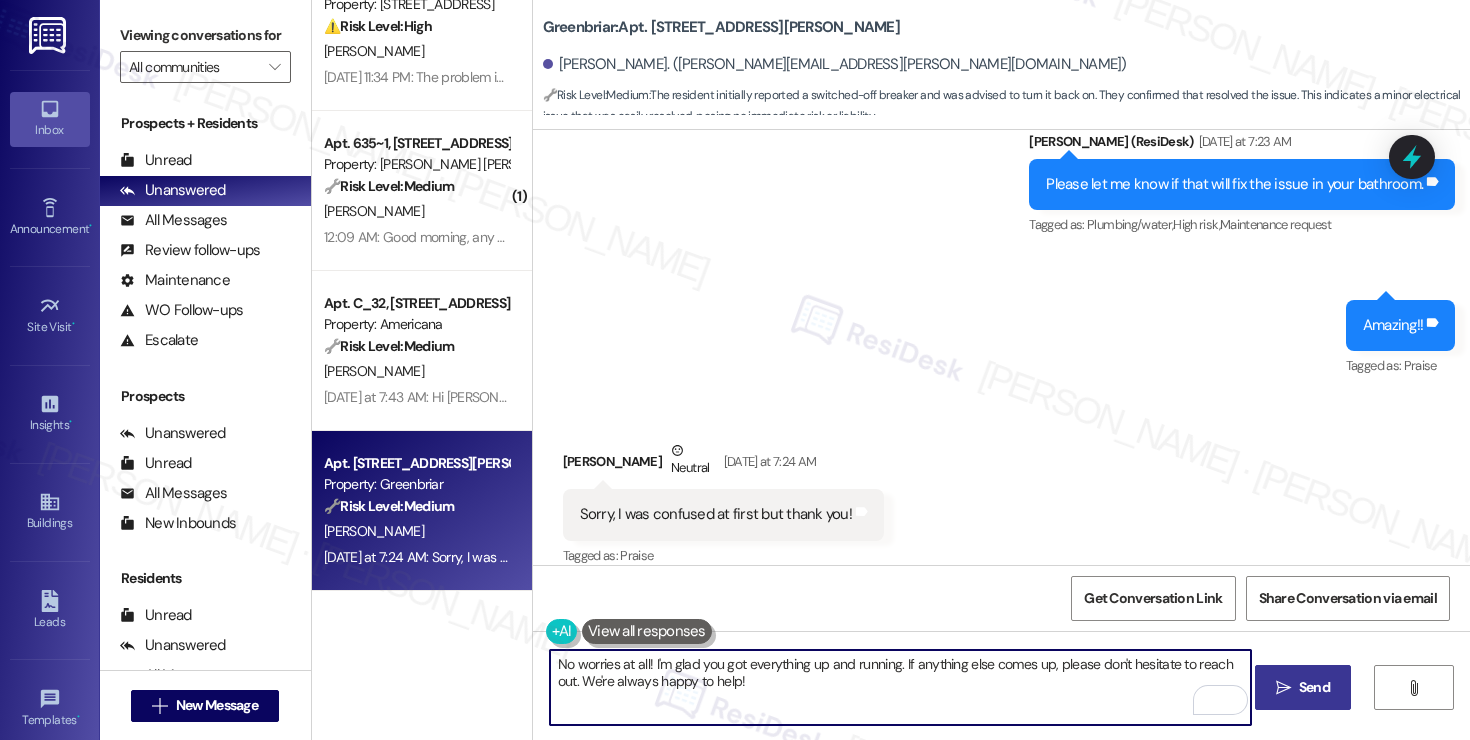 type on "No worries at all! I'm glad you got everything up and running. If anything else comes up, please don't hesitate to reach out. We're always happy to help!" 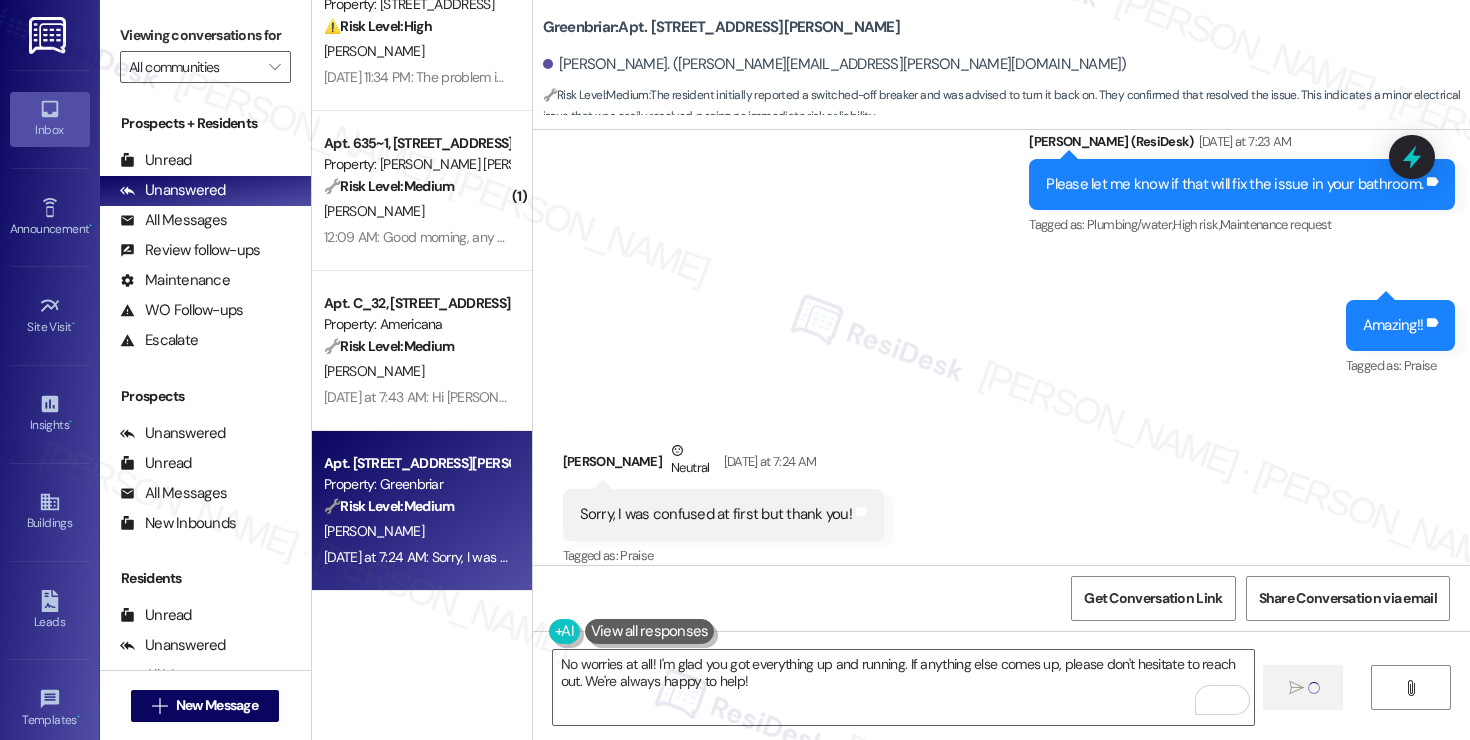 type 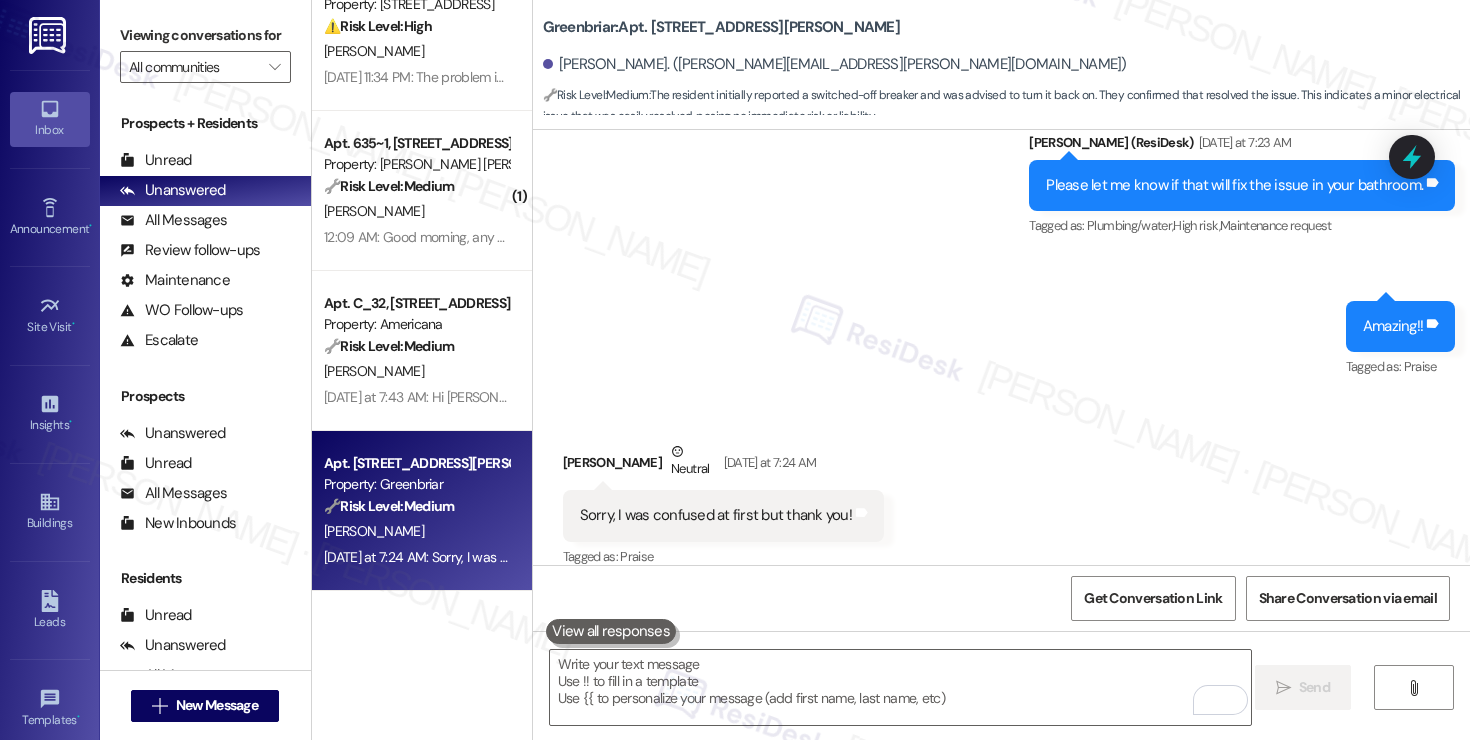click on "Received via SMS Jolene Malone   Neutral Yesterday at 7:24 AM Sorry, I was confused at first but thank you!  Tags and notes Tagged as:   Praise Click to highlight conversations about Praise" at bounding box center (1001, 491) 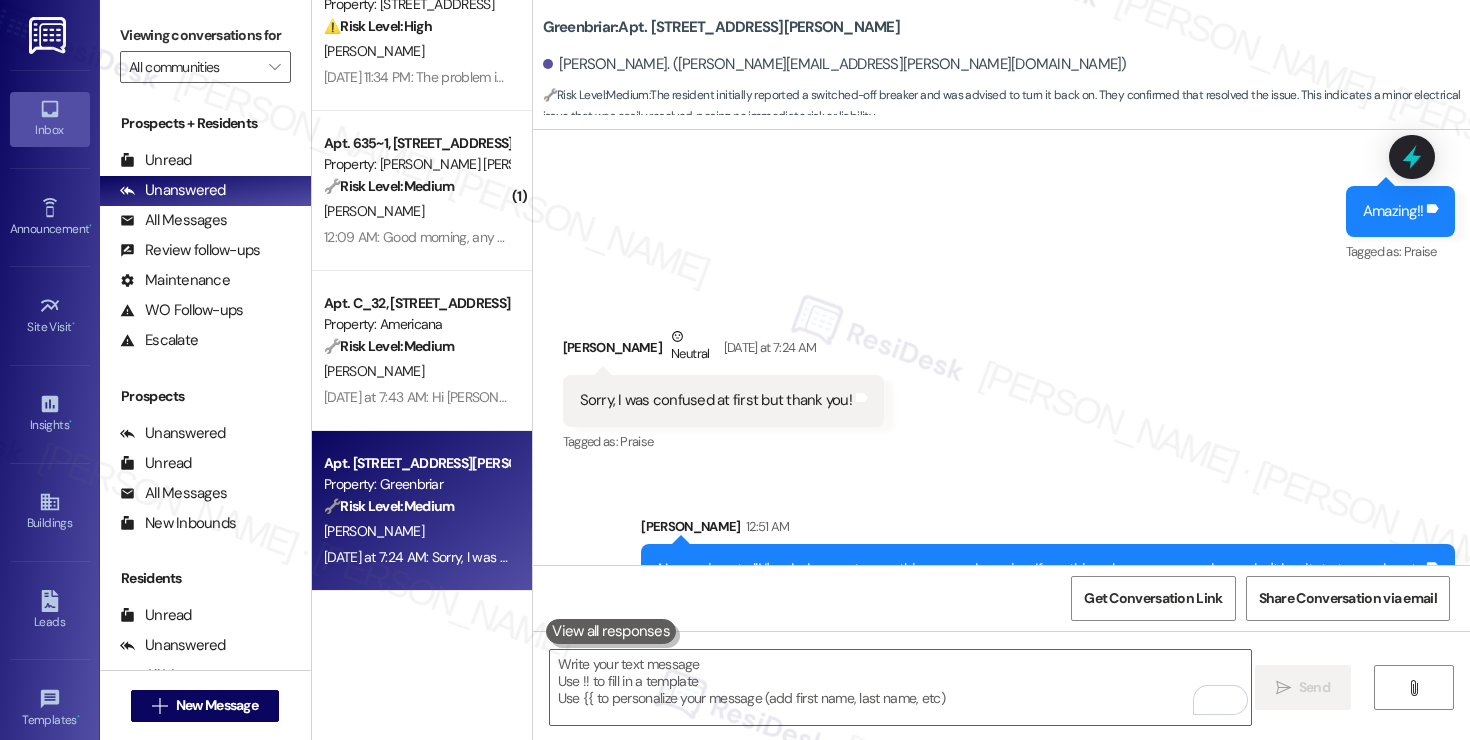 scroll, scrollTop: 3878, scrollLeft: 0, axis: vertical 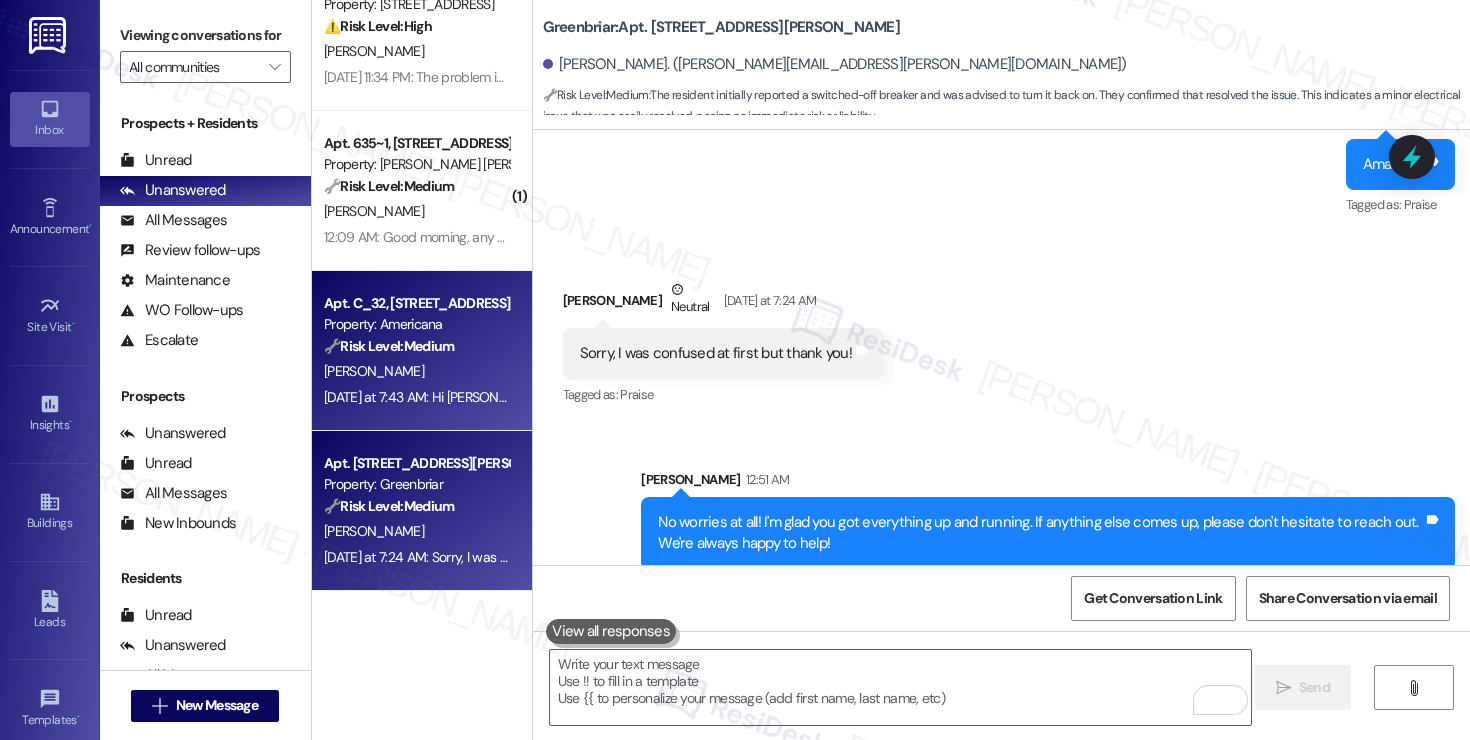 click on "[PERSON_NAME]" at bounding box center [416, 371] 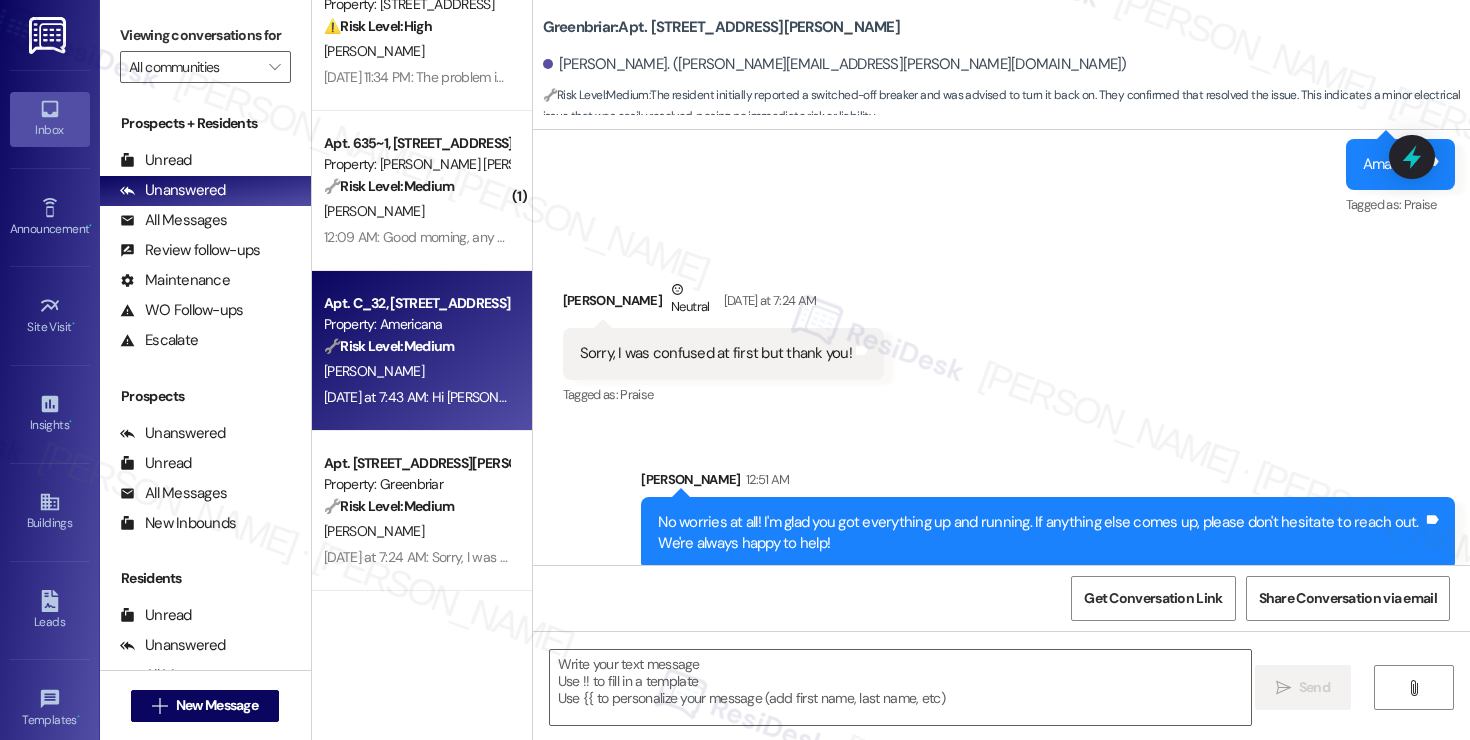 type on "Fetching suggested responses. Please feel free to read through the conversation in the meantime." 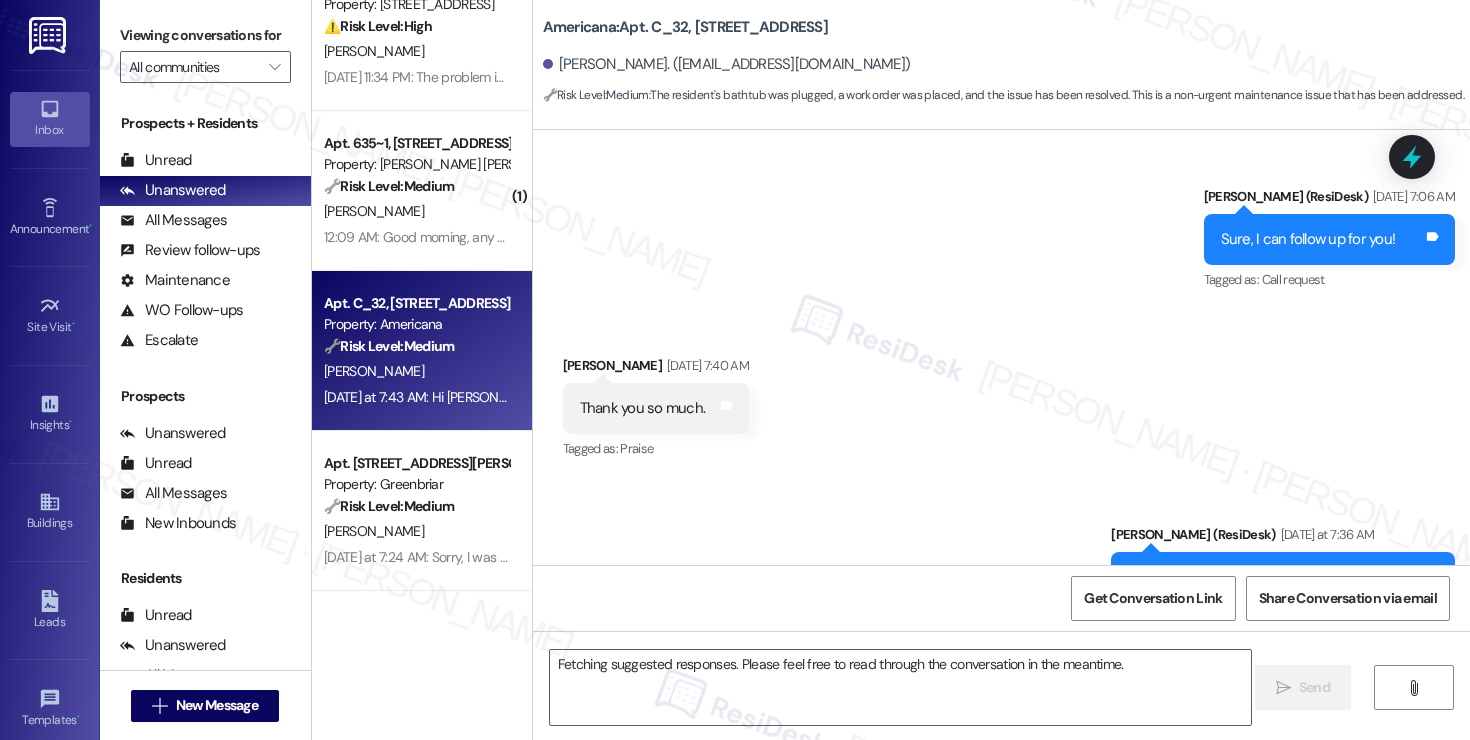 scroll, scrollTop: 25643, scrollLeft: 0, axis: vertical 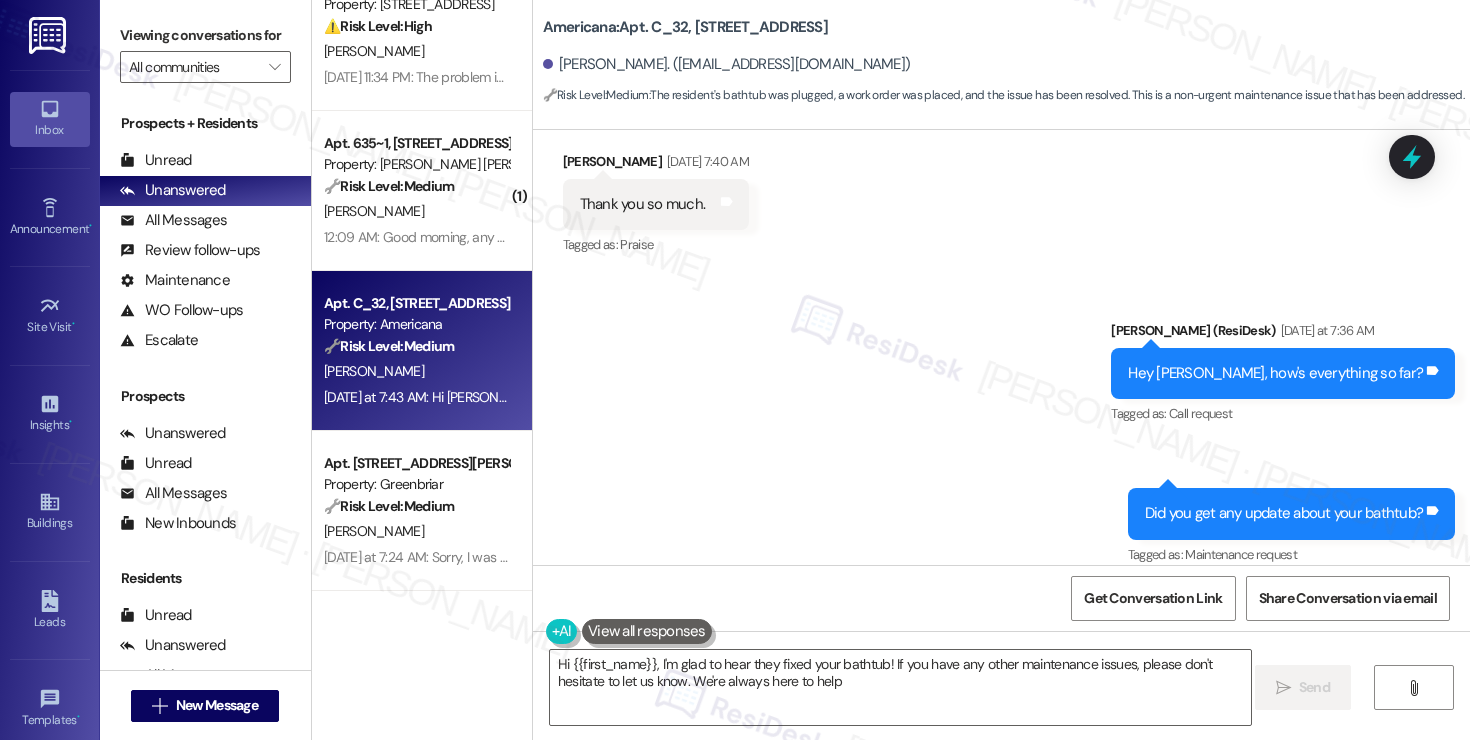 type on "Hi {{first_name}}, I'm glad to hear they fixed your bathtub! If you have any other maintenance issues, please don't hesitate to let us know. We're always here to help!" 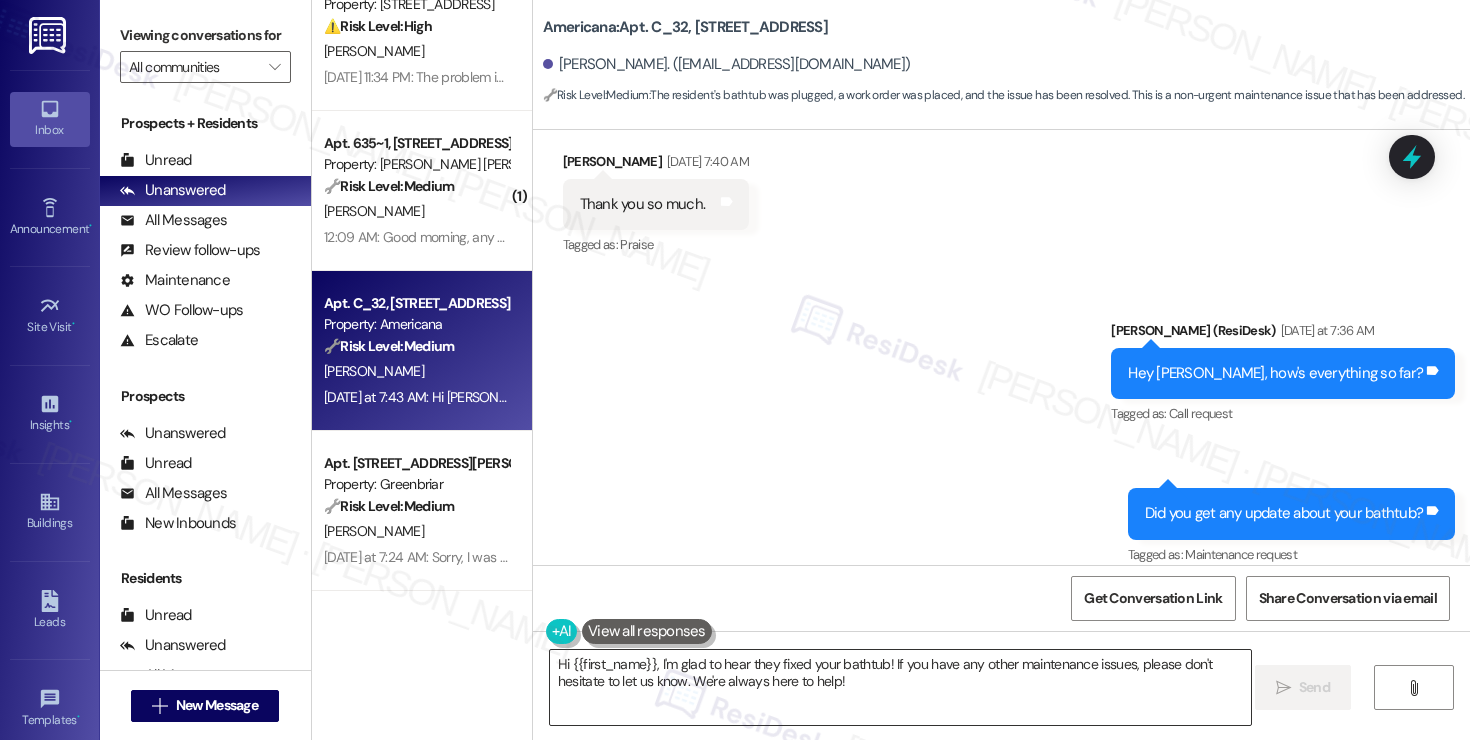 click on "Hi {{first_name}}, I'm glad to hear they fixed your bathtub! If you have any other maintenance issues, please don't hesitate to let us know. We're always here to help!" at bounding box center (900, 687) 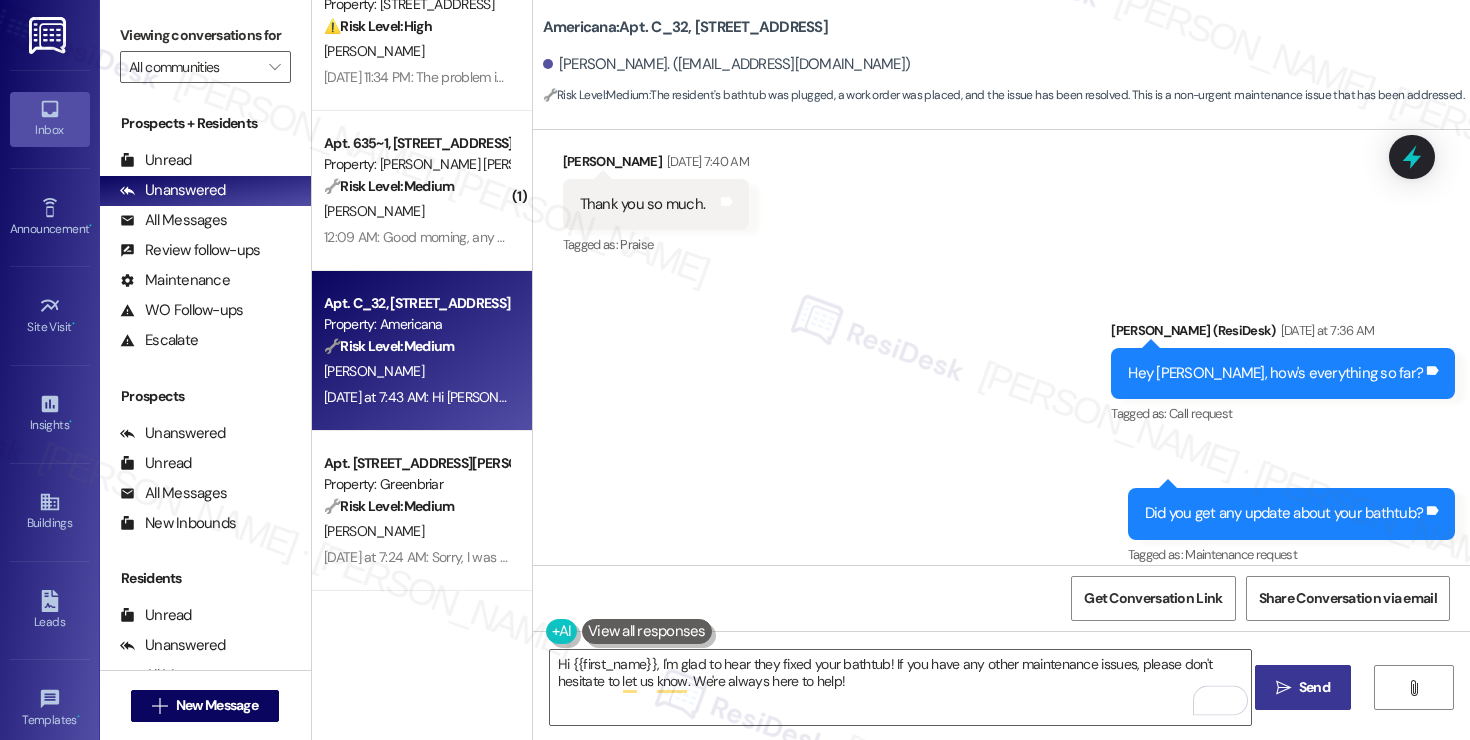 click on " Send" at bounding box center [1303, 687] 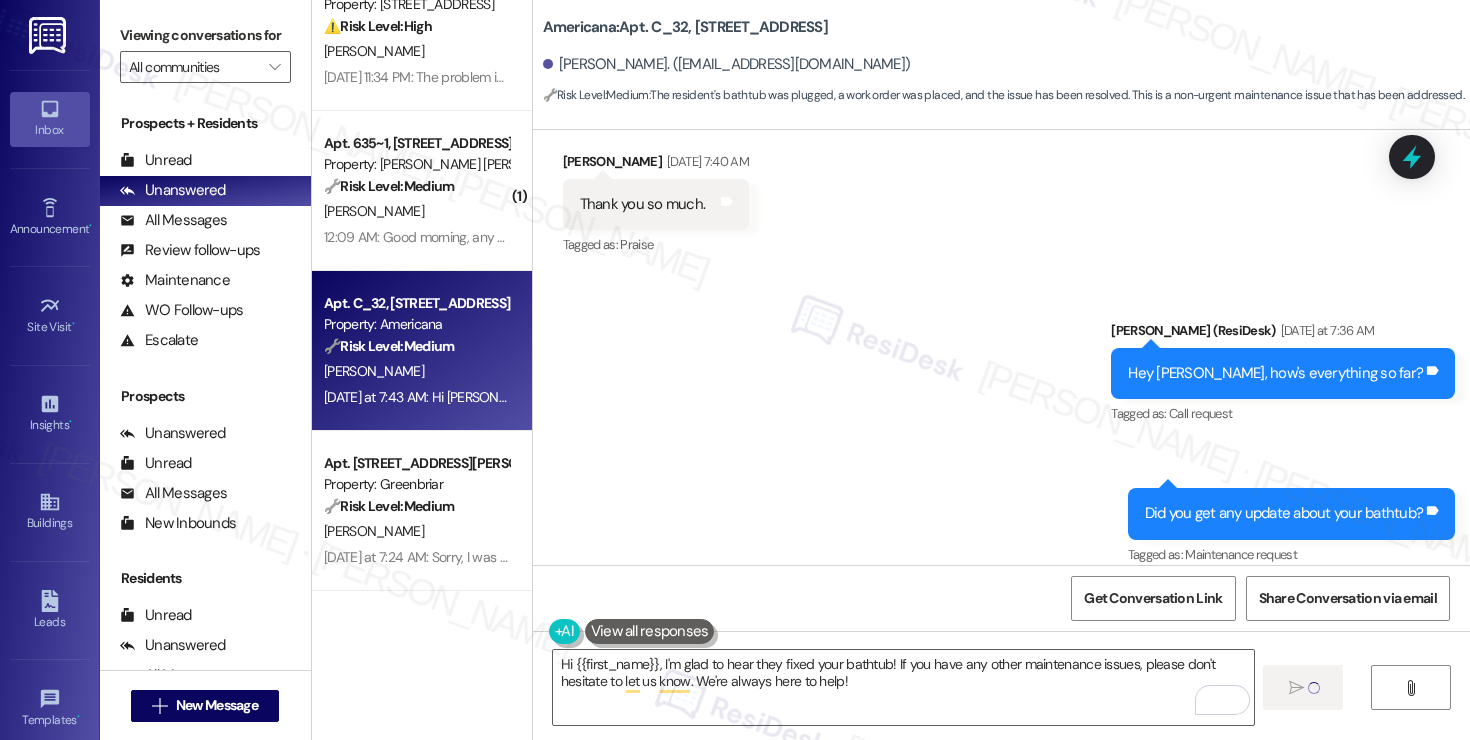 type 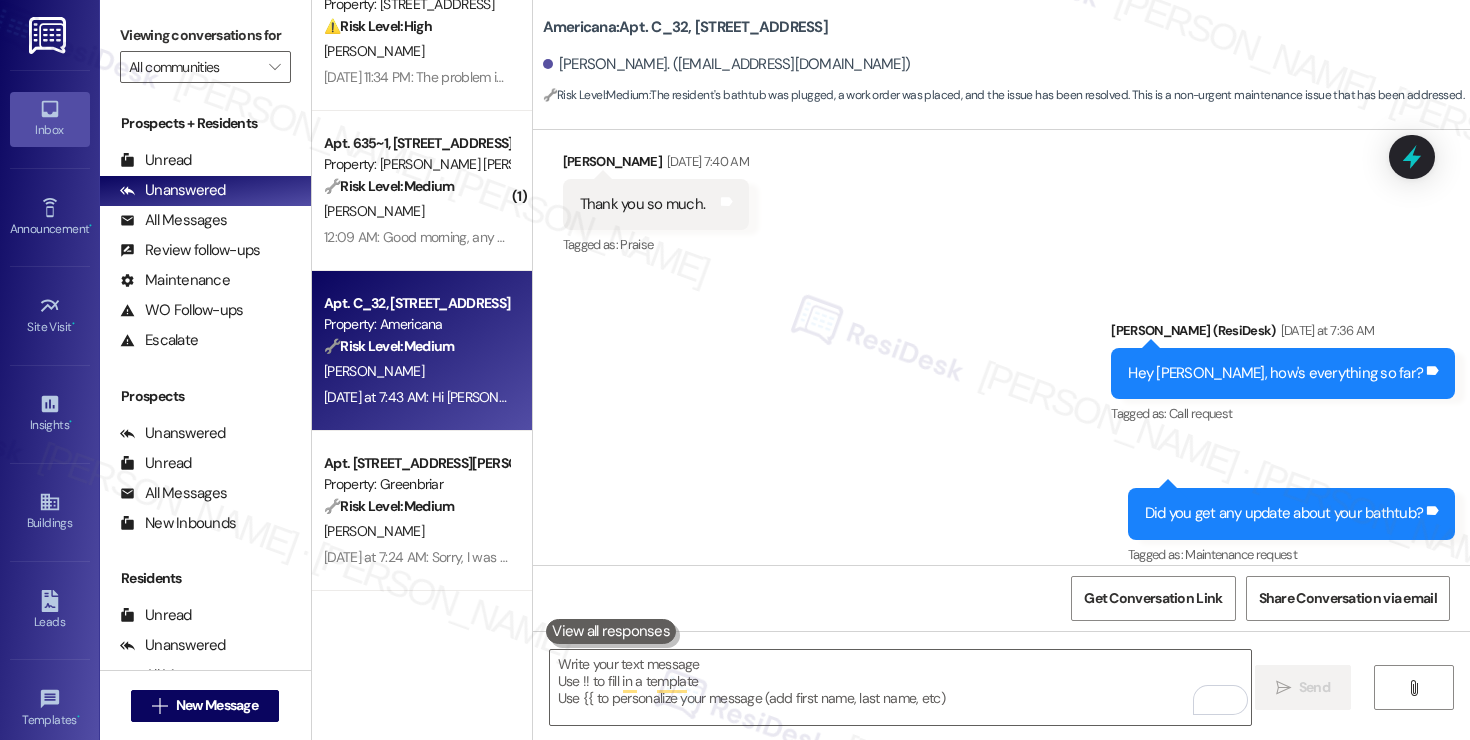 scroll, scrollTop: 25642, scrollLeft: 0, axis: vertical 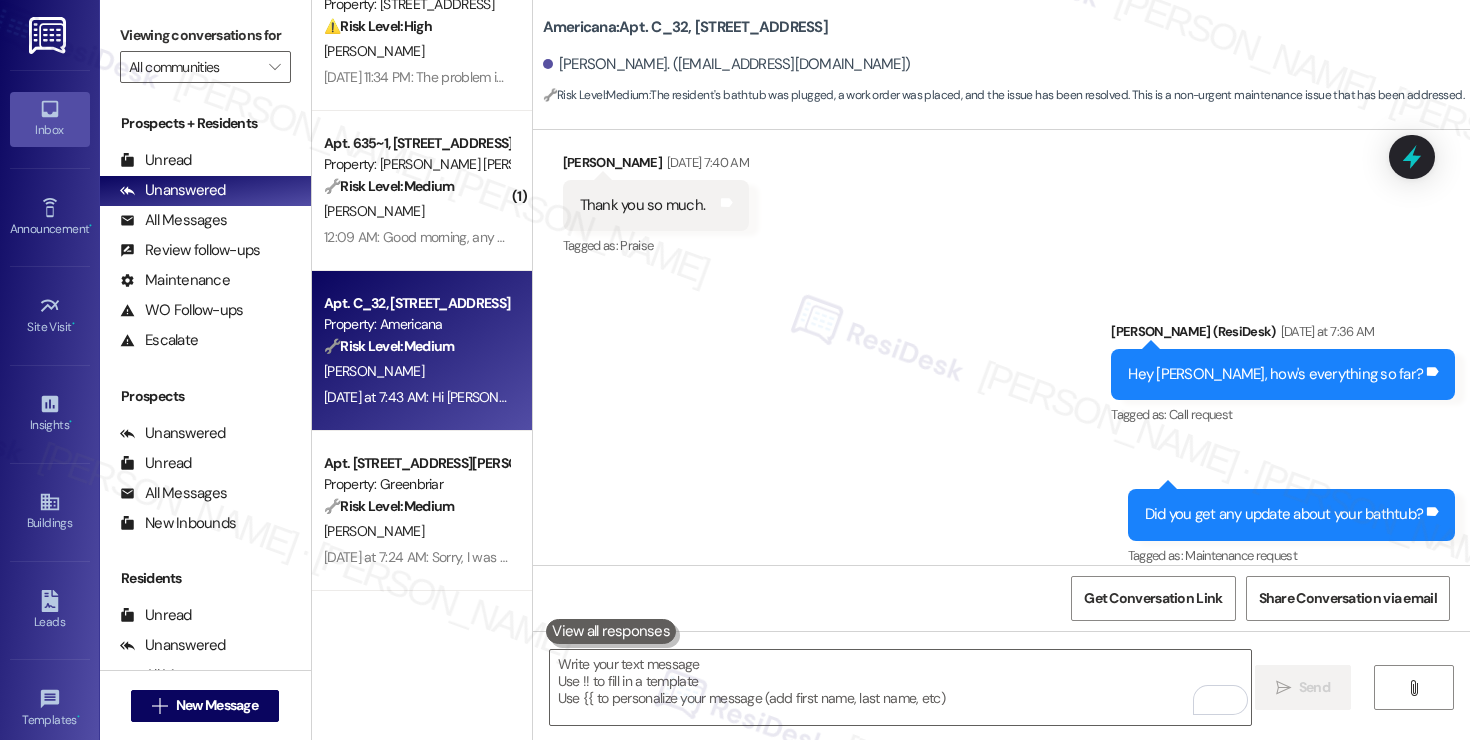 click on "[PERSON_NAME]" at bounding box center (416, 211) 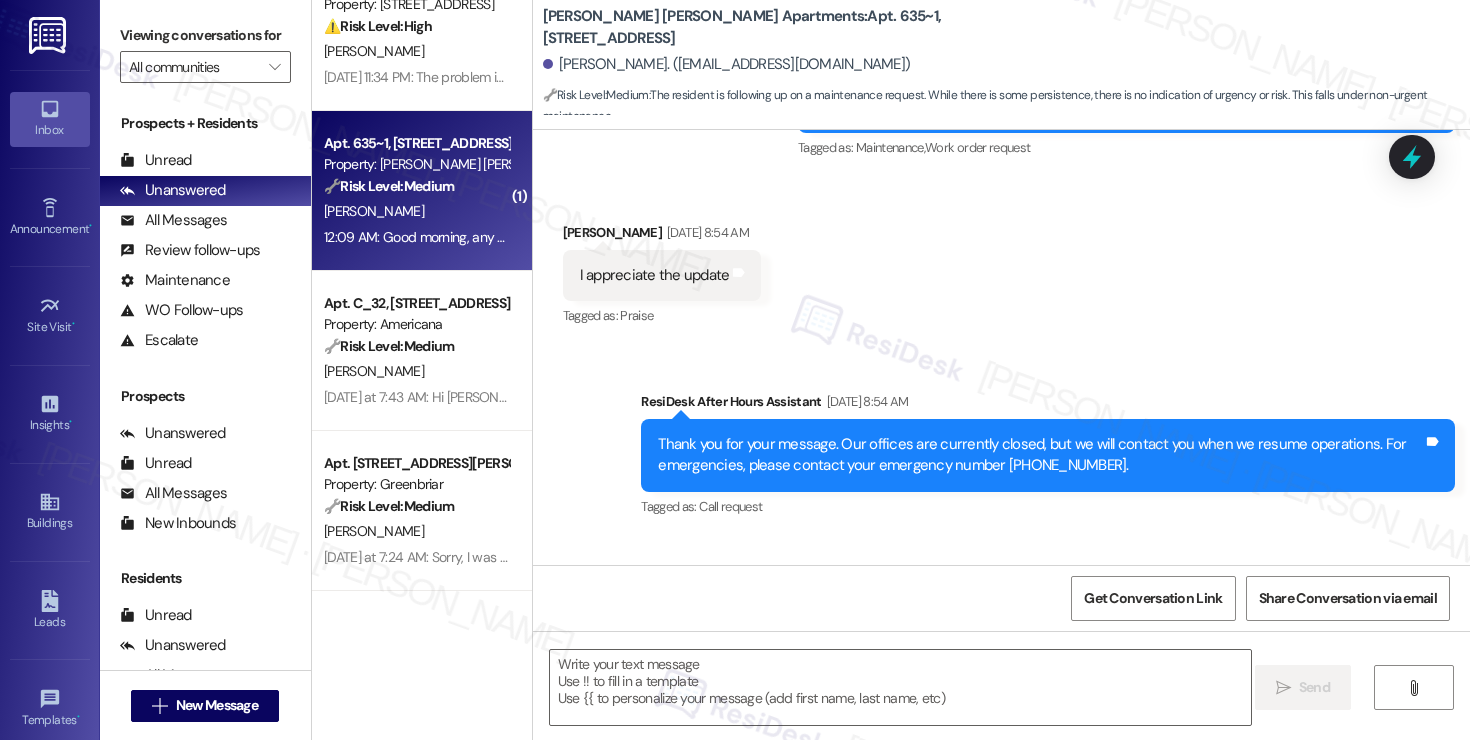 scroll, scrollTop: 17360, scrollLeft: 0, axis: vertical 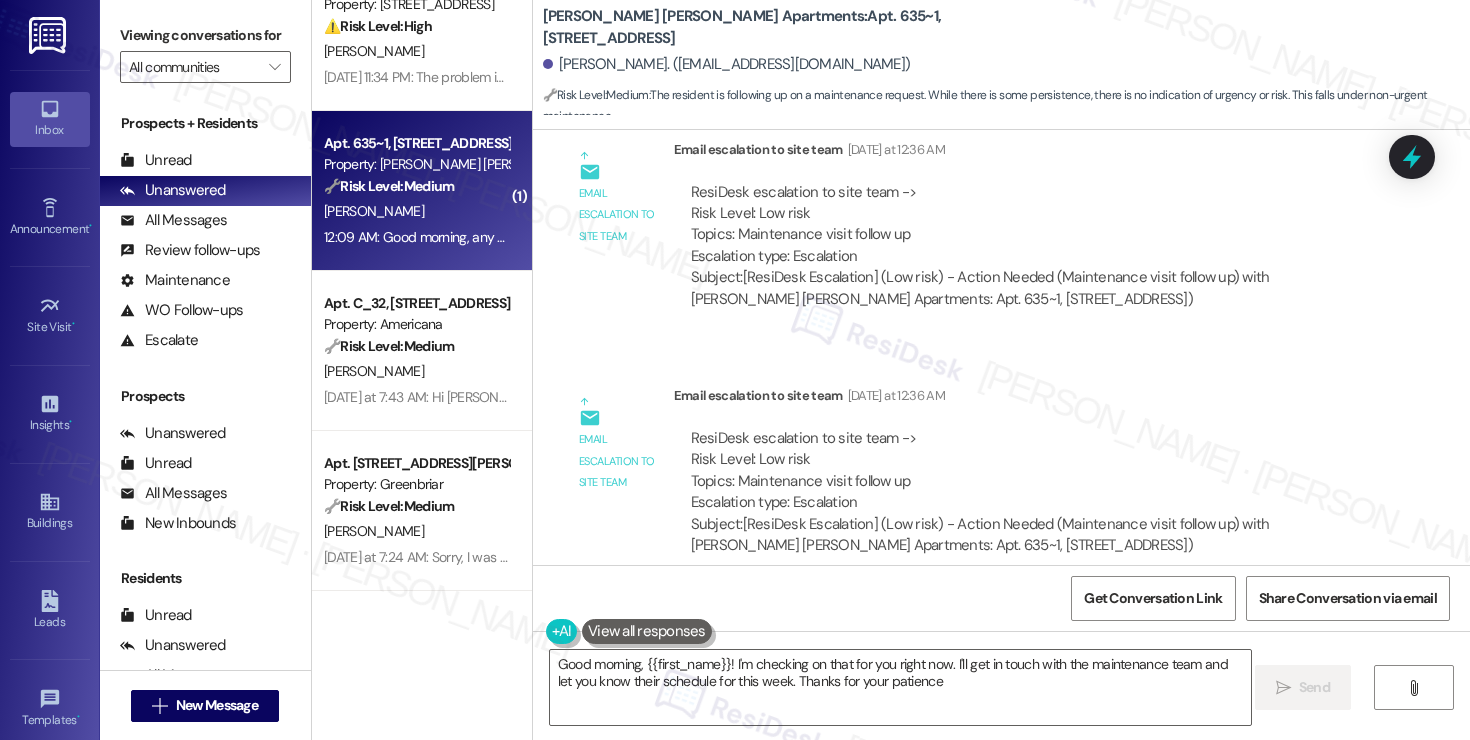 type on "Good morning, {{first_name}}! I'm checking on that for you right now. I'll get in touch with the maintenance team and let you know their schedule for this week. Thanks for your patience!" 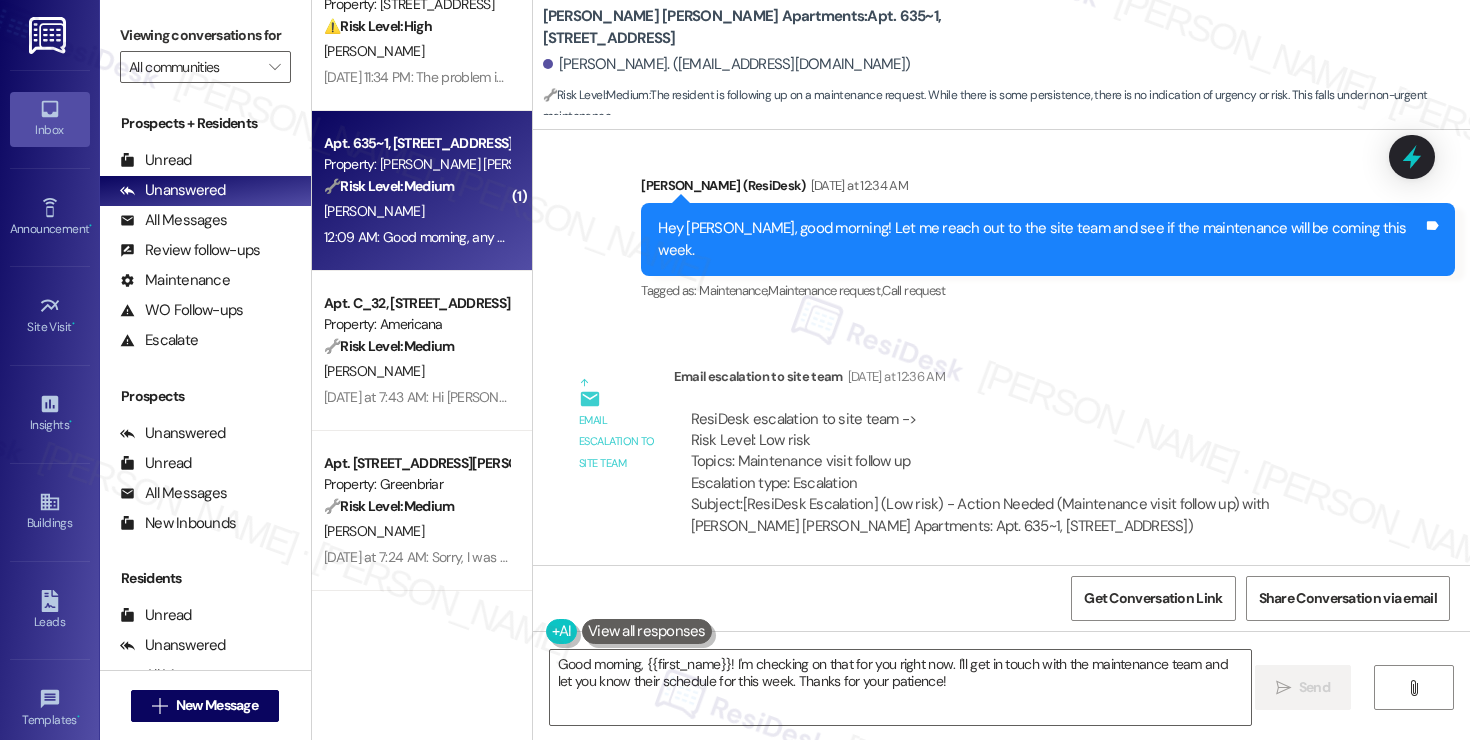 scroll, scrollTop: 17129, scrollLeft: 0, axis: vertical 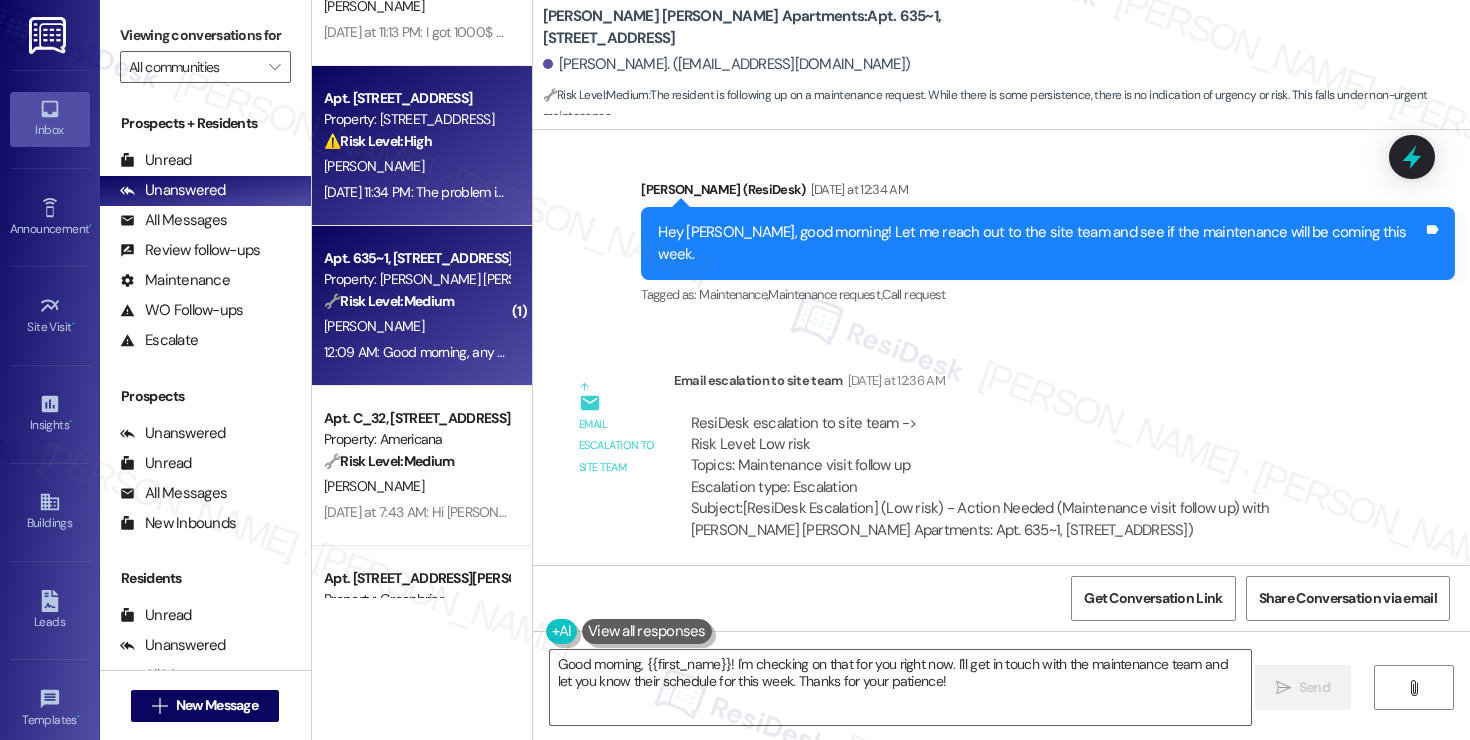 click on "Jul 07, 2025 at 11:34 PM: The problem is the outside unit. This is the 3rd time it has stopped working. Jul 07, 2025 at 11:34 PM: The problem is the outside unit. This is the 3rd time it has stopped working." at bounding box center [416, 192] 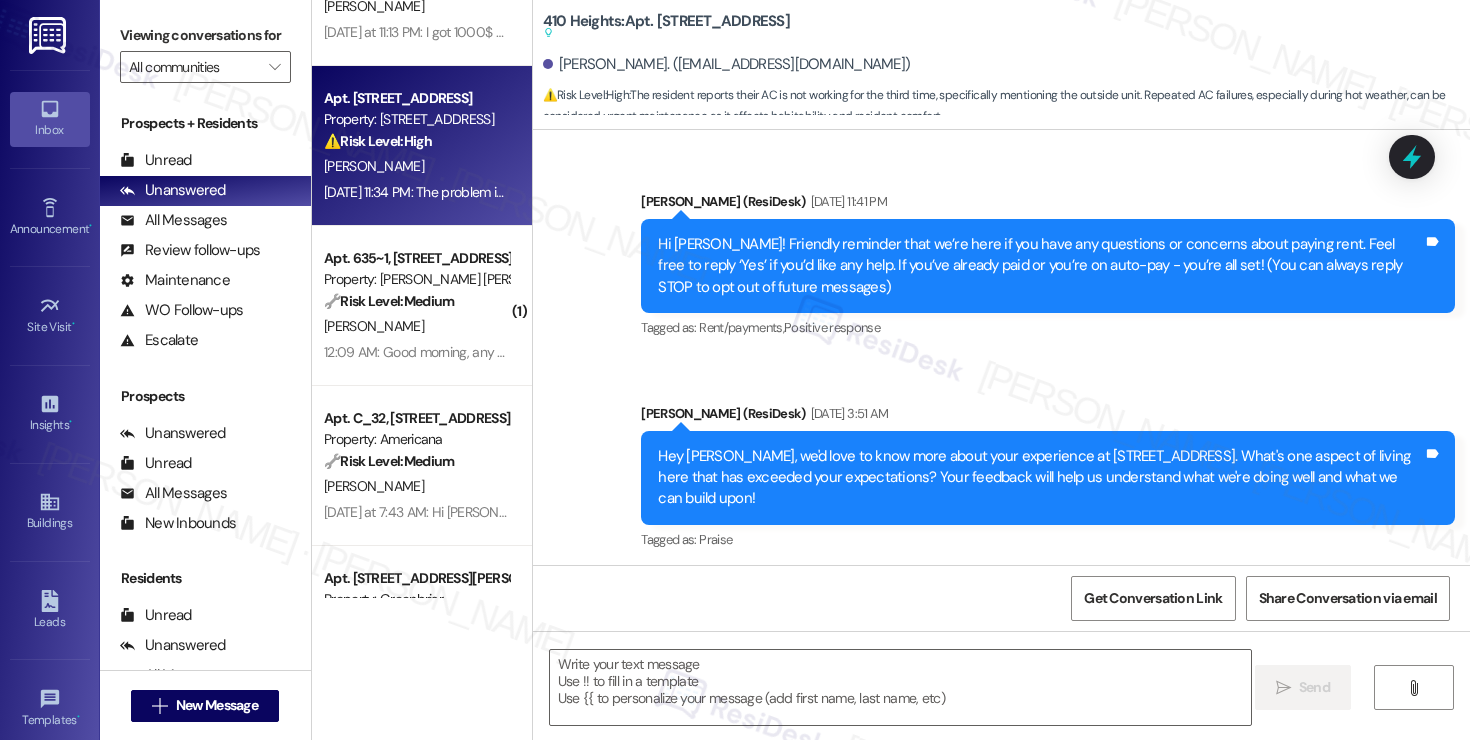 scroll, scrollTop: 12903, scrollLeft: 0, axis: vertical 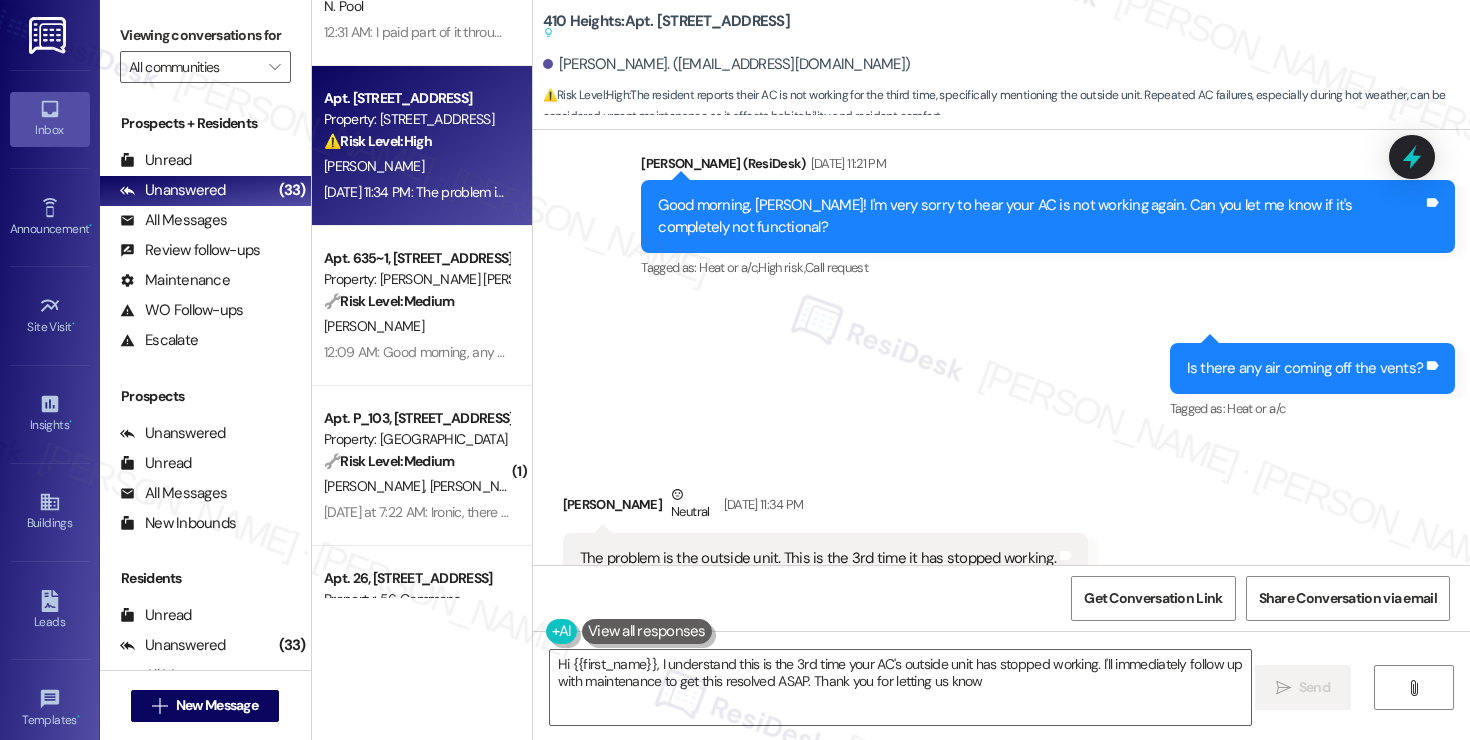 type on "Hi {{first_name}}, I understand this is the 3rd time your AC's outside unit has stopped working. I'll immediately follow up with maintenance to get this resolved ASAP. Thank you for letting us know!" 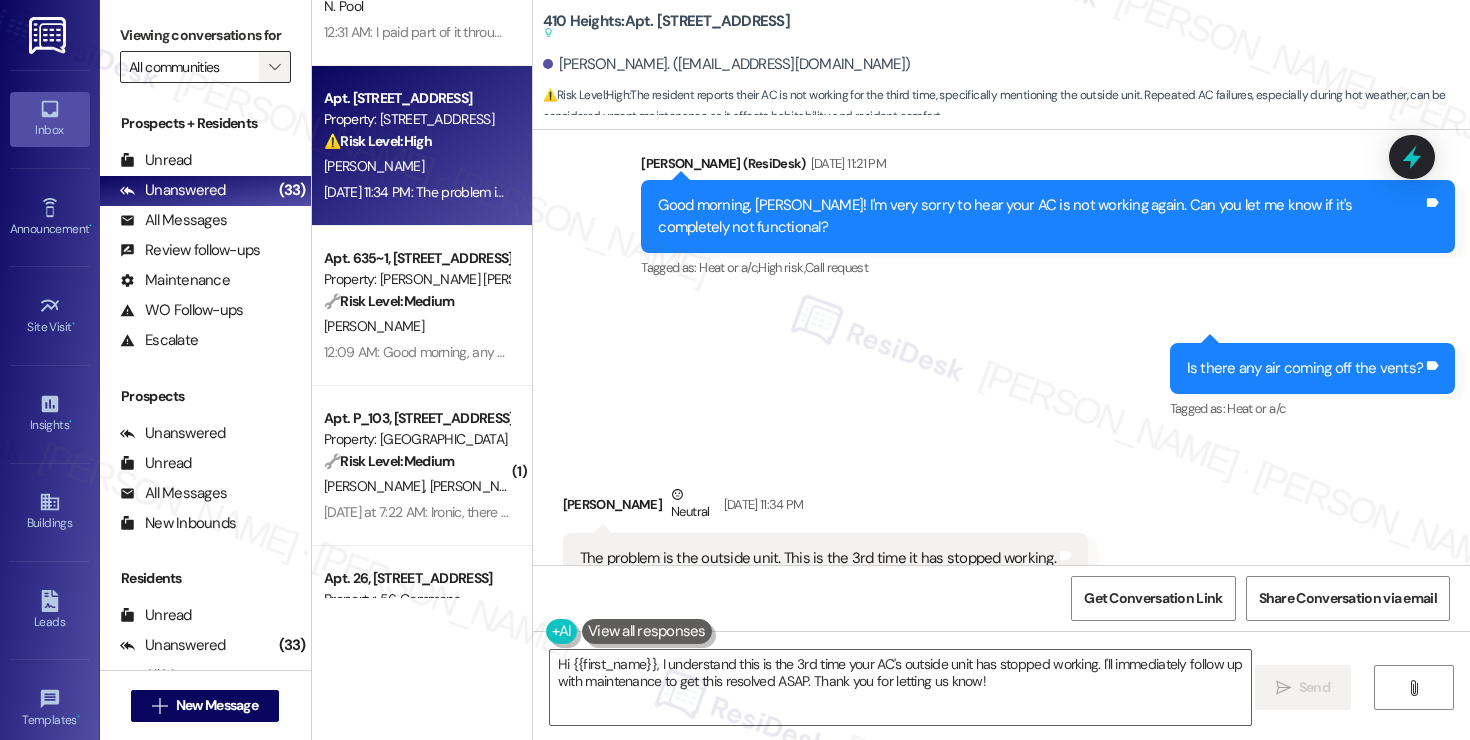 click on "" at bounding box center [274, 67] 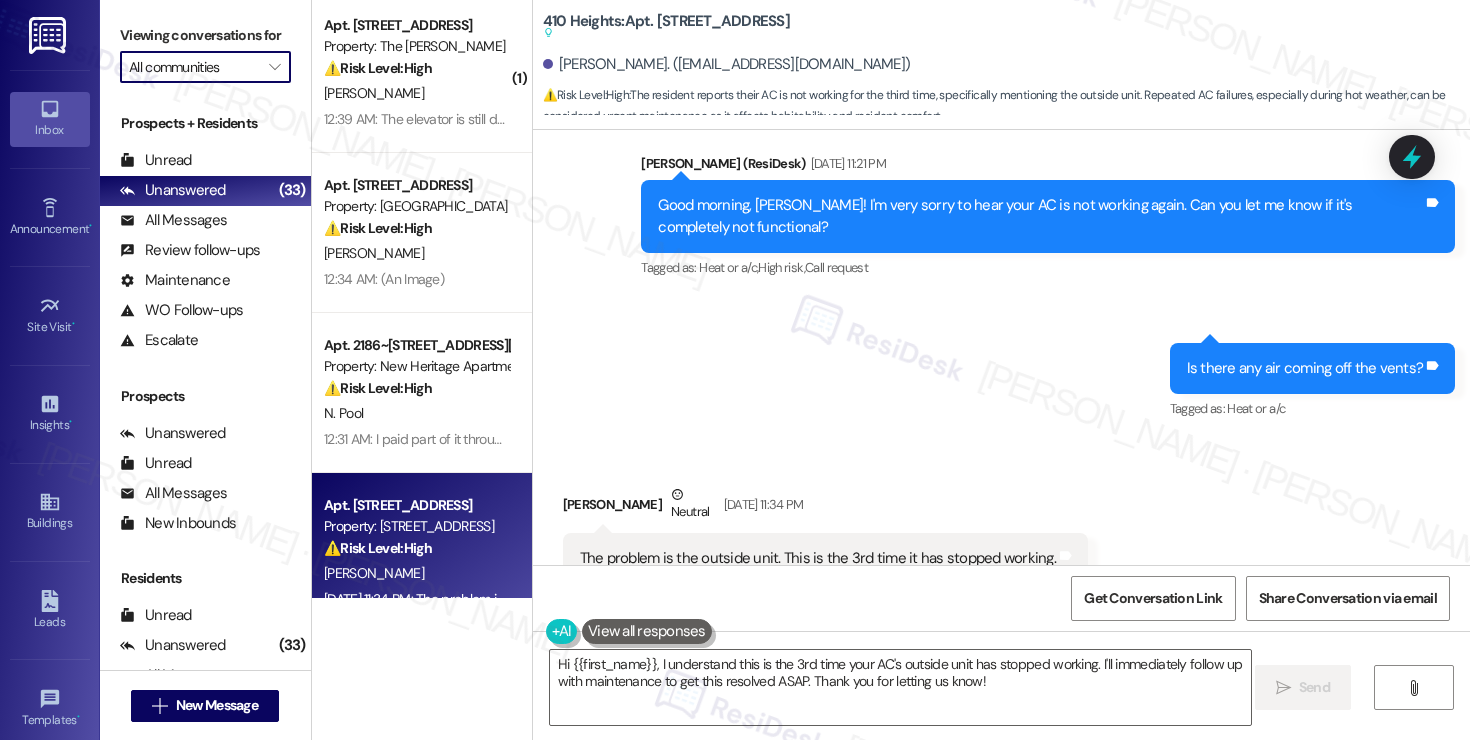 scroll, scrollTop: 486, scrollLeft: 0, axis: vertical 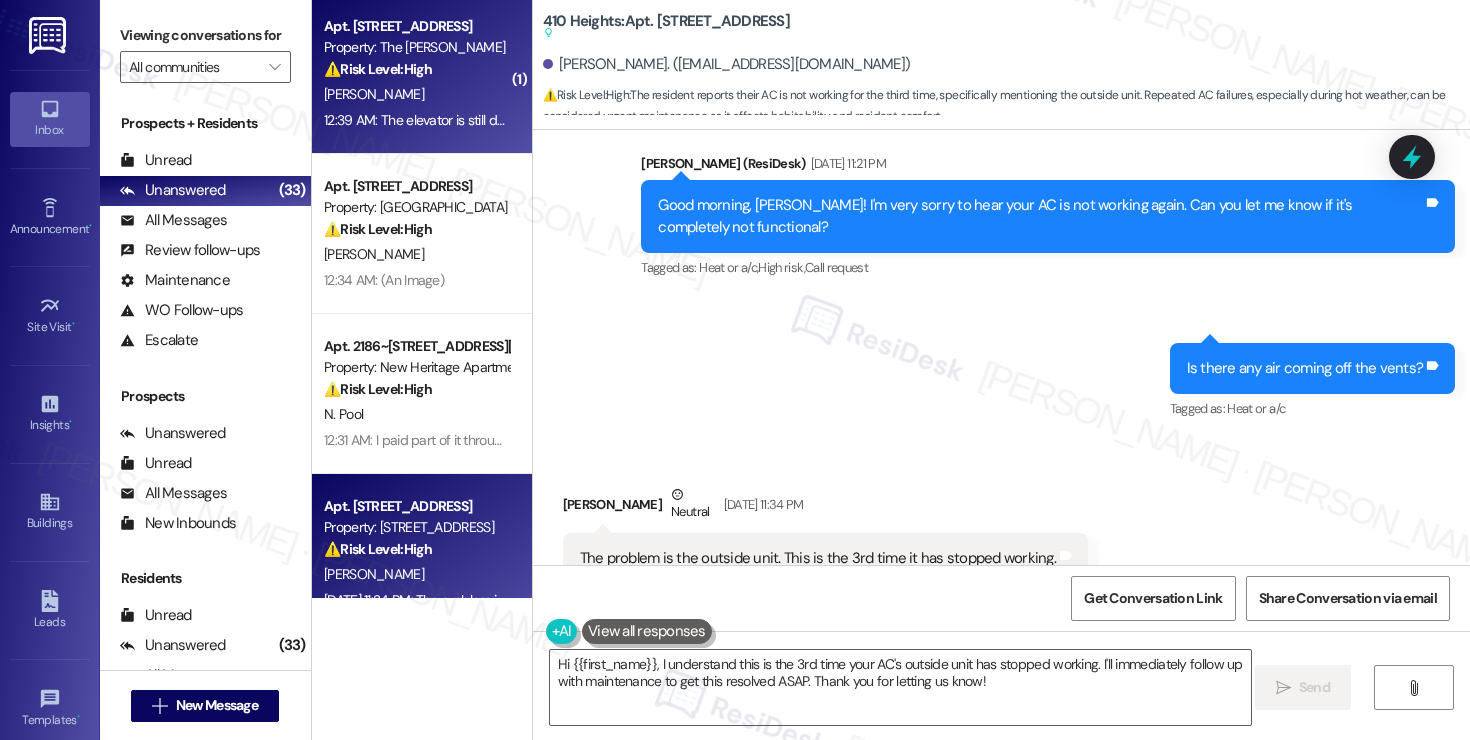 click on "E. Tryck" at bounding box center [416, 94] 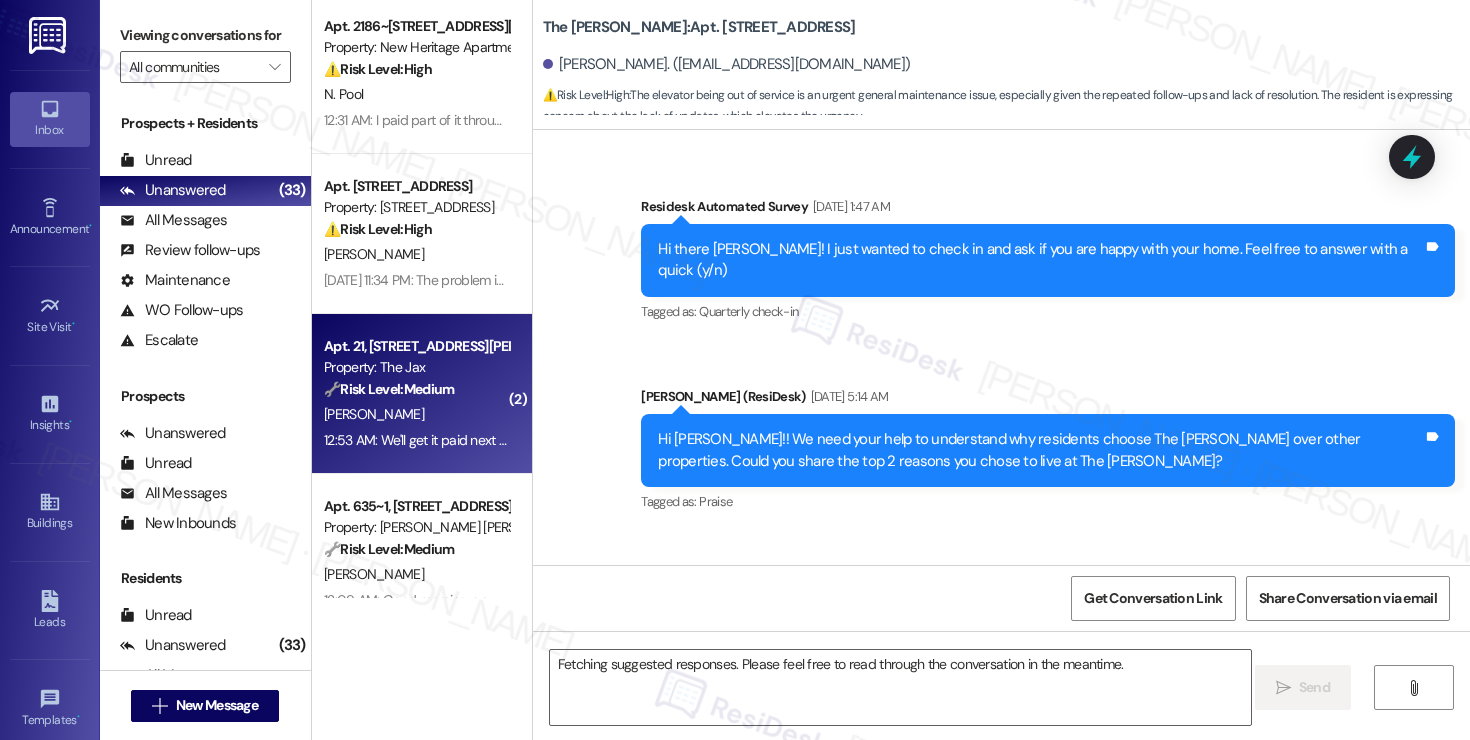 scroll, scrollTop: 5603, scrollLeft: 0, axis: vertical 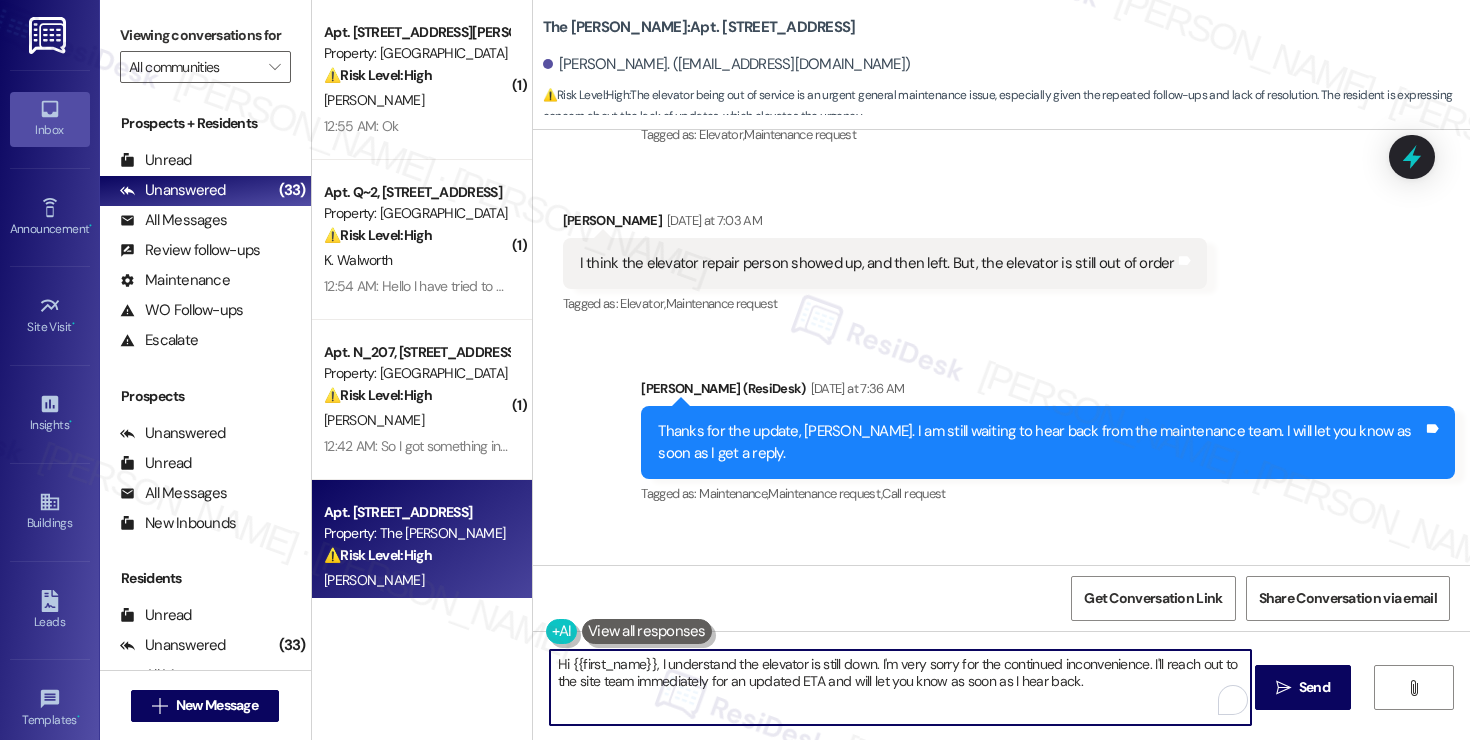 drag, startPoint x: 870, startPoint y: 662, endPoint x: 527, endPoint y: 659, distance: 343.01312 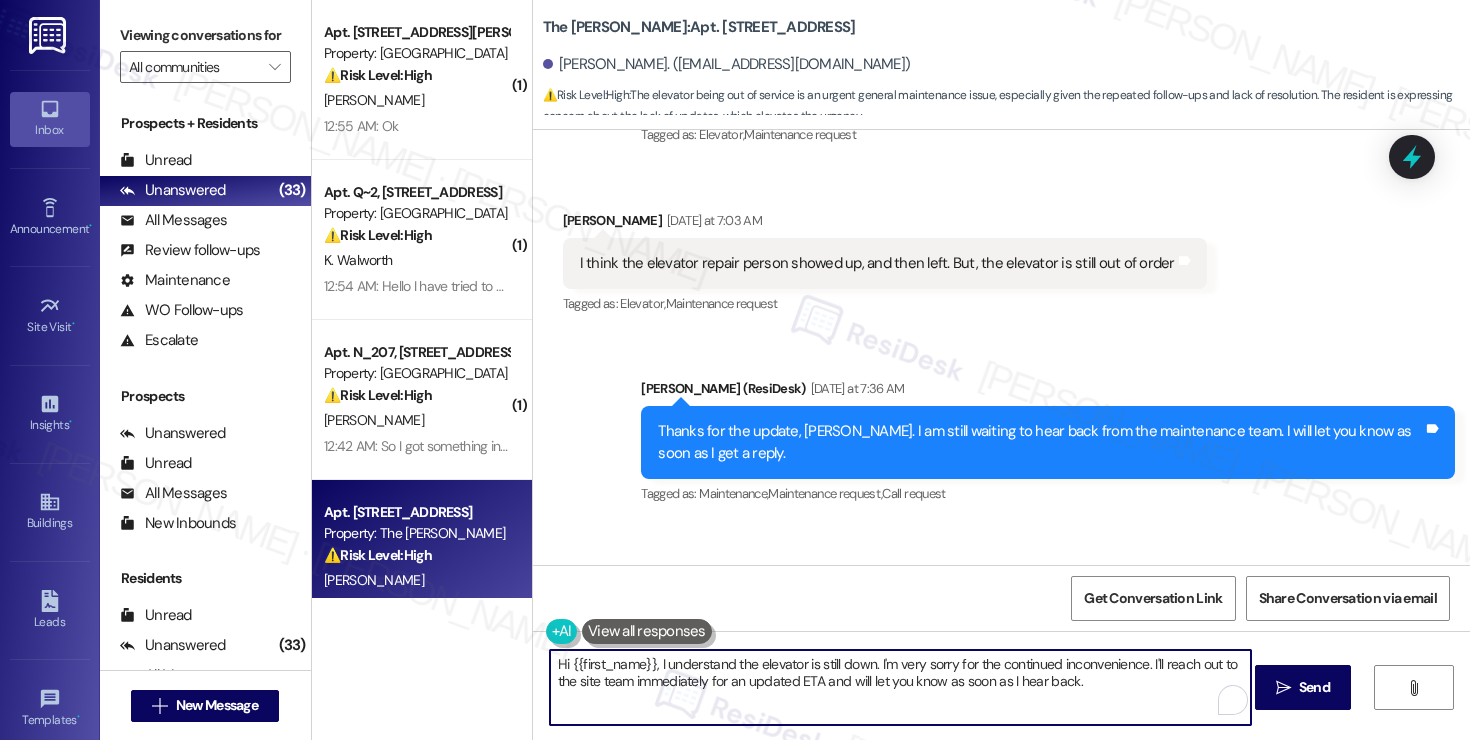 click on "Hi {{first_name}}, I understand the elevator is still down. I'm very sorry for the continued inconvenience. I'll reach out to the site team immediately for an updated ETA and will let you know as soon as I hear back." at bounding box center (890, 687) 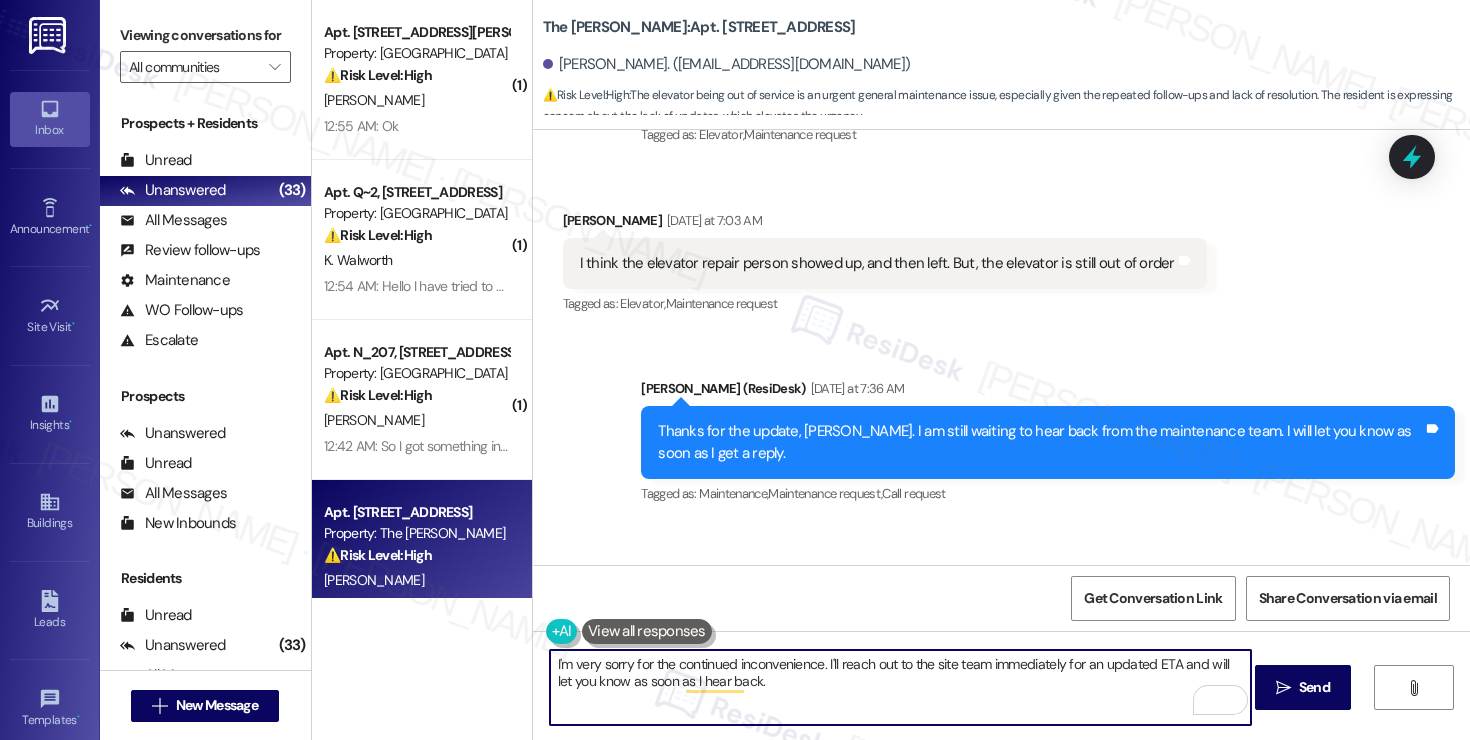 click on "I'm very sorry for the continued inconvenience. I'll reach out to the site team immediately for an updated ETA and will let you know as soon as I hear back." at bounding box center [900, 687] 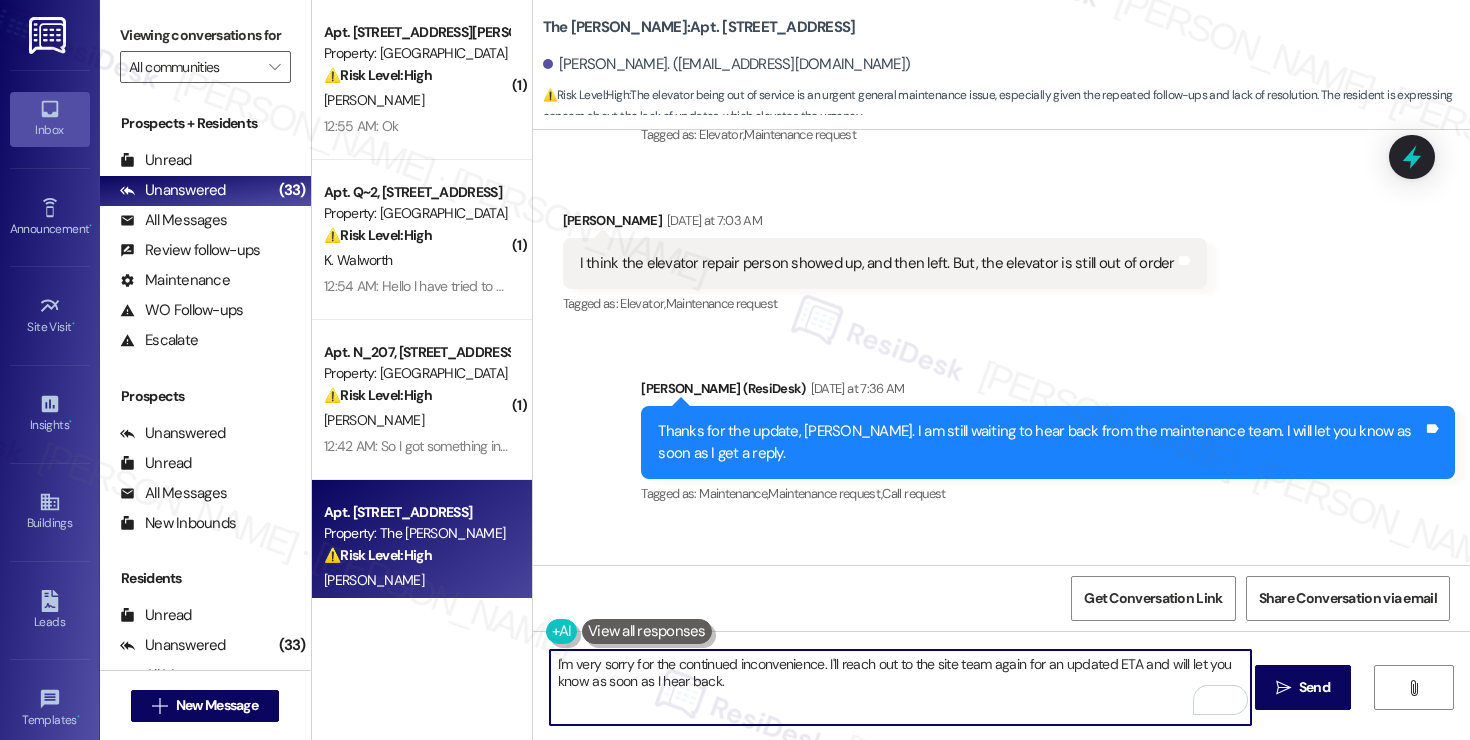 click on "I'm very sorry for the continued inconvenience. I'll reach out to the site team again for an updated ETA and will let you know as soon as I hear back." at bounding box center (900, 687) 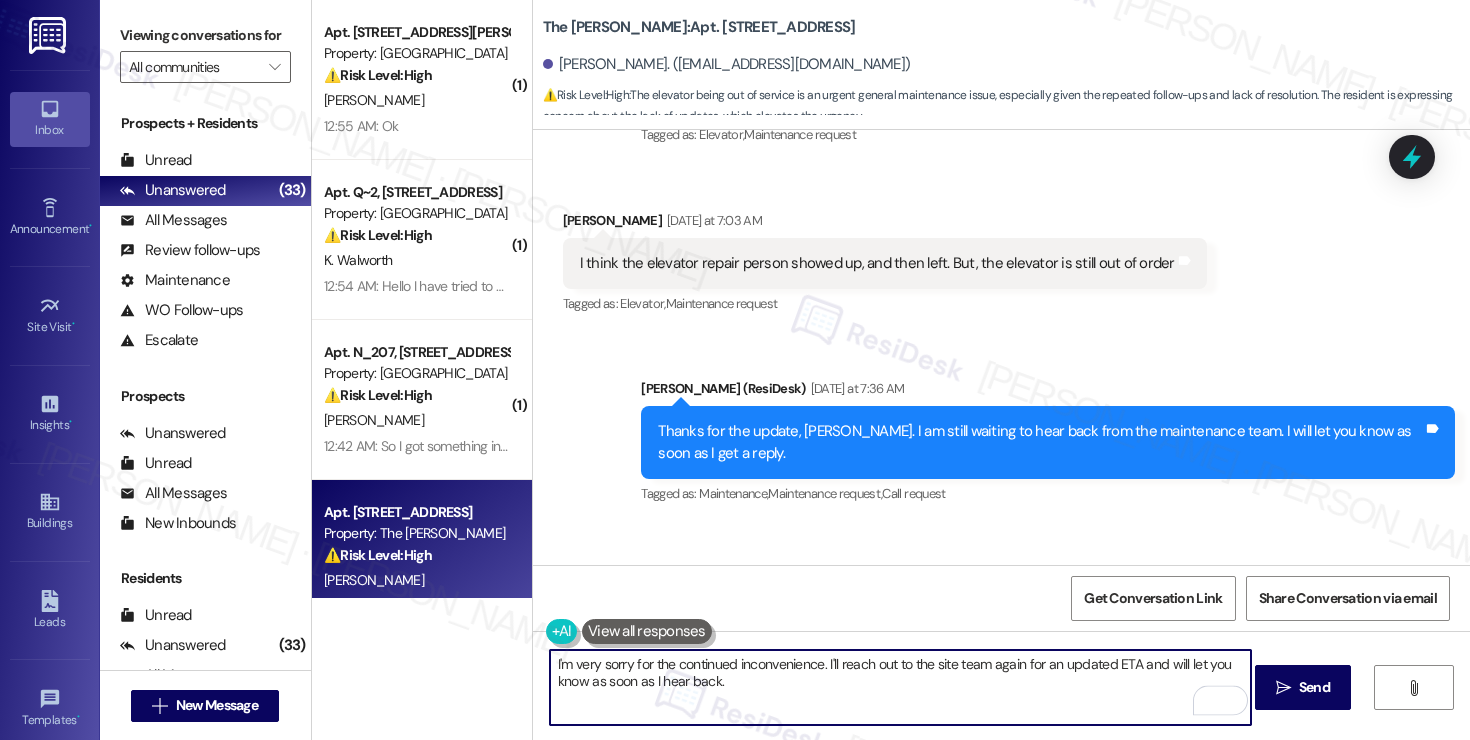 click on "I'm very sorry for the continued inconvenience. I'll reach out to the site team again for an updated ETA and will let you know as soon as I hear back." at bounding box center [900, 687] 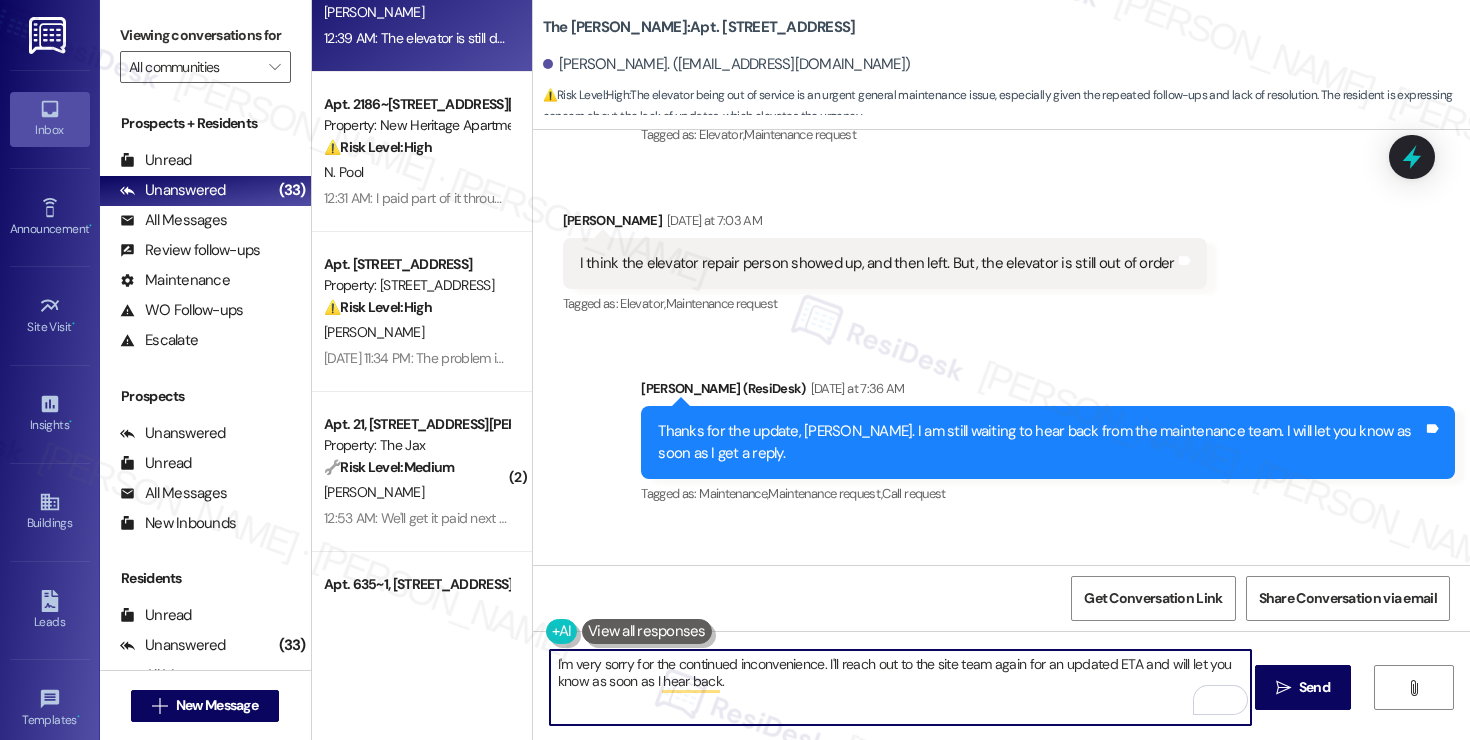 scroll, scrollTop: 572, scrollLeft: 0, axis: vertical 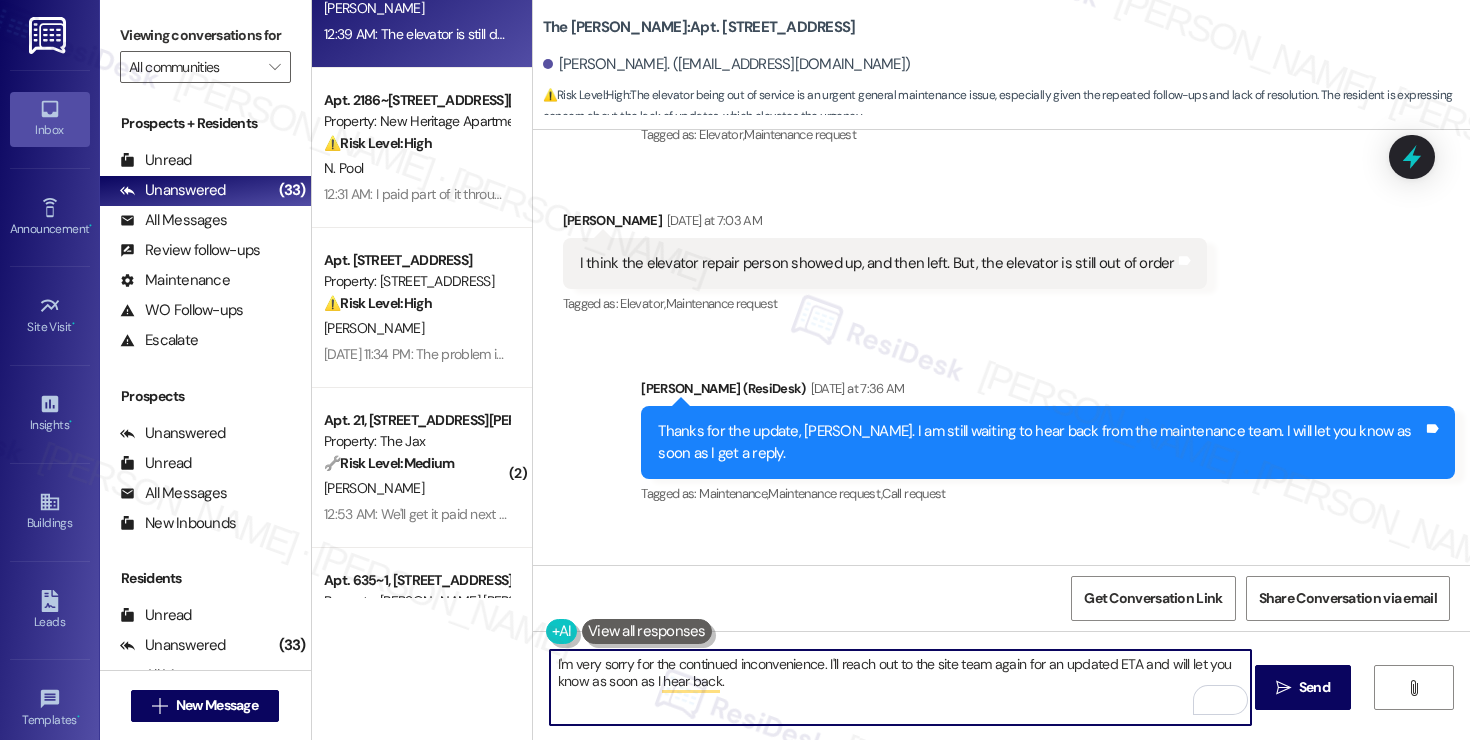 type on "I'm very sorry for the continued inconvenience. I'll reach out to the site team again for an updated ETA and will let you know as soon as I hear back." 